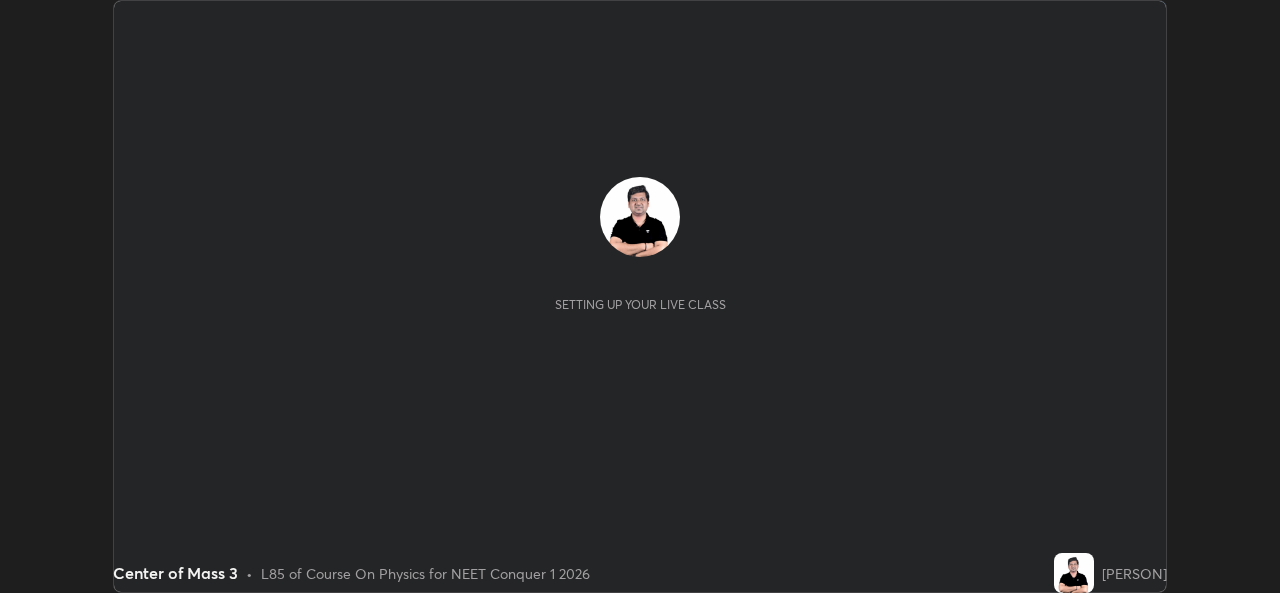 scroll, scrollTop: 0, scrollLeft: 0, axis: both 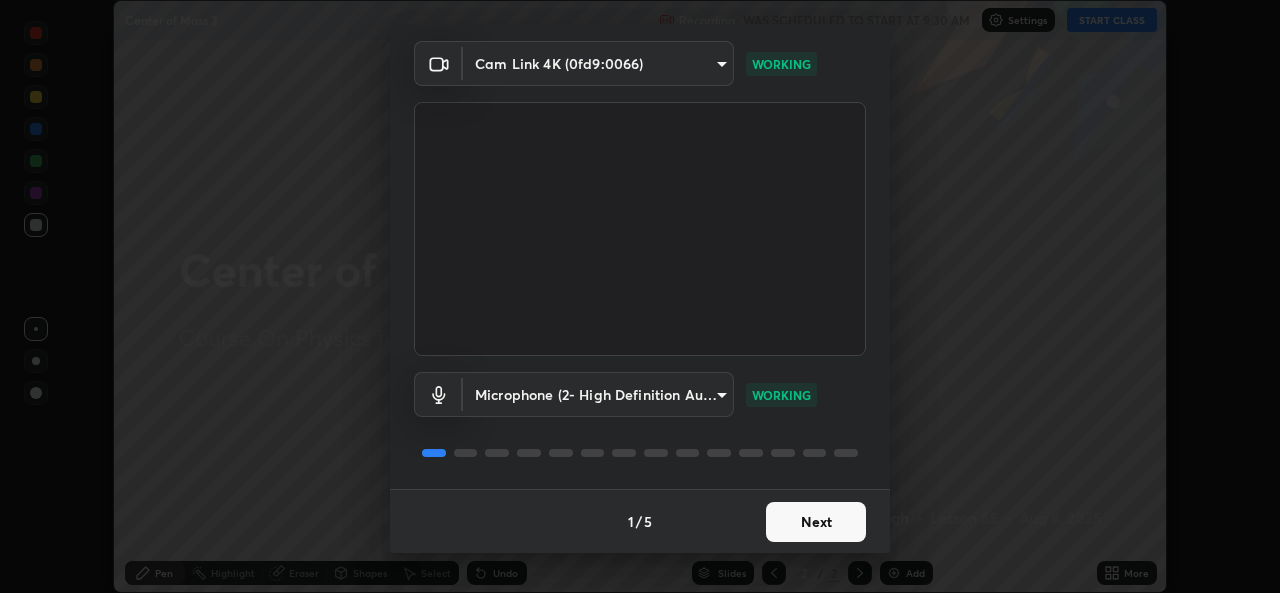 click on "Next" at bounding box center [816, 522] 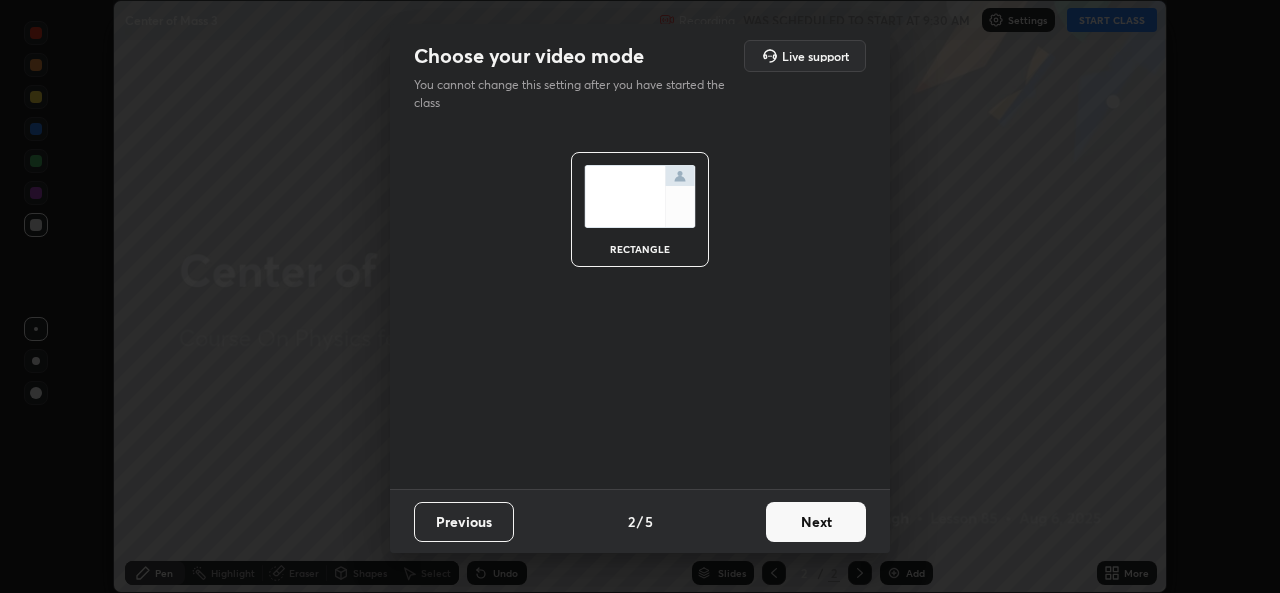 click on "Next" at bounding box center (816, 522) 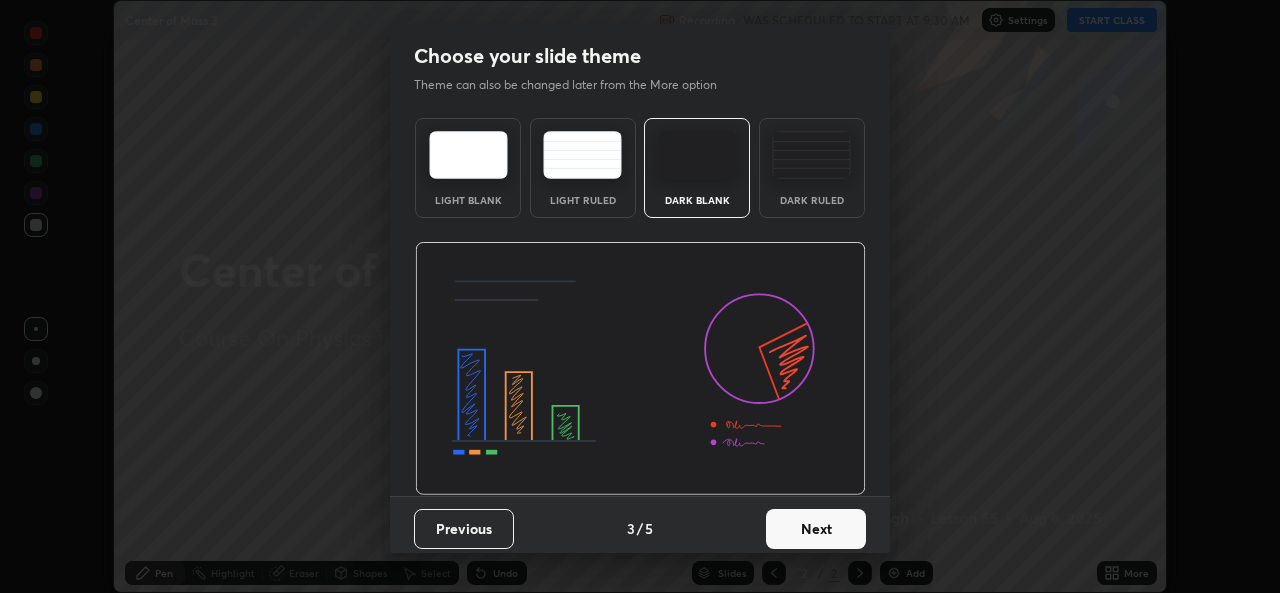 click on "Next" at bounding box center (816, 529) 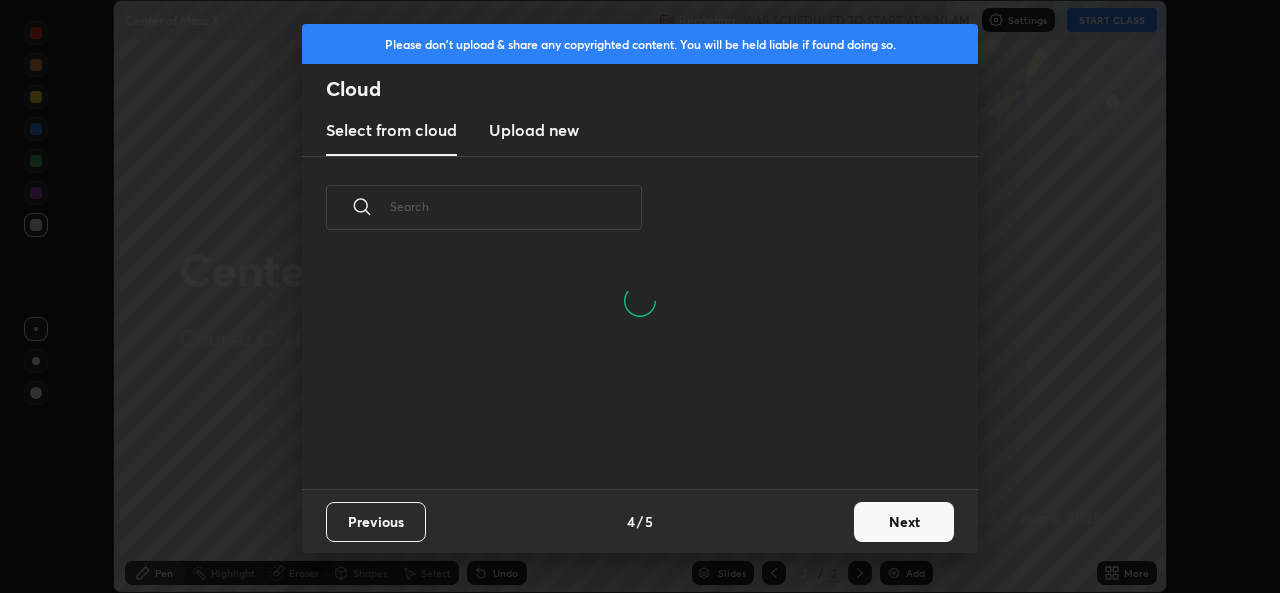 scroll, scrollTop: 134, scrollLeft: 642, axis: both 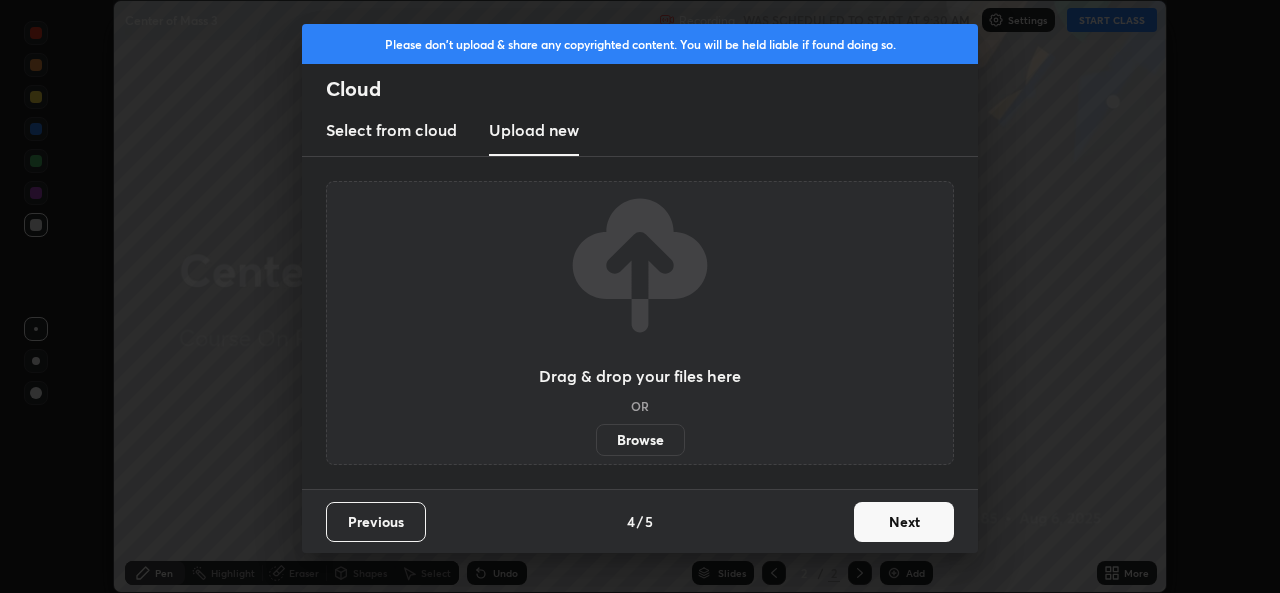 click on "Browse" at bounding box center (640, 440) 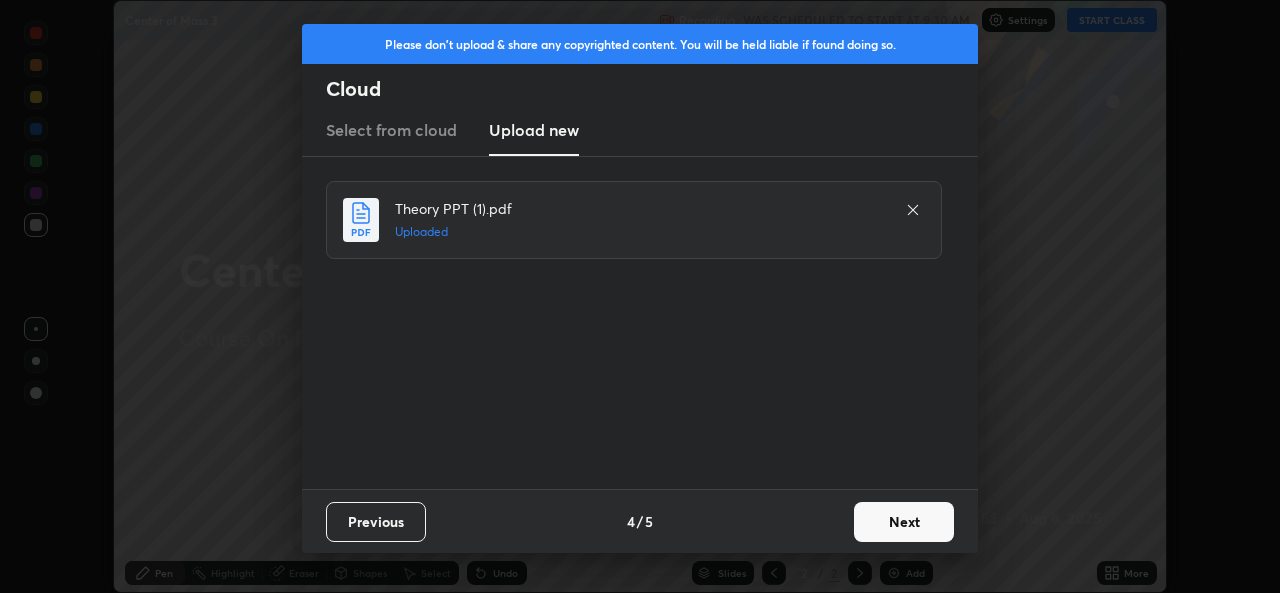 click on "Next" at bounding box center (904, 522) 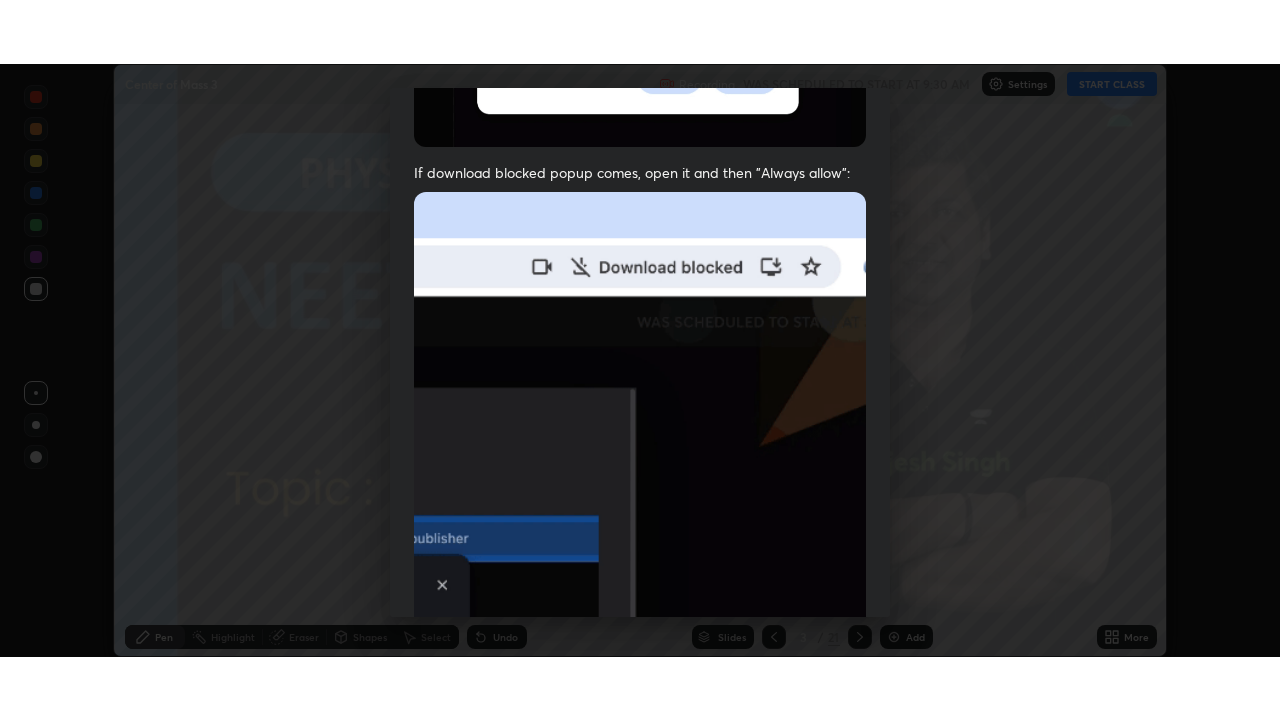 scroll, scrollTop: 471, scrollLeft: 0, axis: vertical 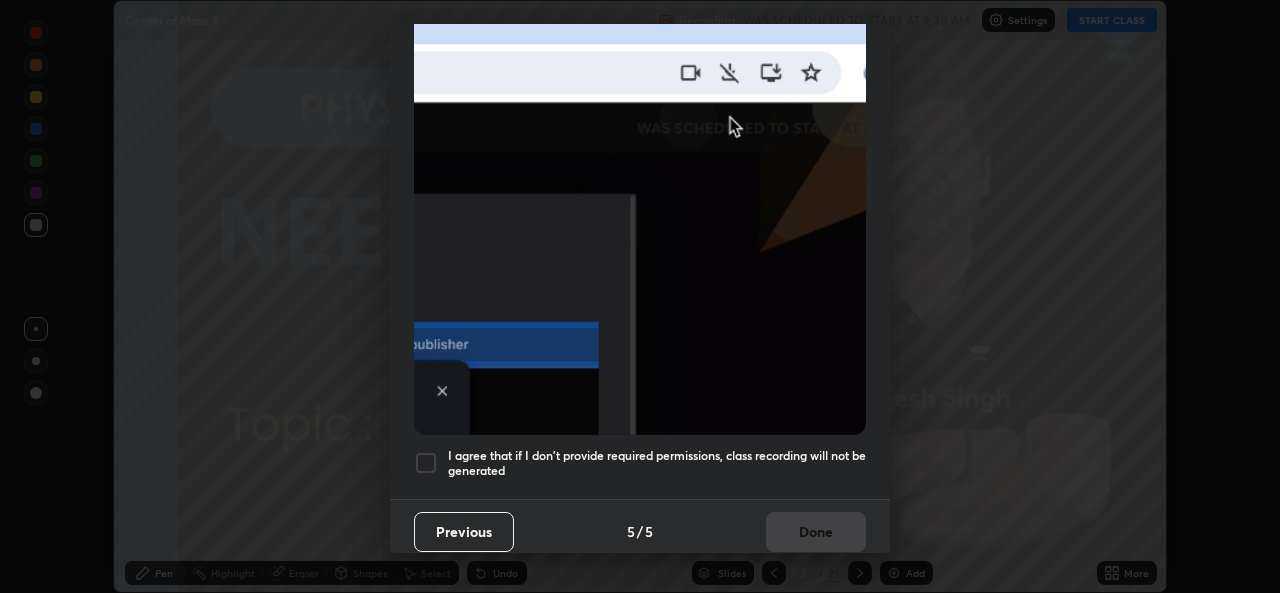 click at bounding box center (426, 463) 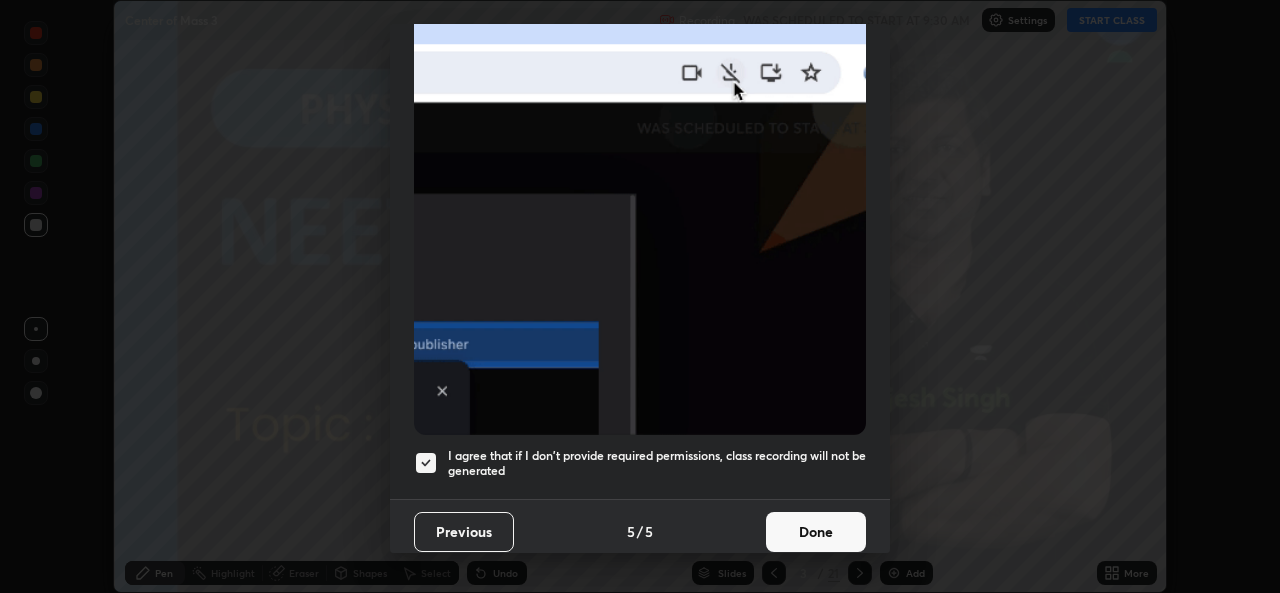 click on "Done" at bounding box center (816, 532) 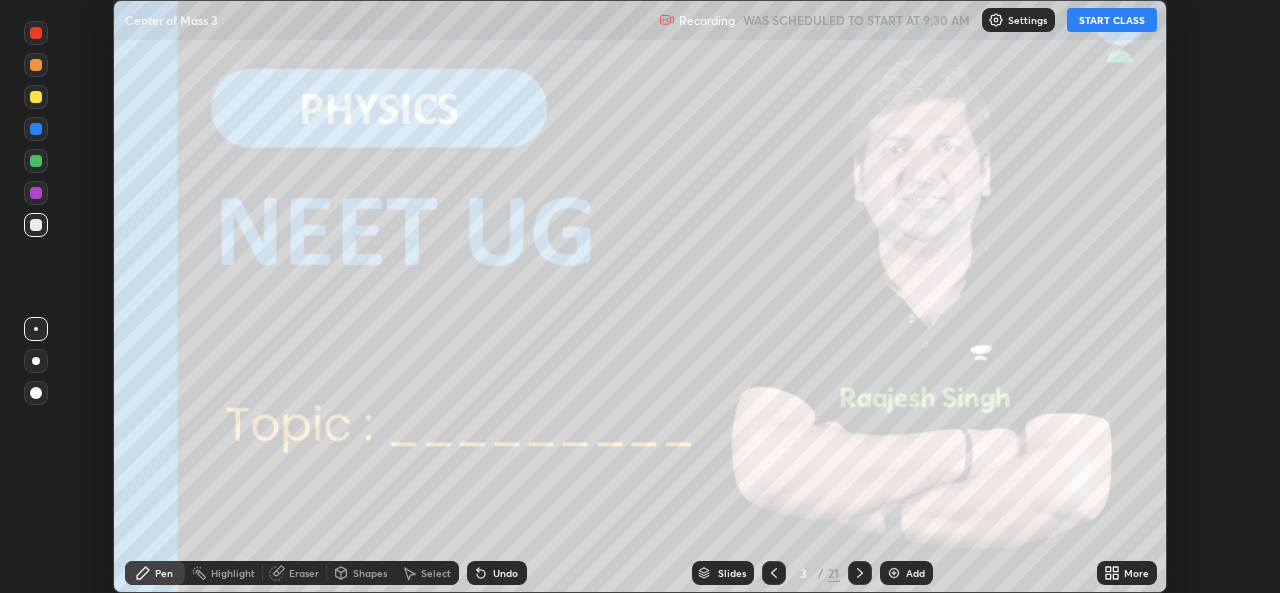 click 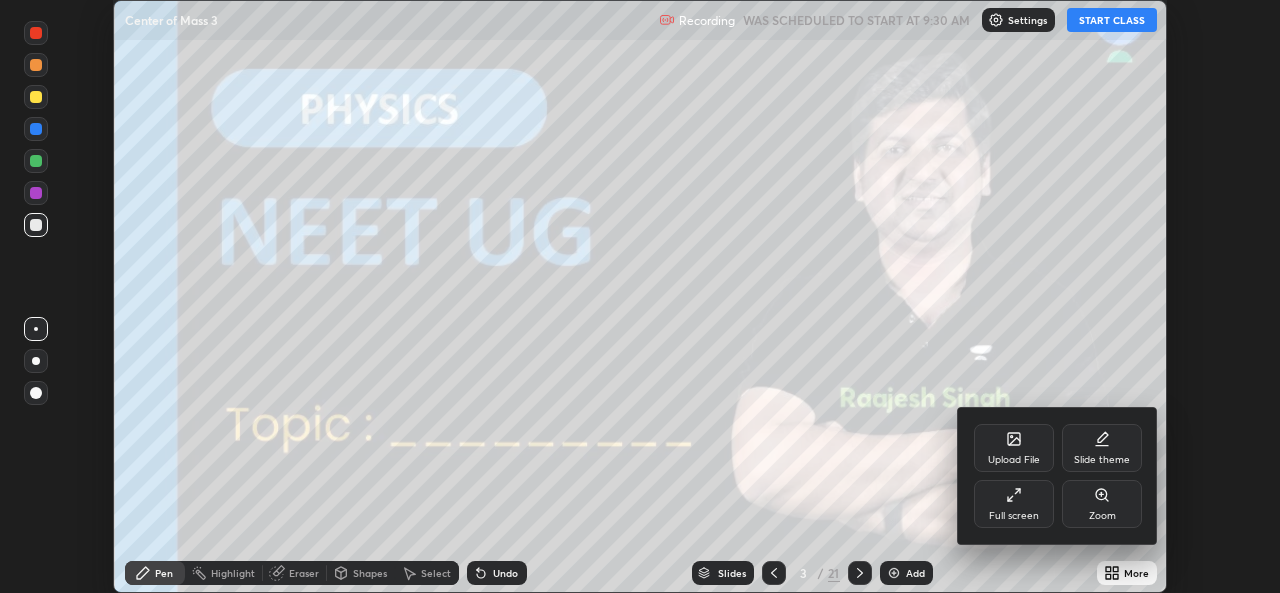 click on "Full screen" at bounding box center (1014, 516) 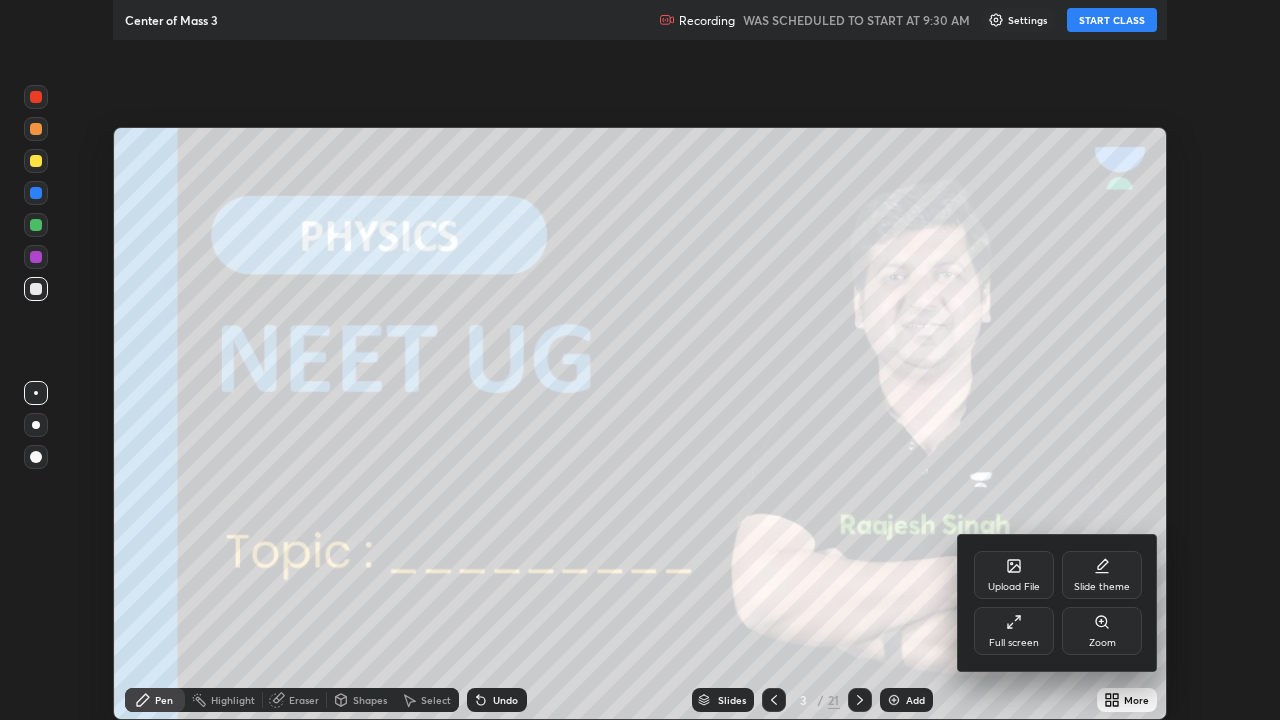 scroll, scrollTop: 99280, scrollLeft: 98720, axis: both 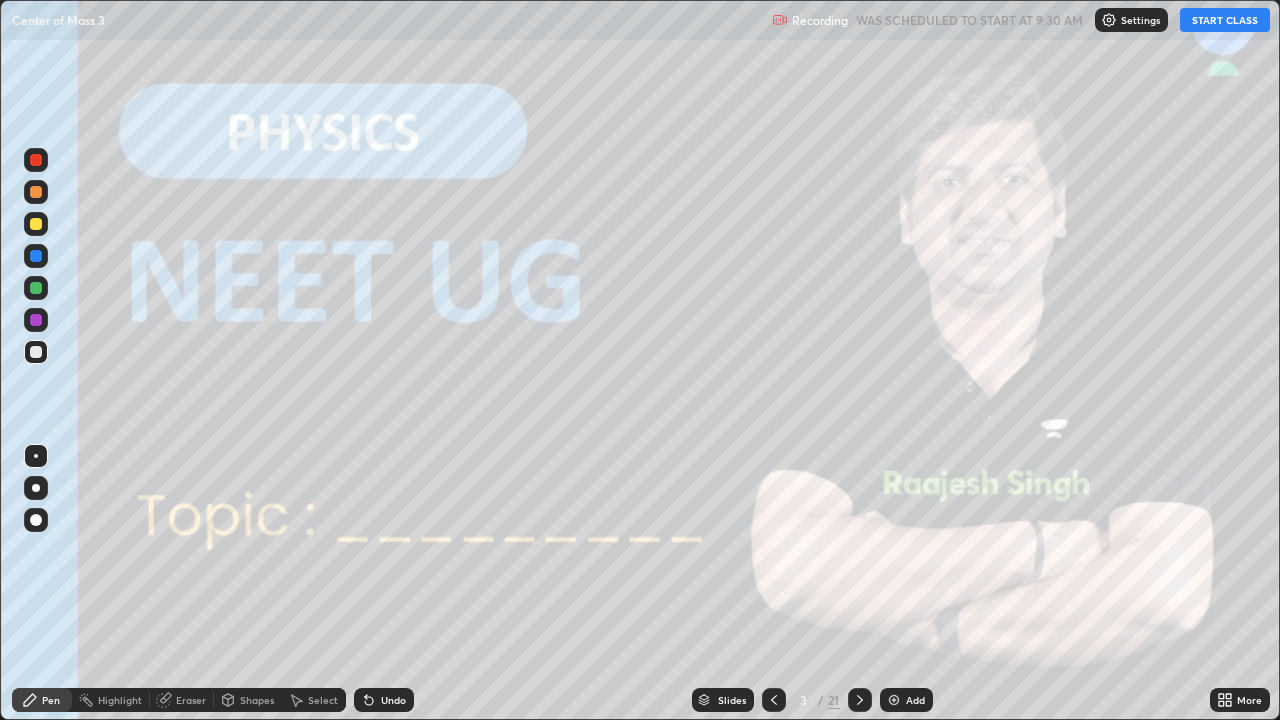 click on "START CLASS" at bounding box center [1225, 20] 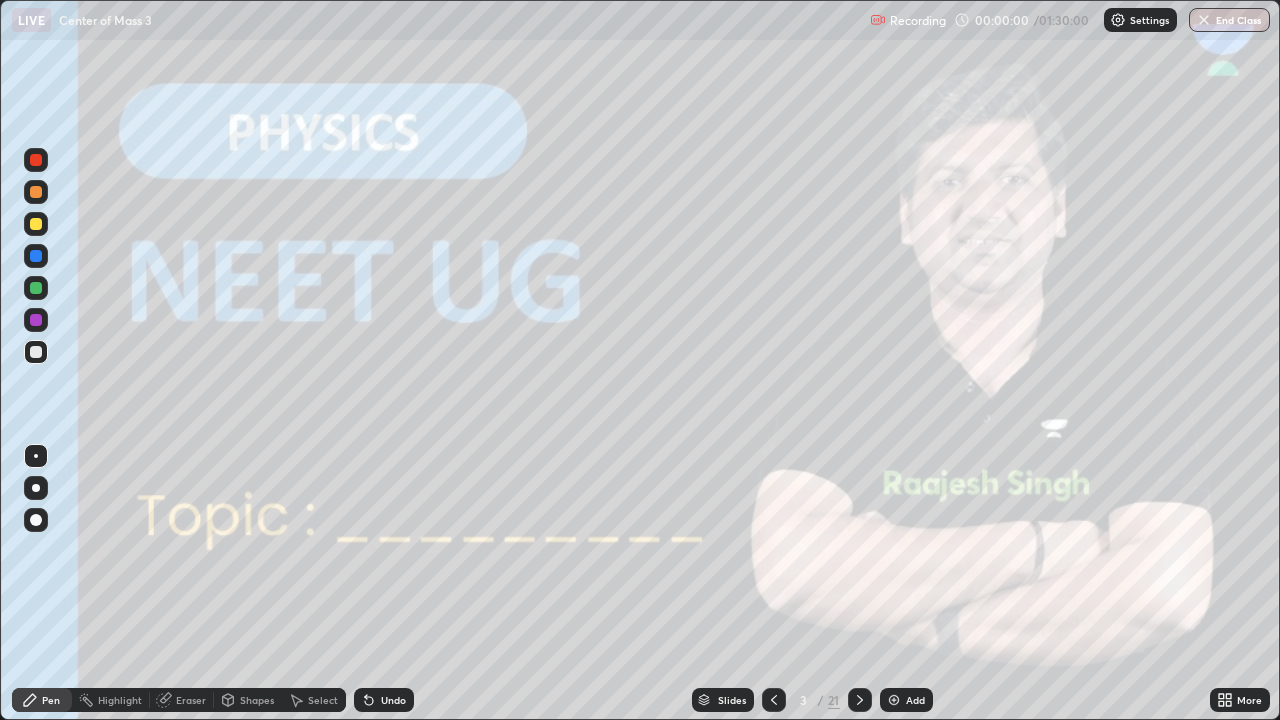 click 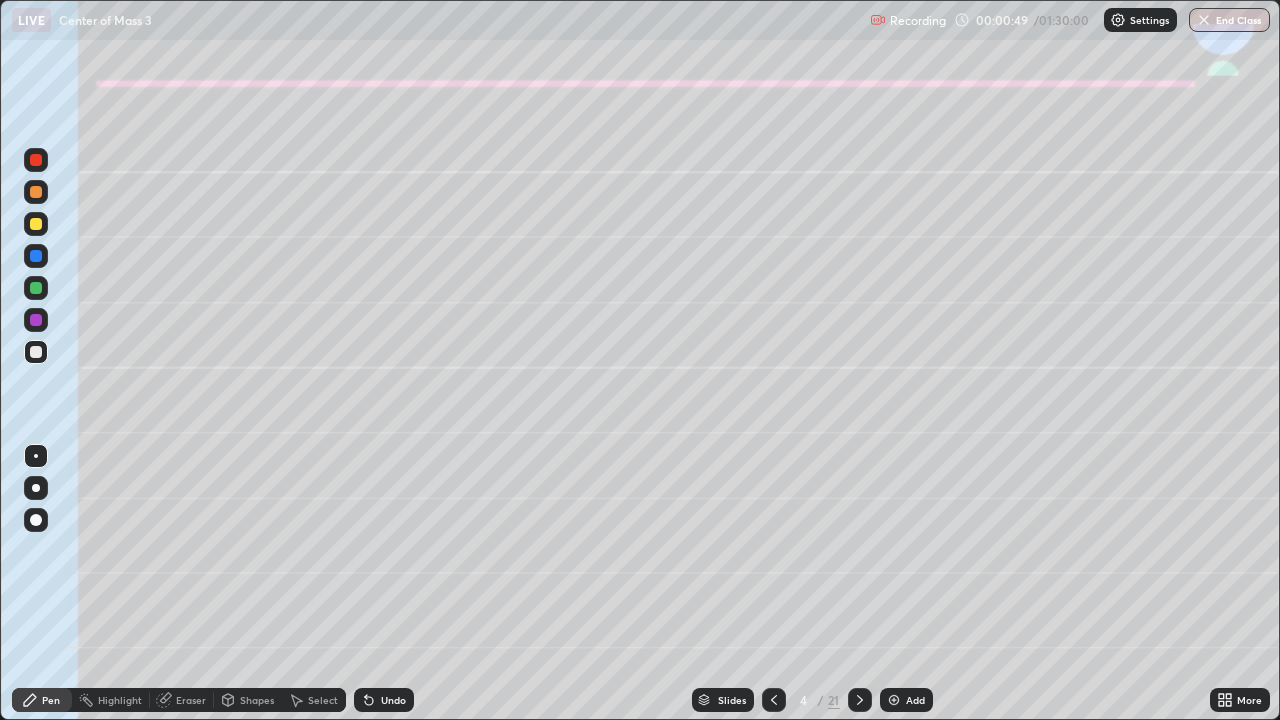 click at bounding box center (36, 224) 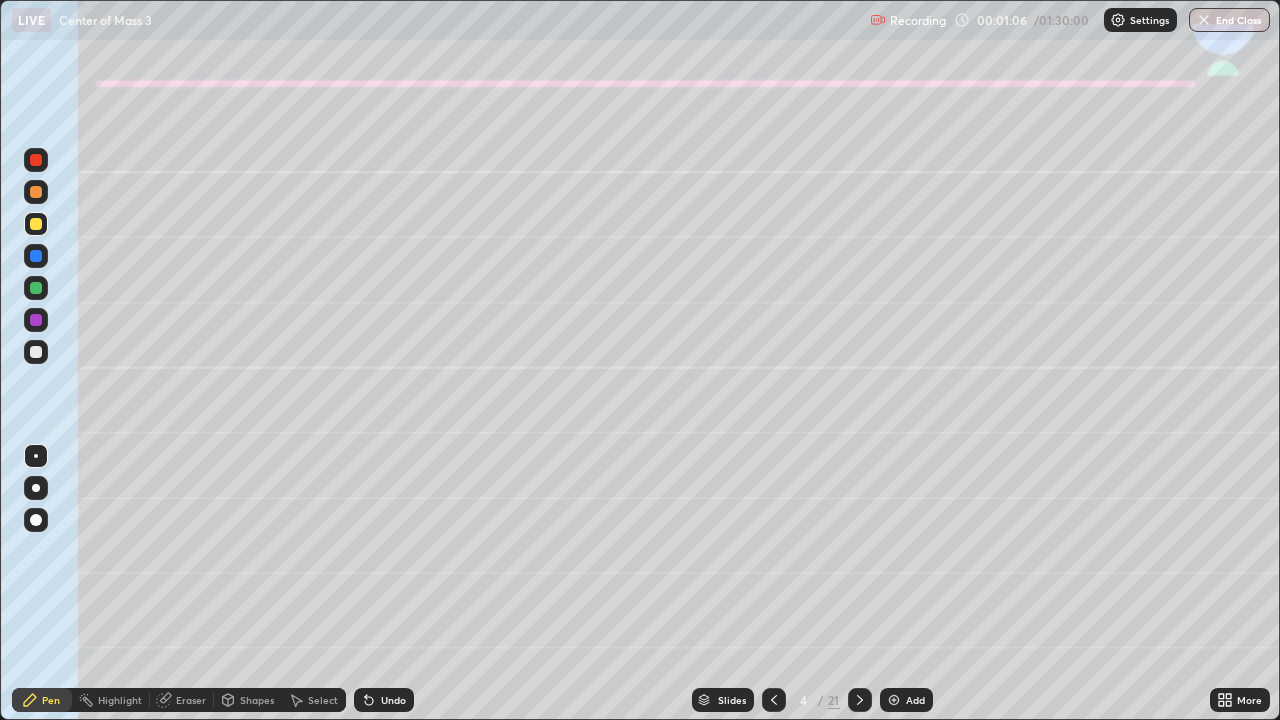 click at bounding box center [36, 488] 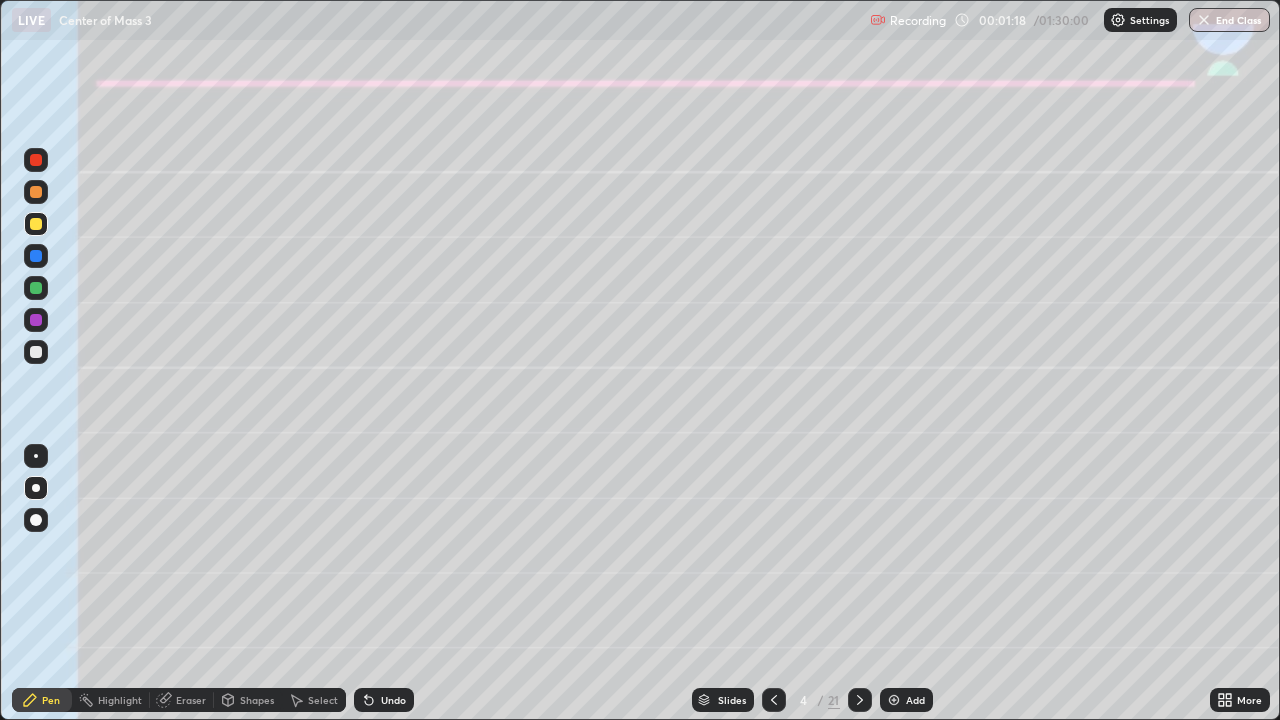 click on "Shapes" at bounding box center [257, 700] 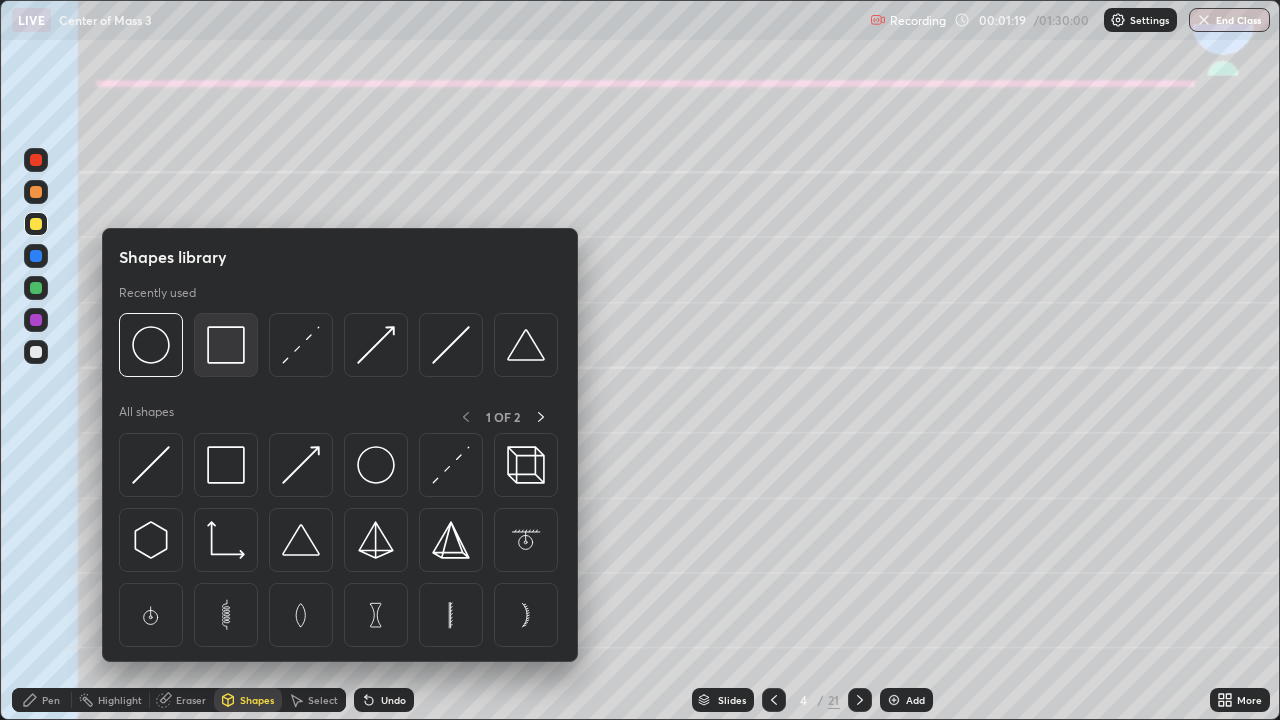 click at bounding box center [226, 345] 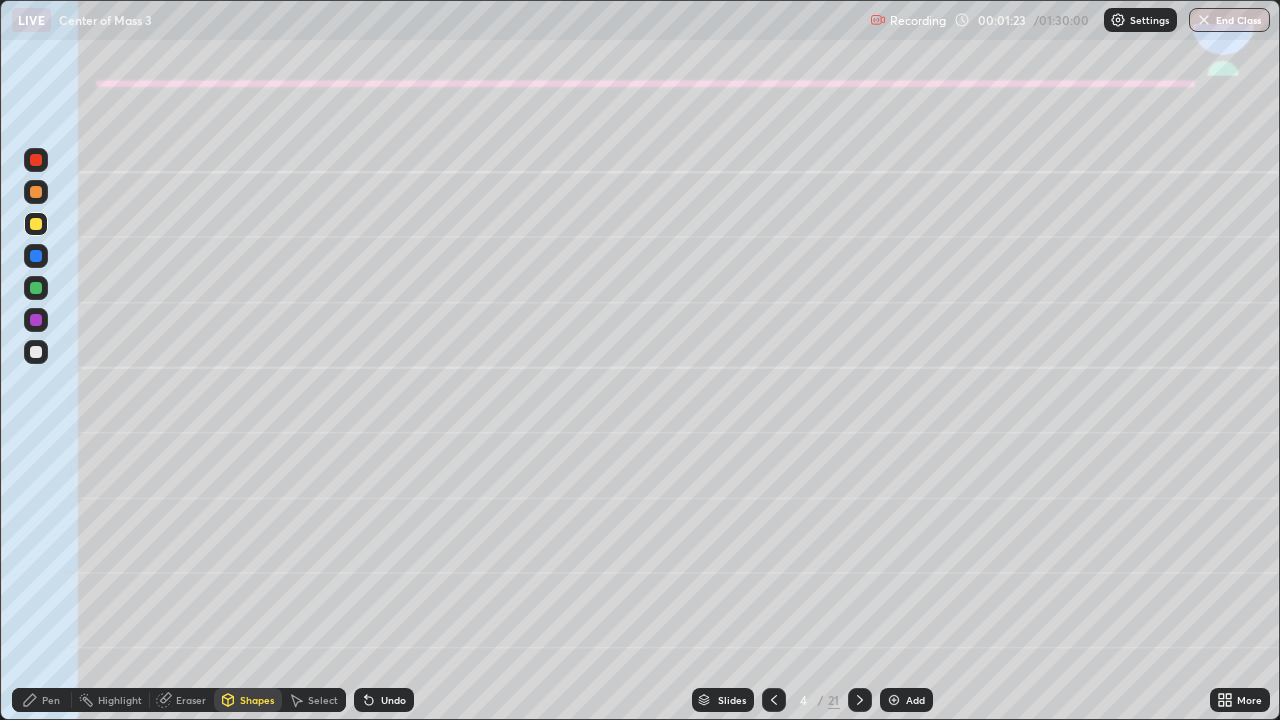 click 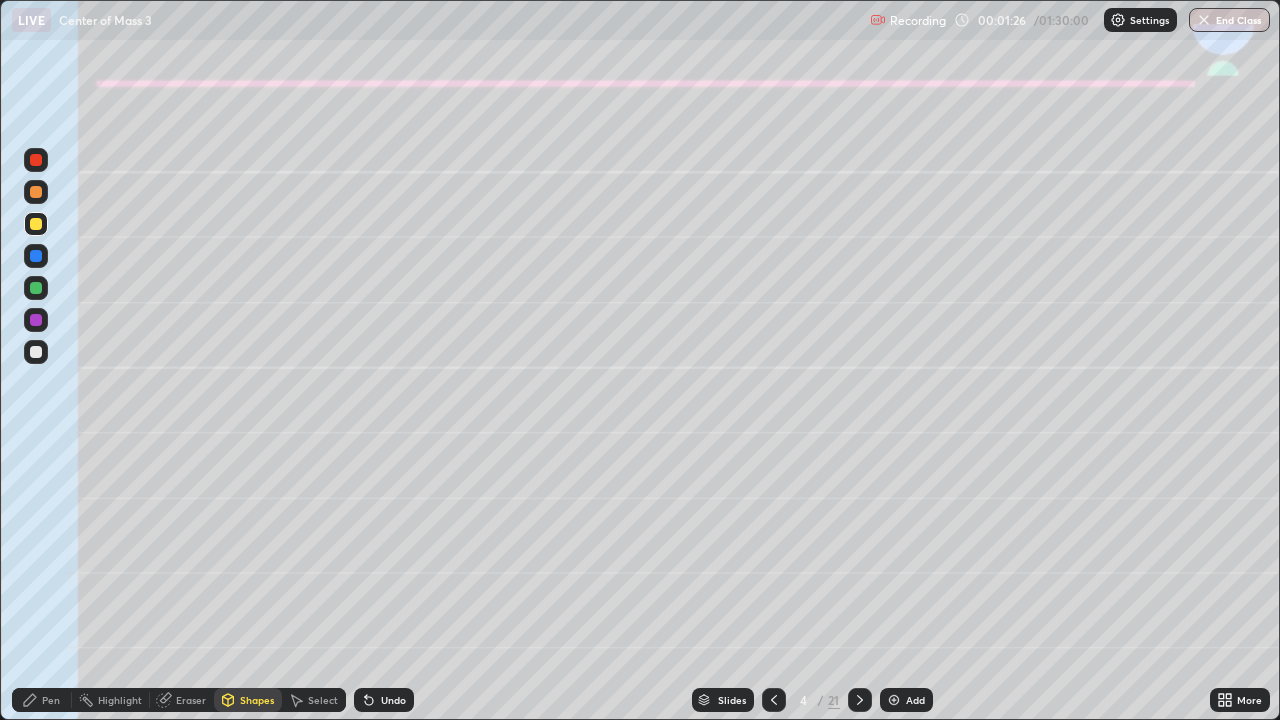 click on "Undo" at bounding box center (384, 700) 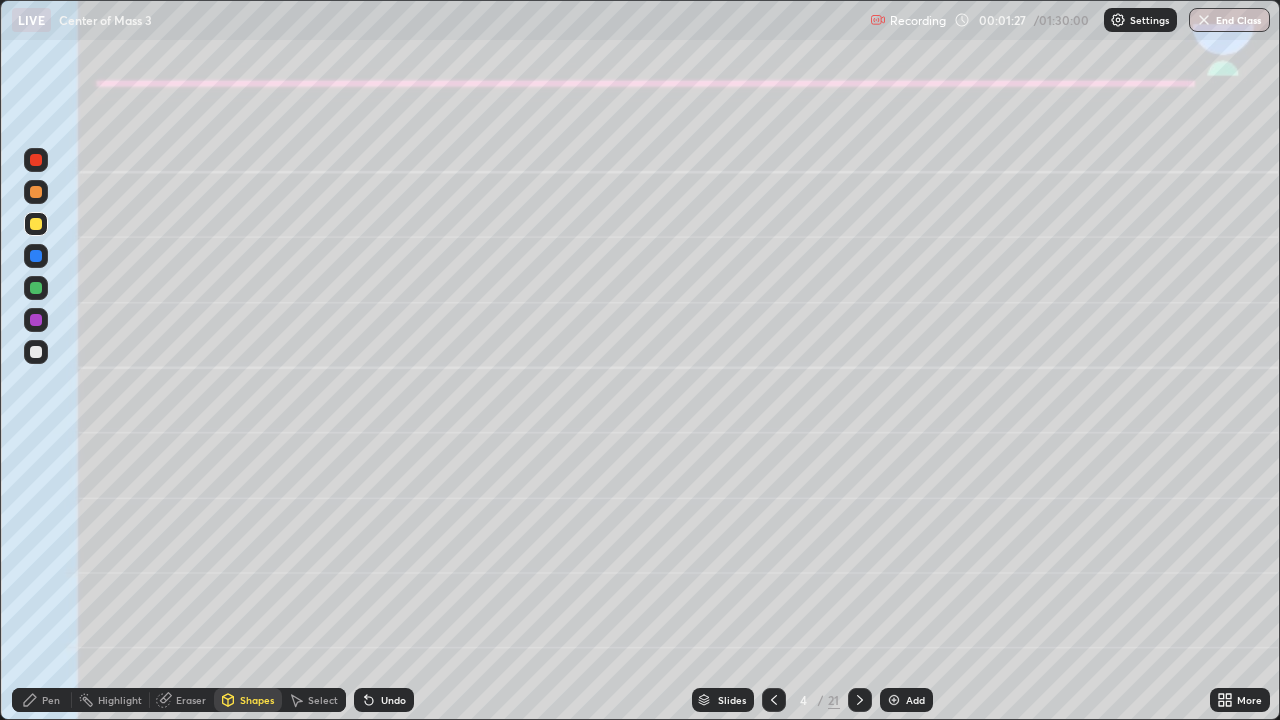 click on "Undo" at bounding box center [393, 700] 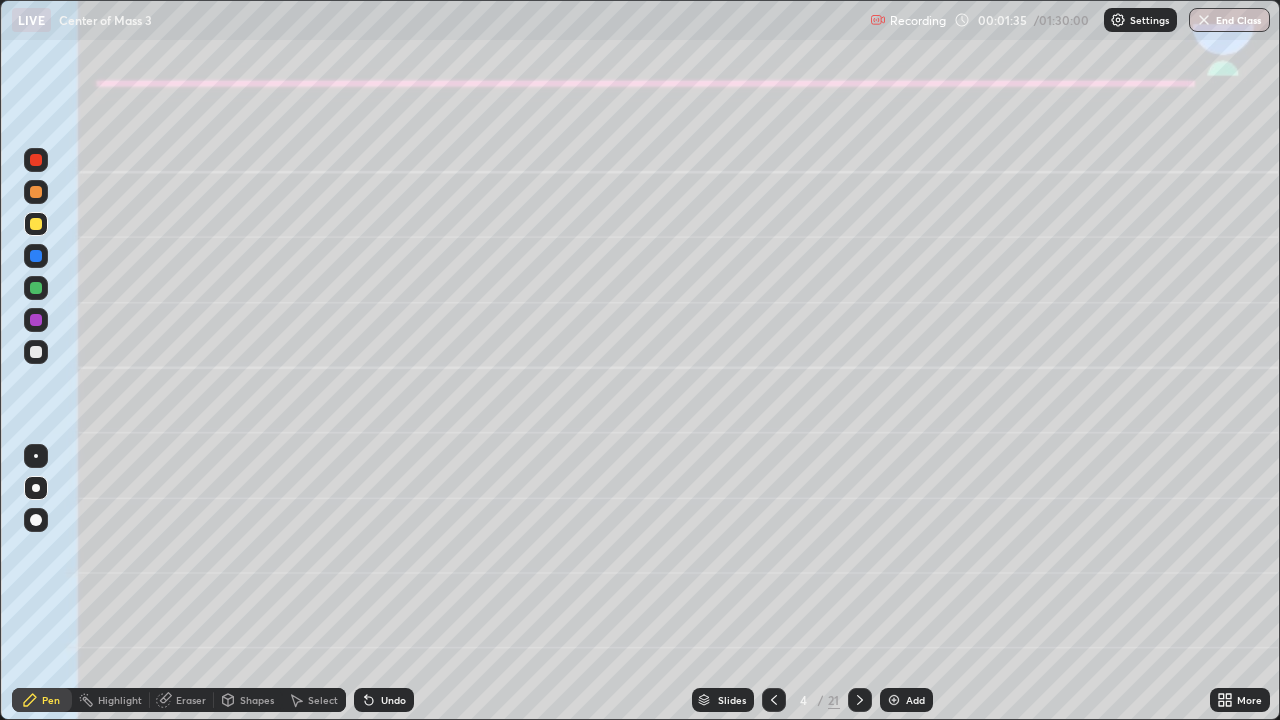click on "Shapes" at bounding box center [248, 700] 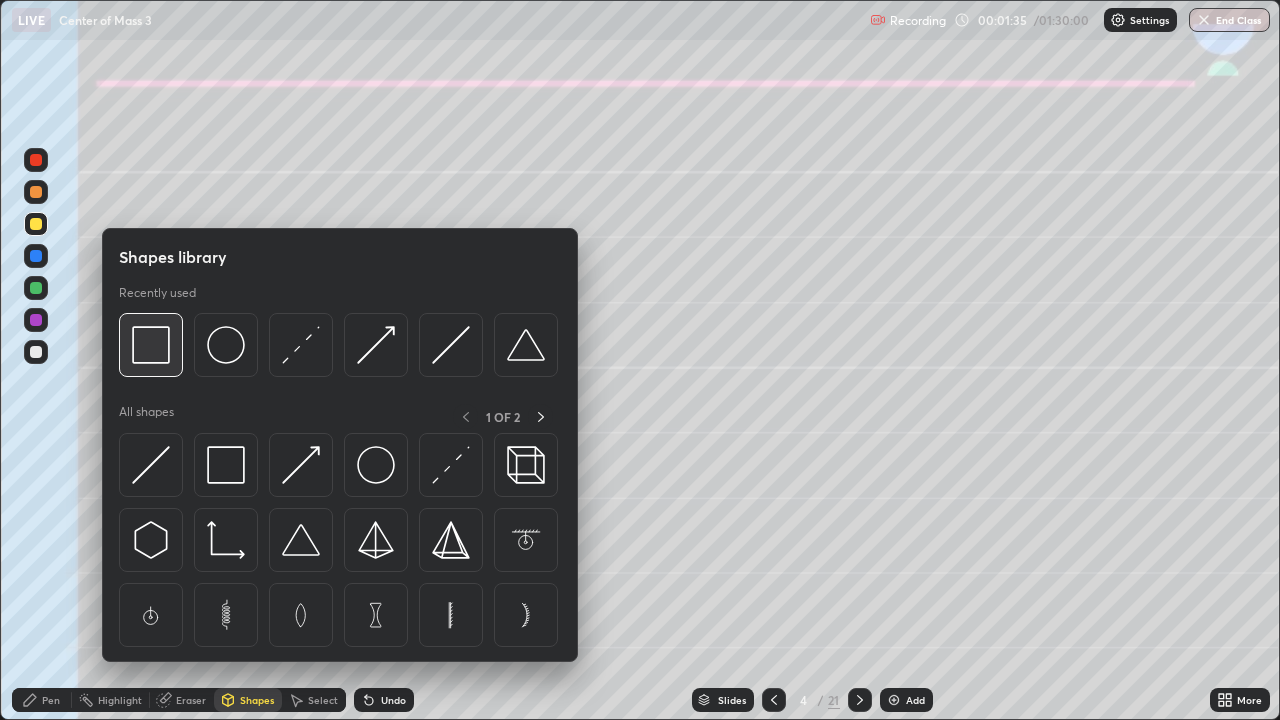 click at bounding box center [151, 345] 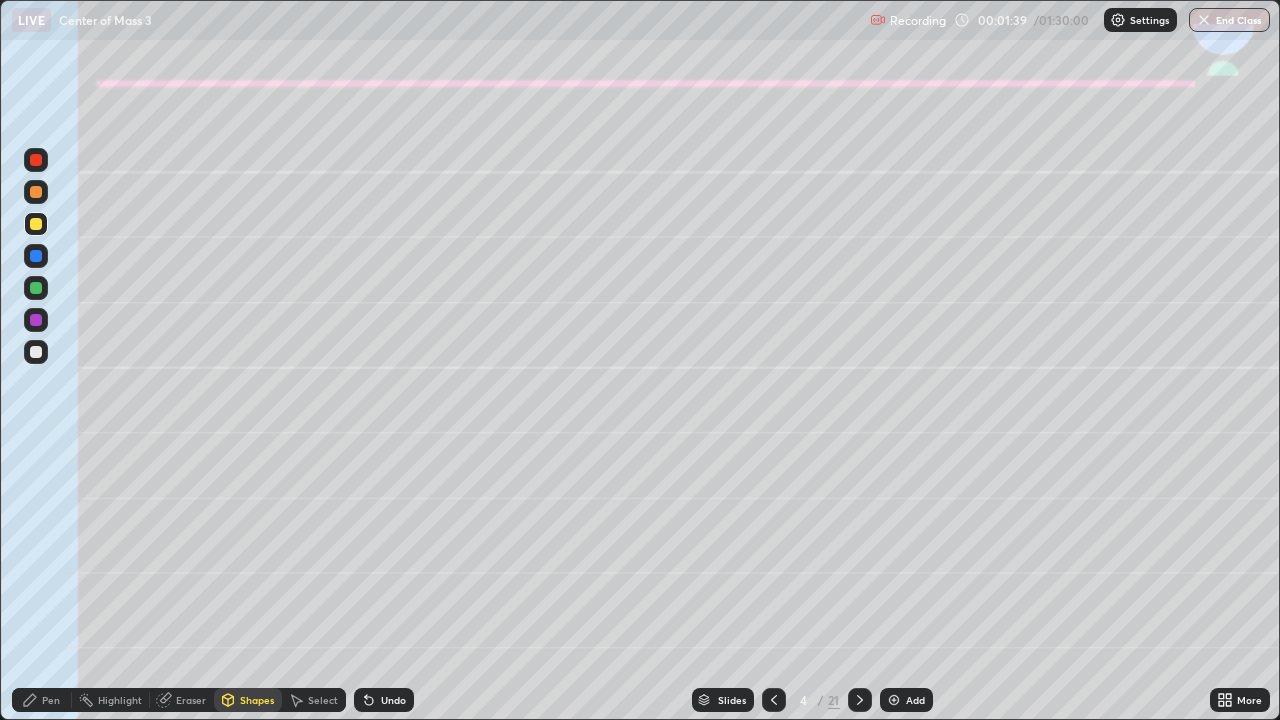 click on "Shapes" at bounding box center [257, 700] 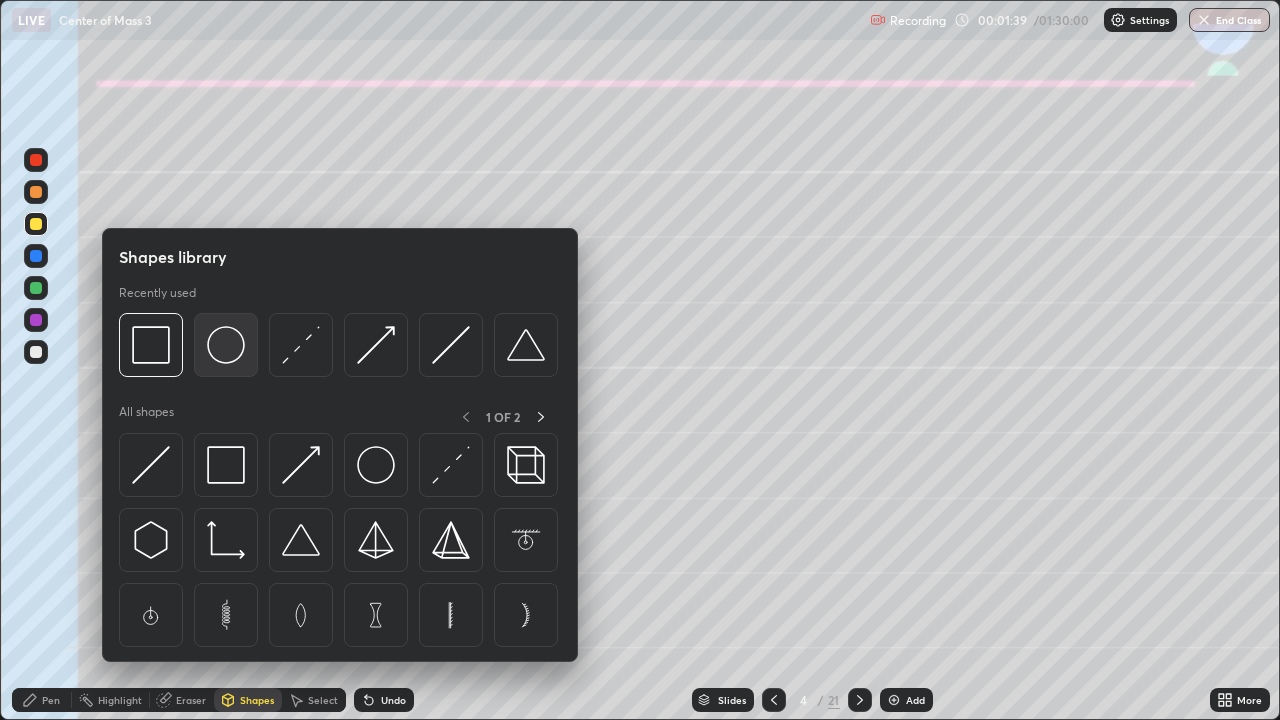 click at bounding box center [226, 345] 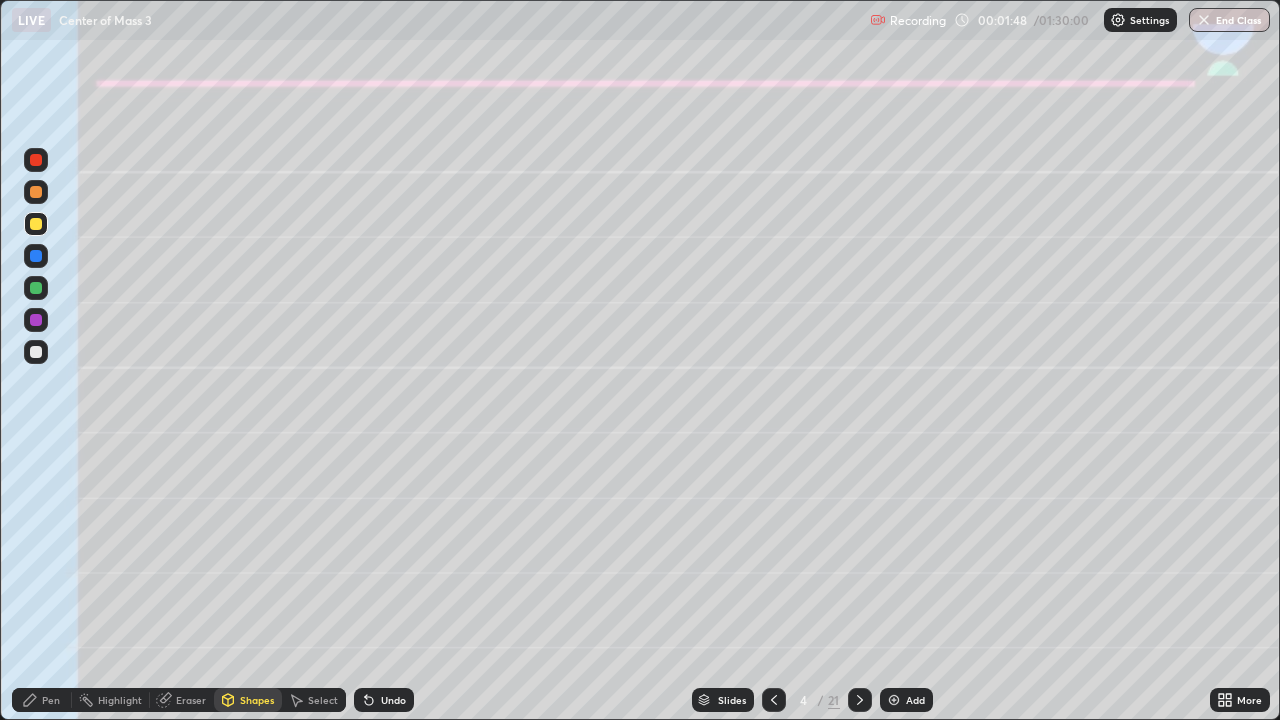 click on "Pen" at bounding box center (51, 700) 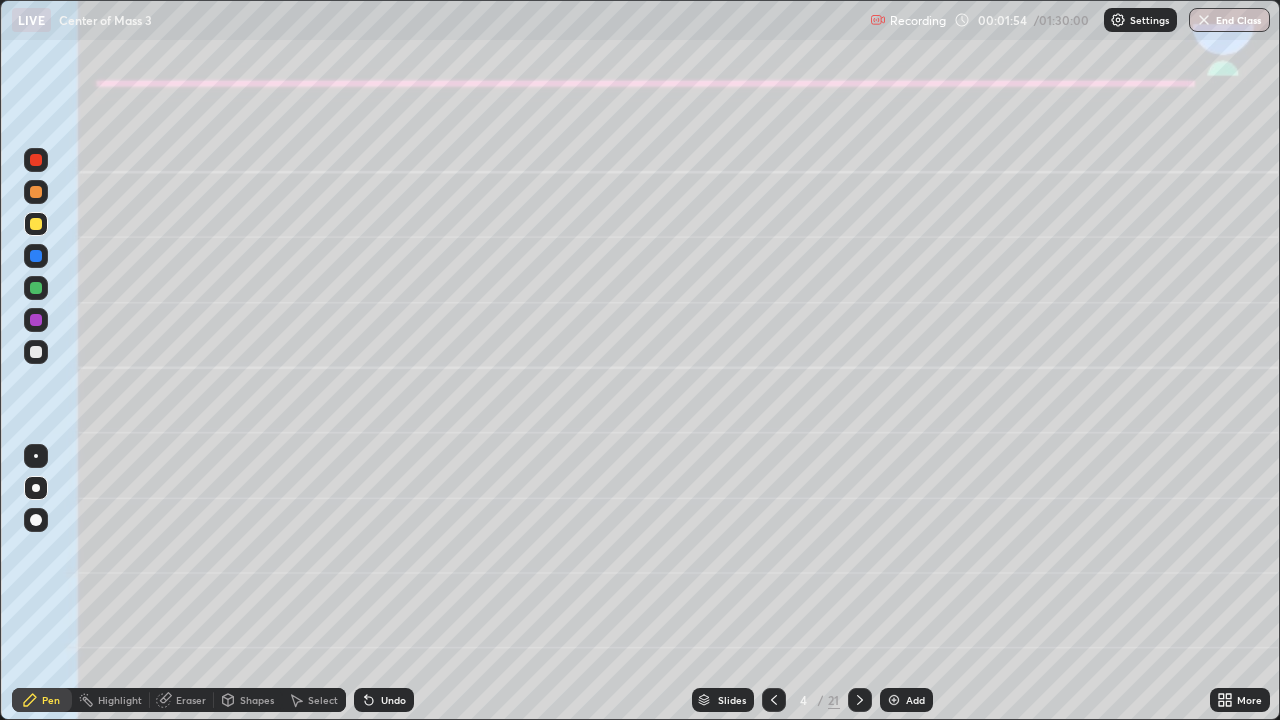click on "Shapes" at bounding box center [257, 700] 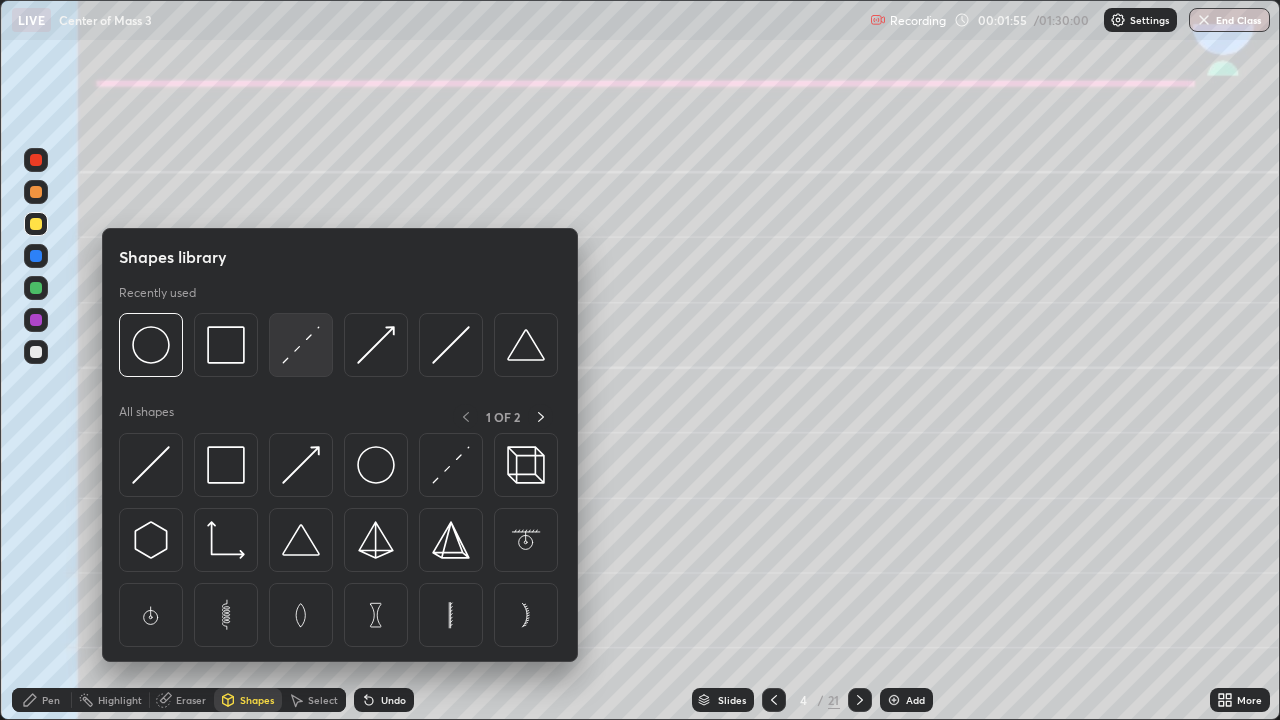 click at bounding box center [301, 345] 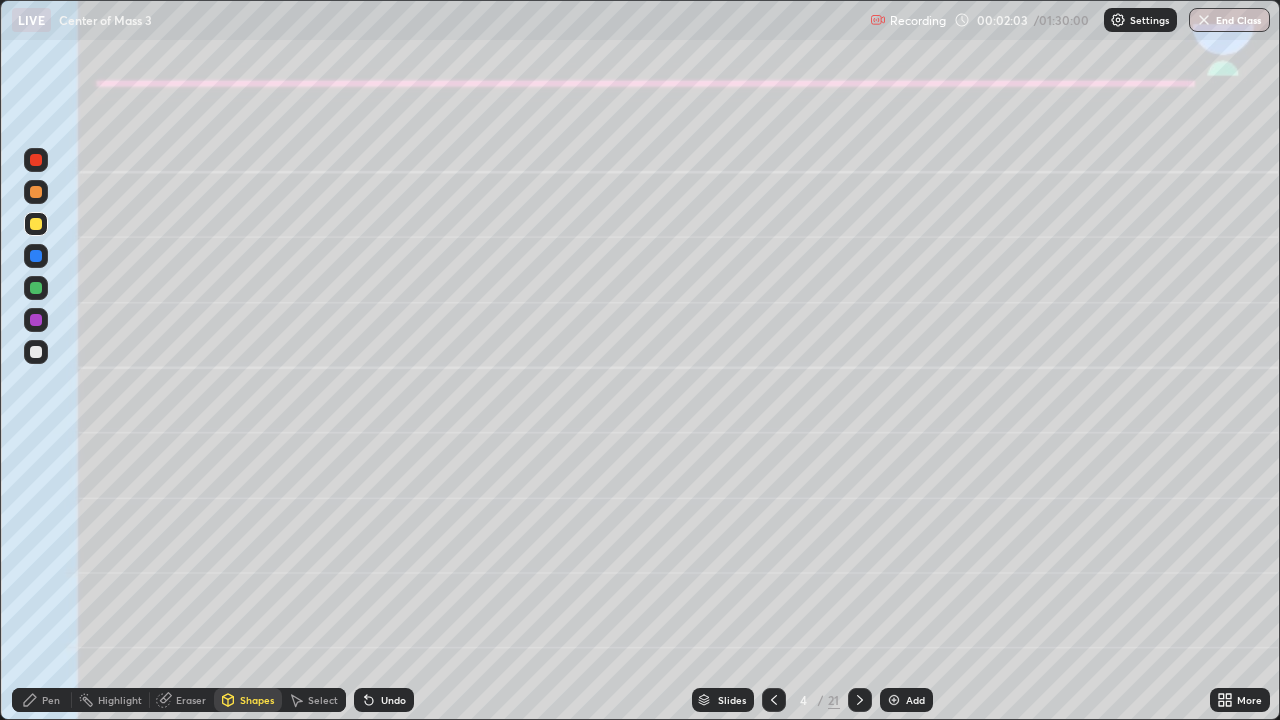 click on "Shapes" at bounding box center [257, 700] 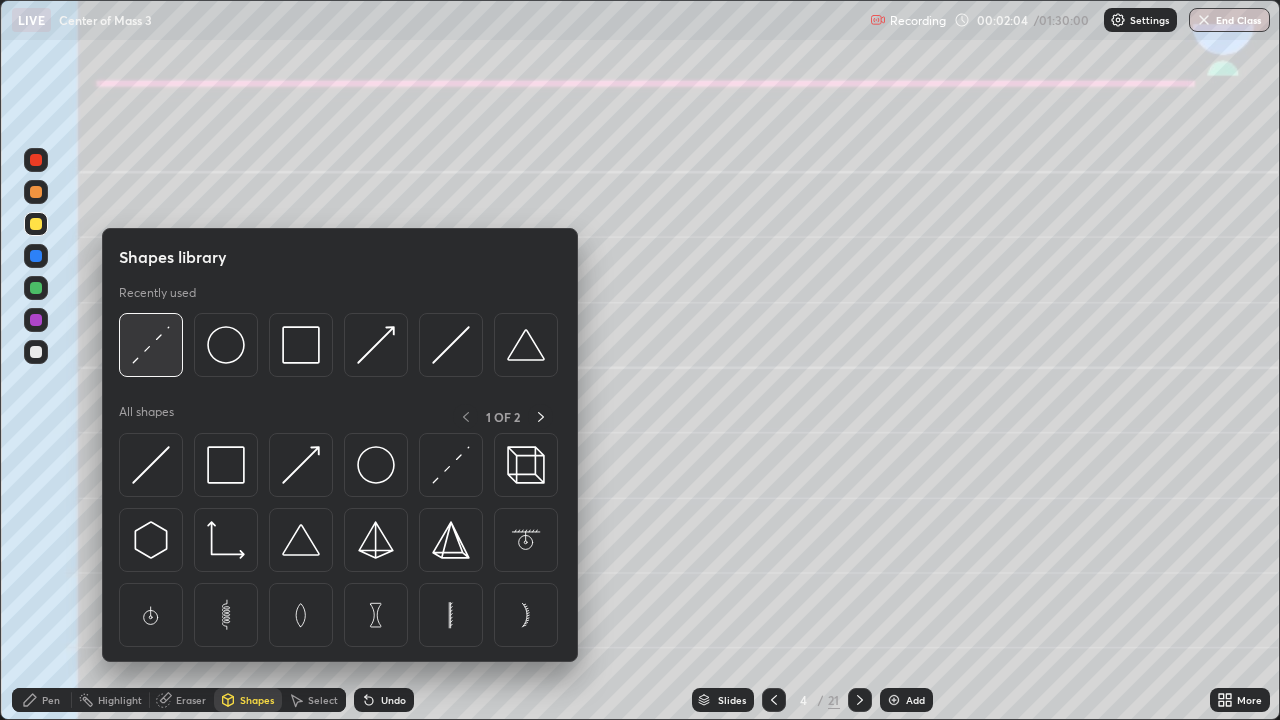 click at bounding box center [151, 345] 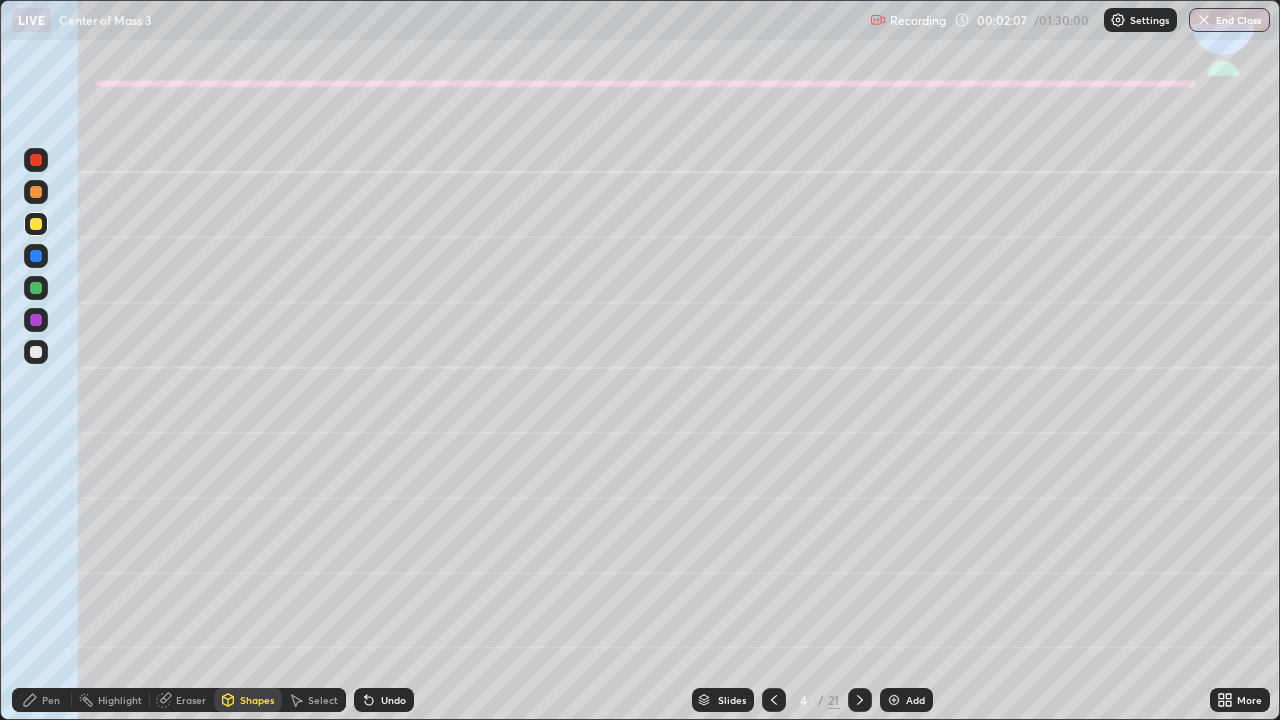 click 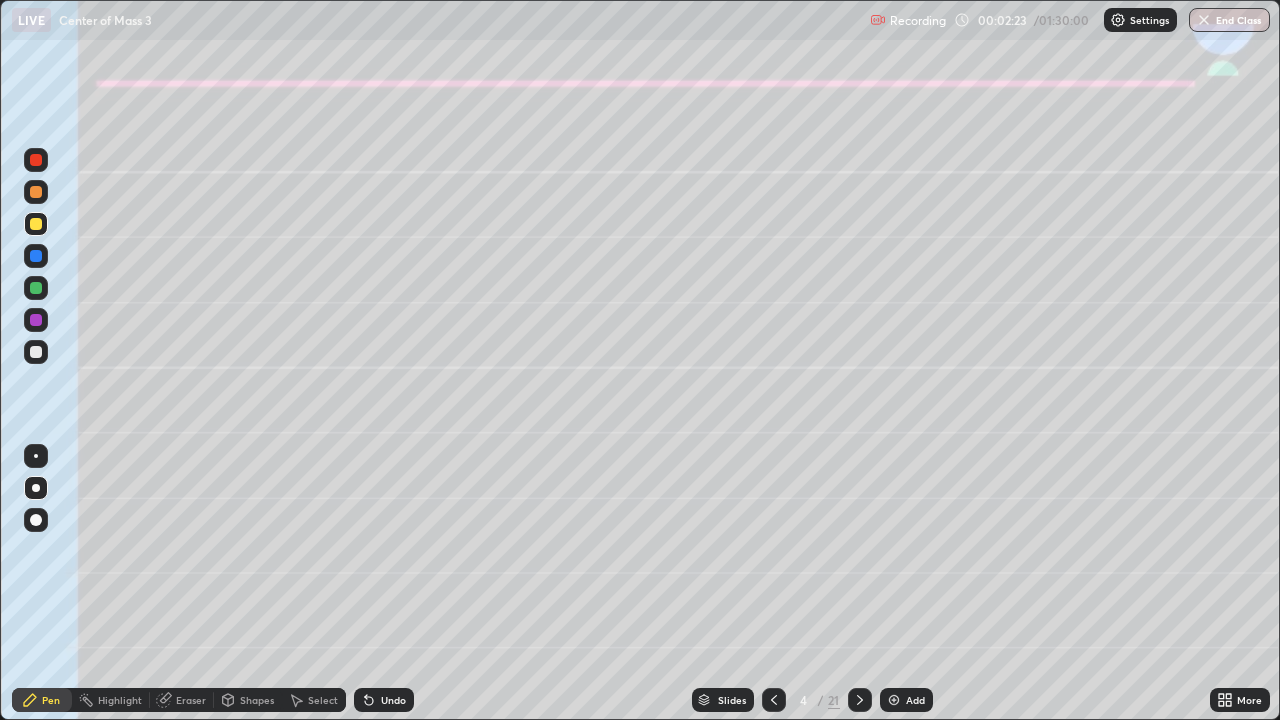 click on "Undo" at bounding box center (393, 700) 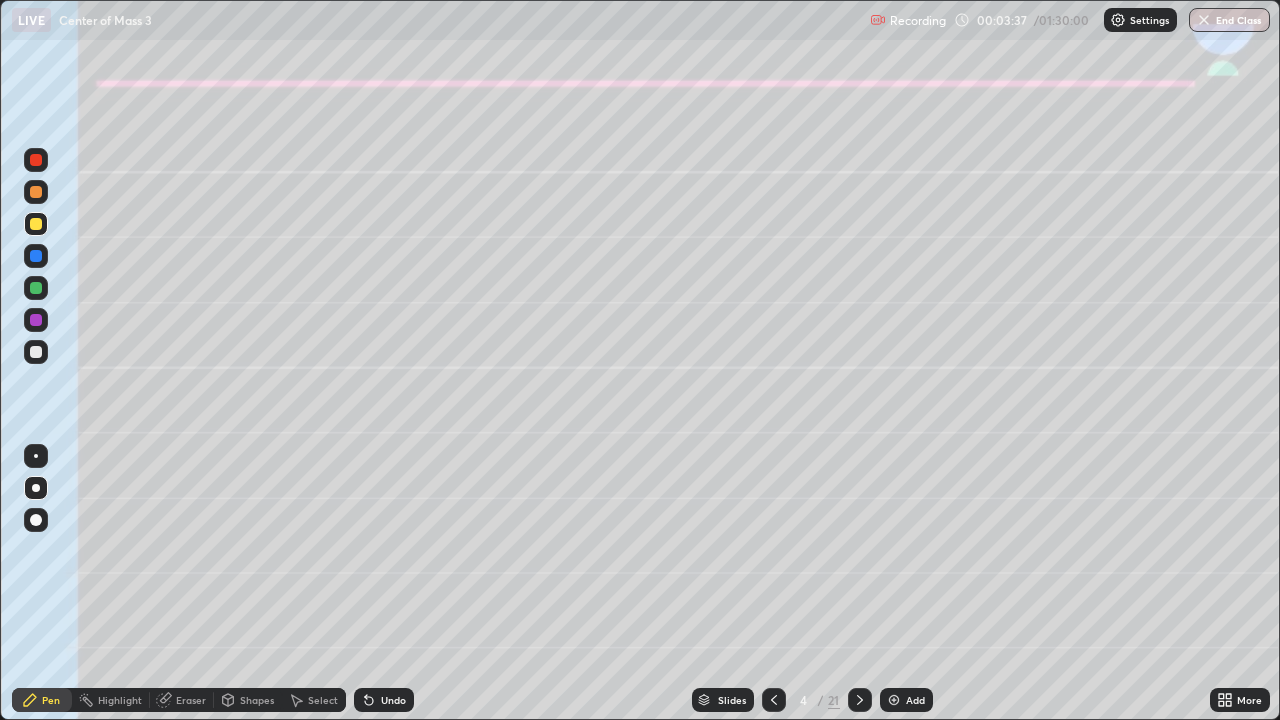 click at bounding box center [36, 288] 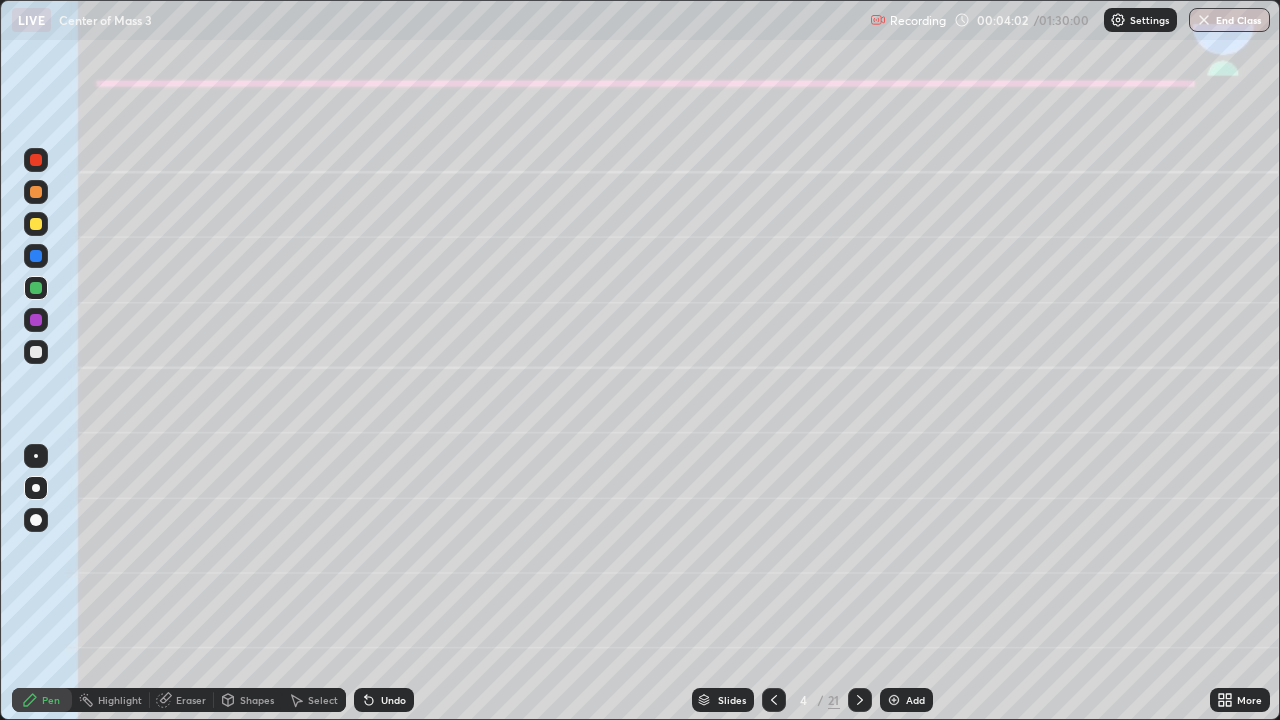 click 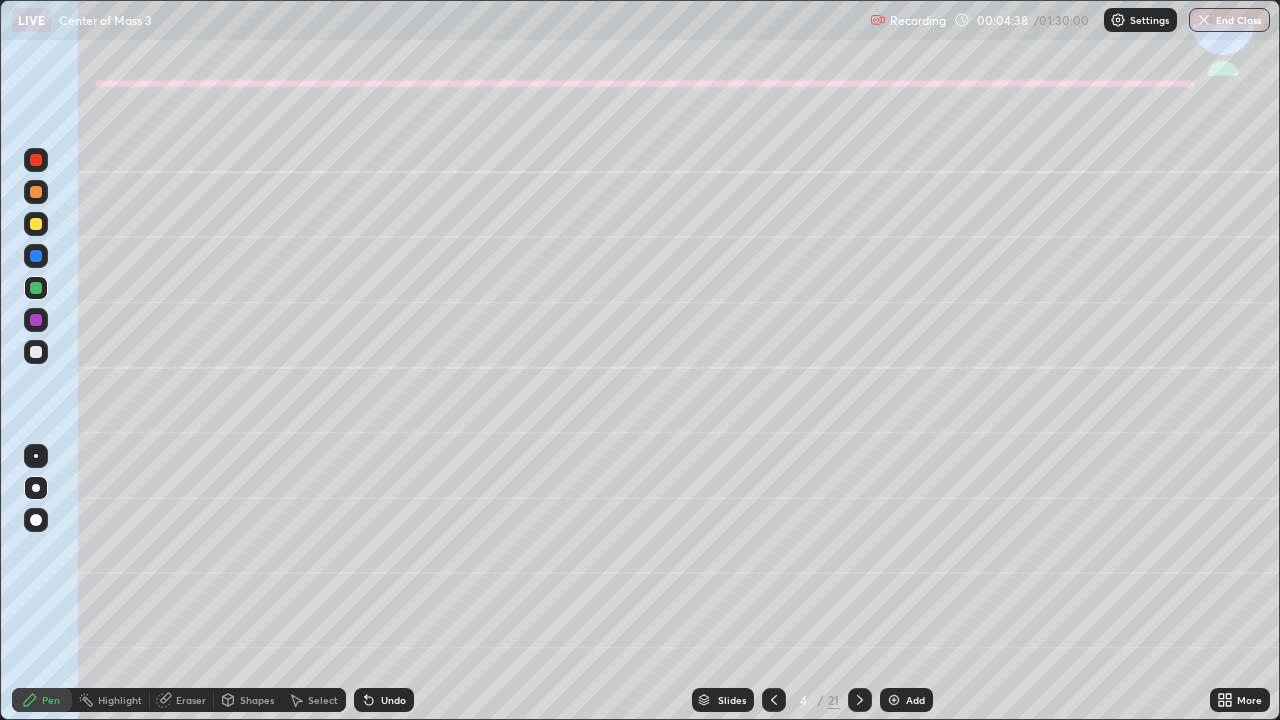 click on "Eraser" at bounding box center (191, 700) 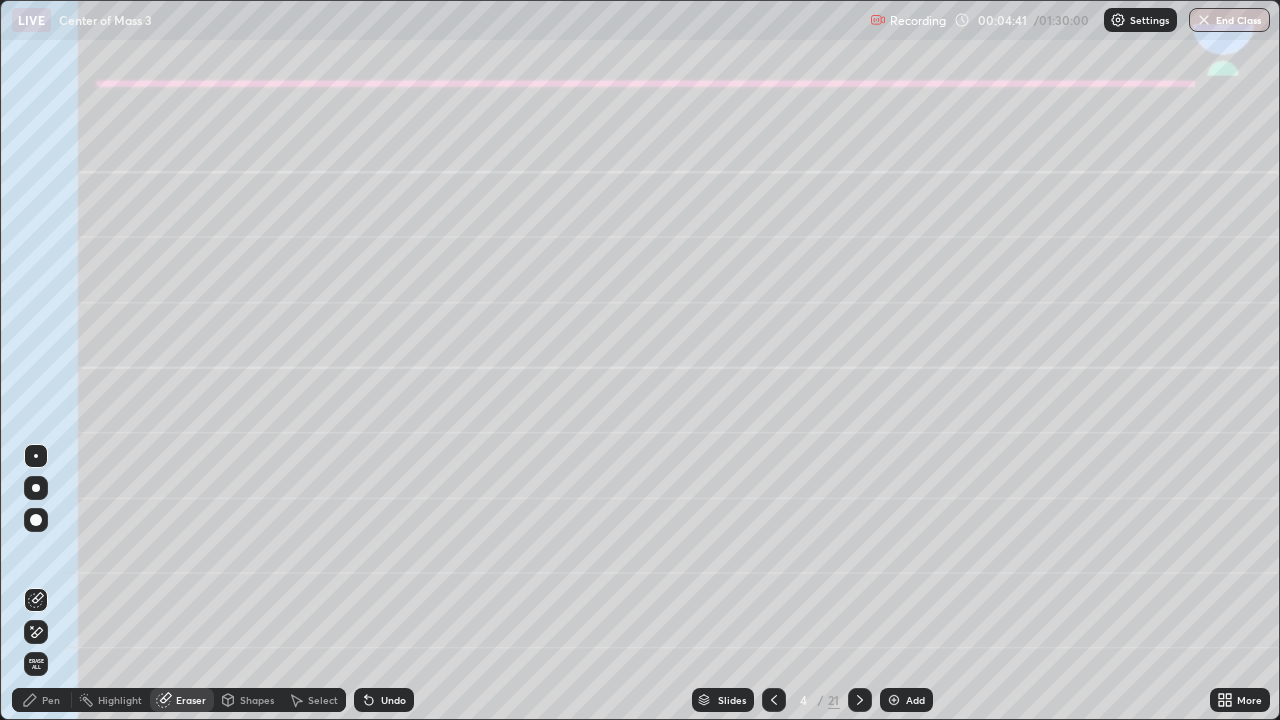 click on "Pen" at bounding box center [51, 700] 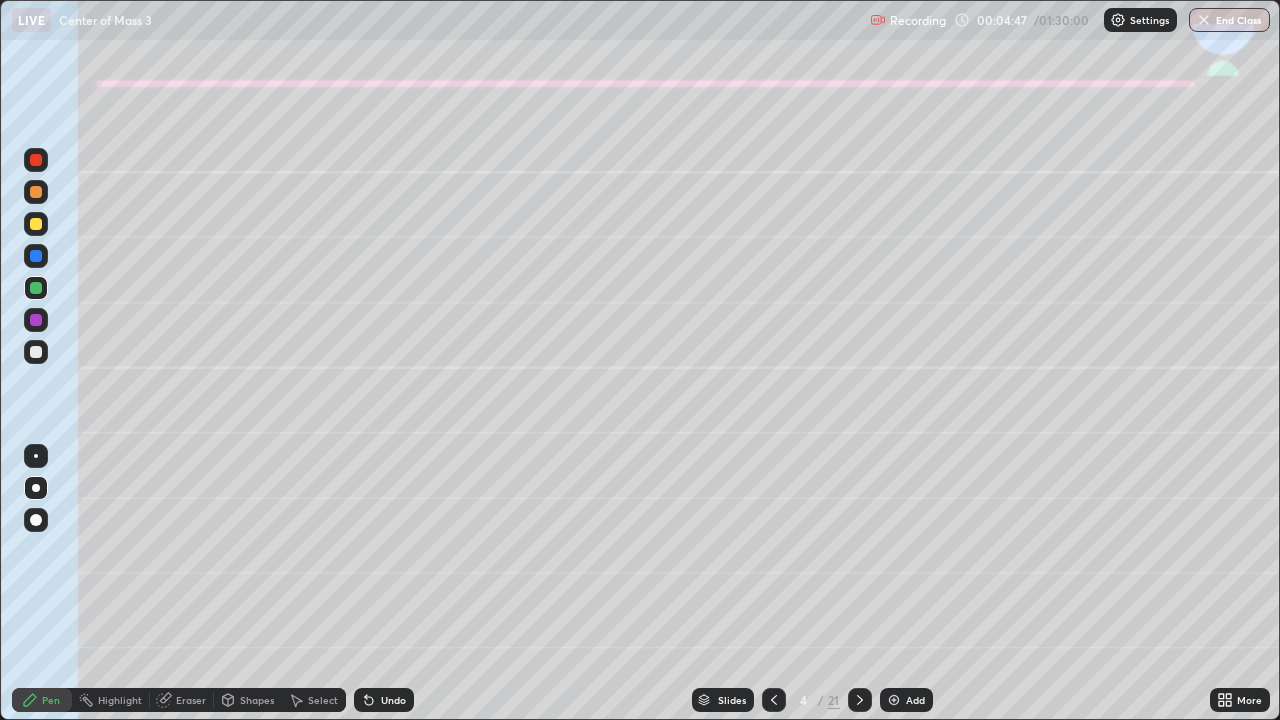click on "Eraser" at bounding box center (191, 700) 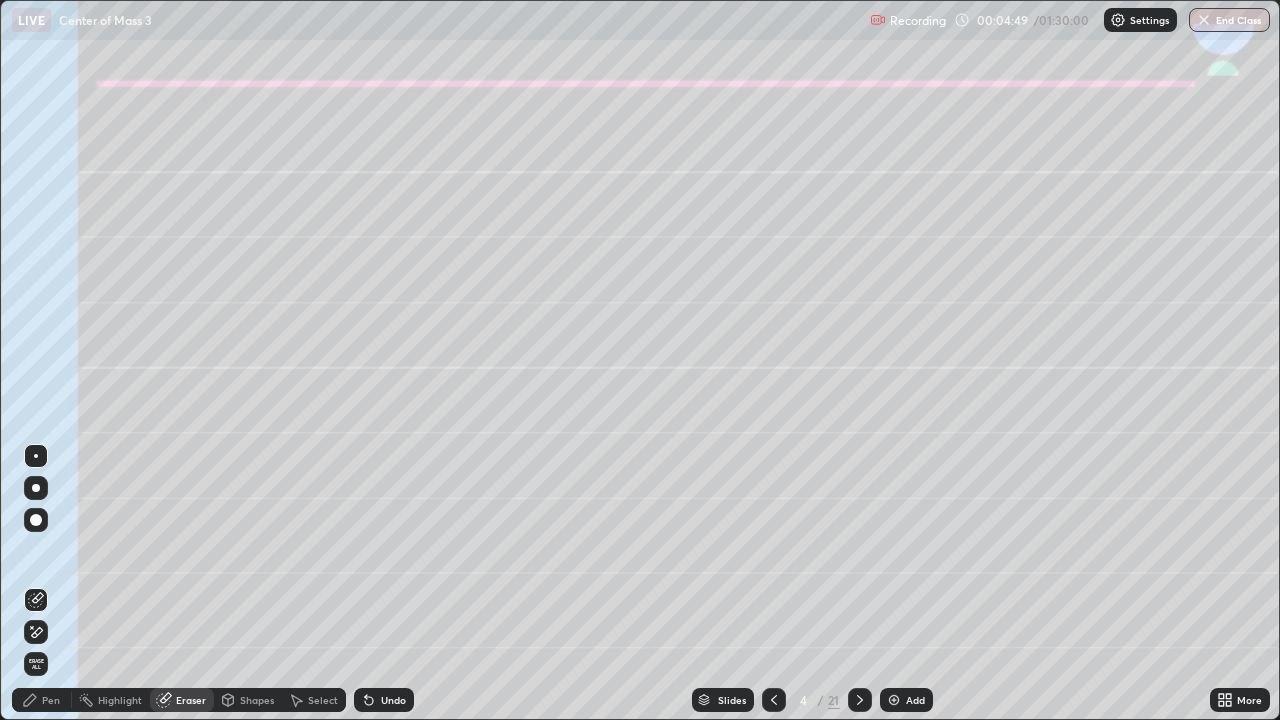 click 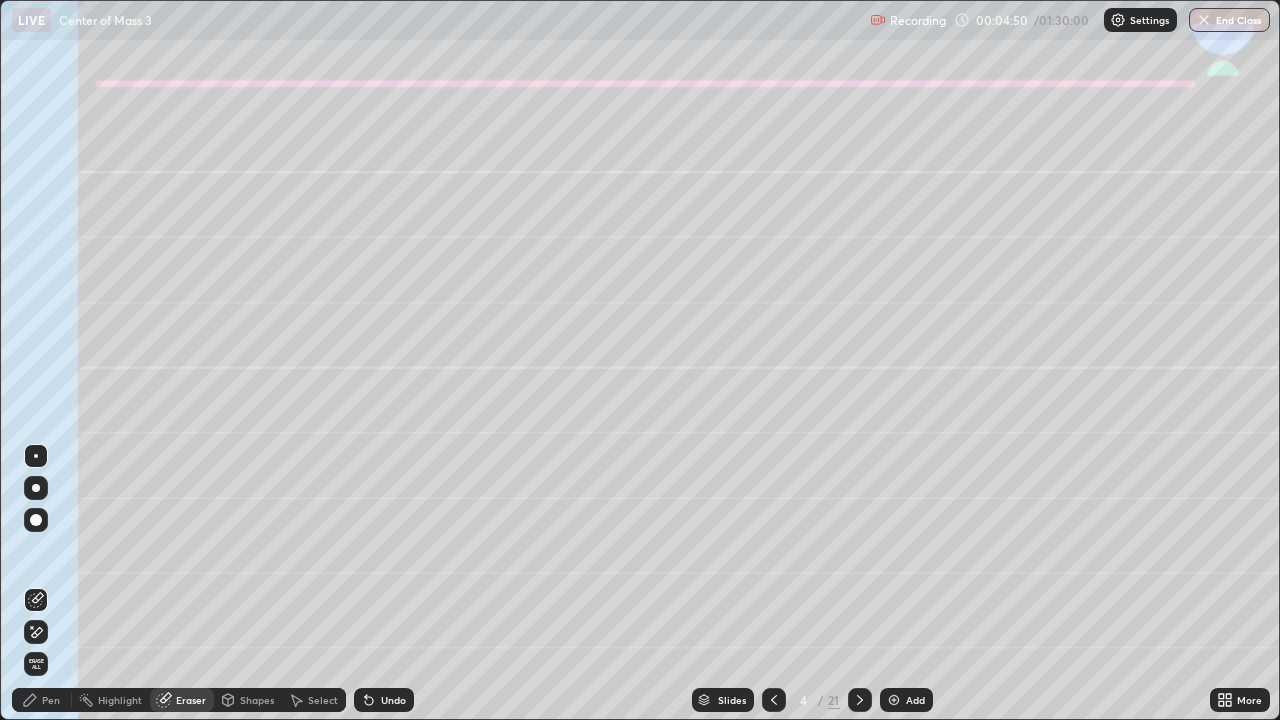 click 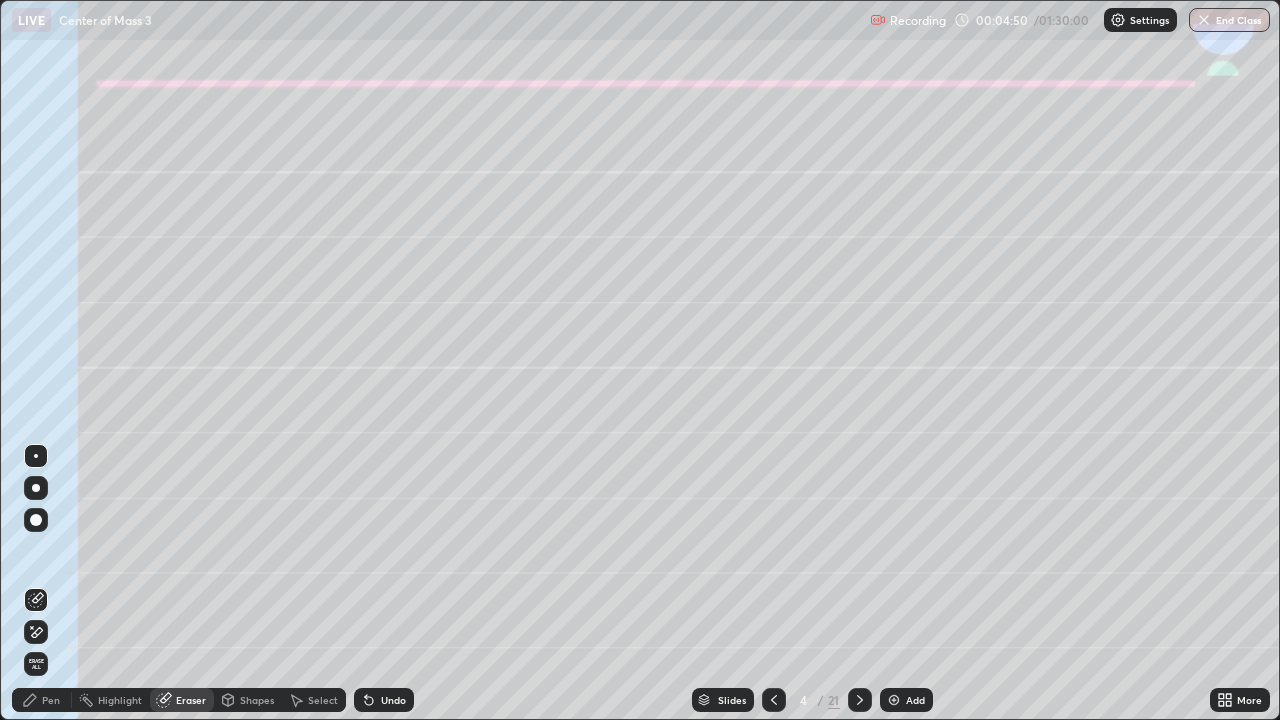 click 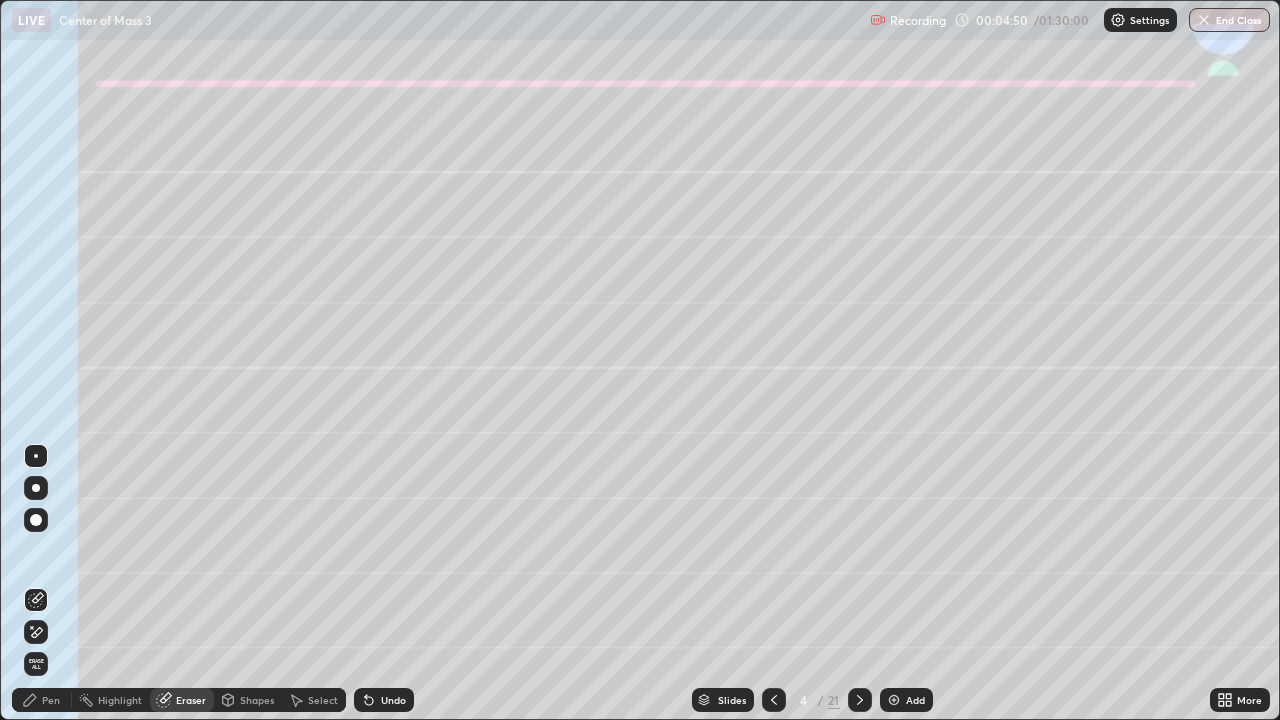 click 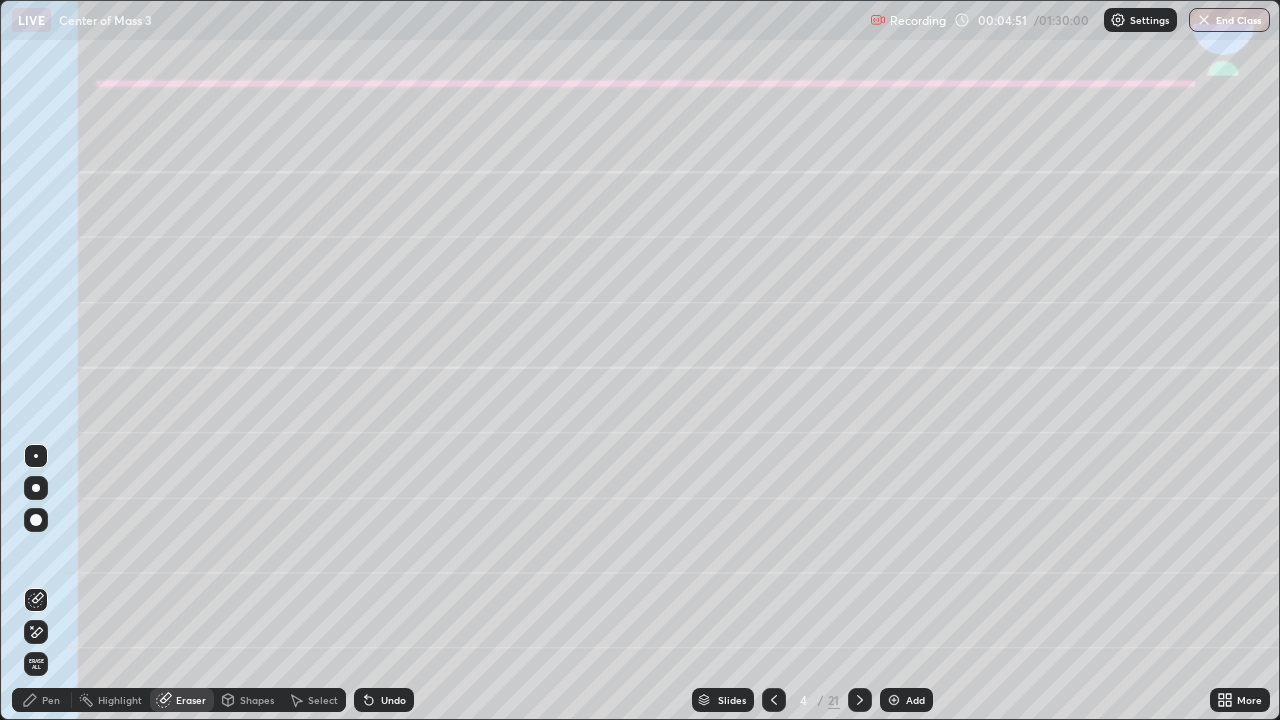 click 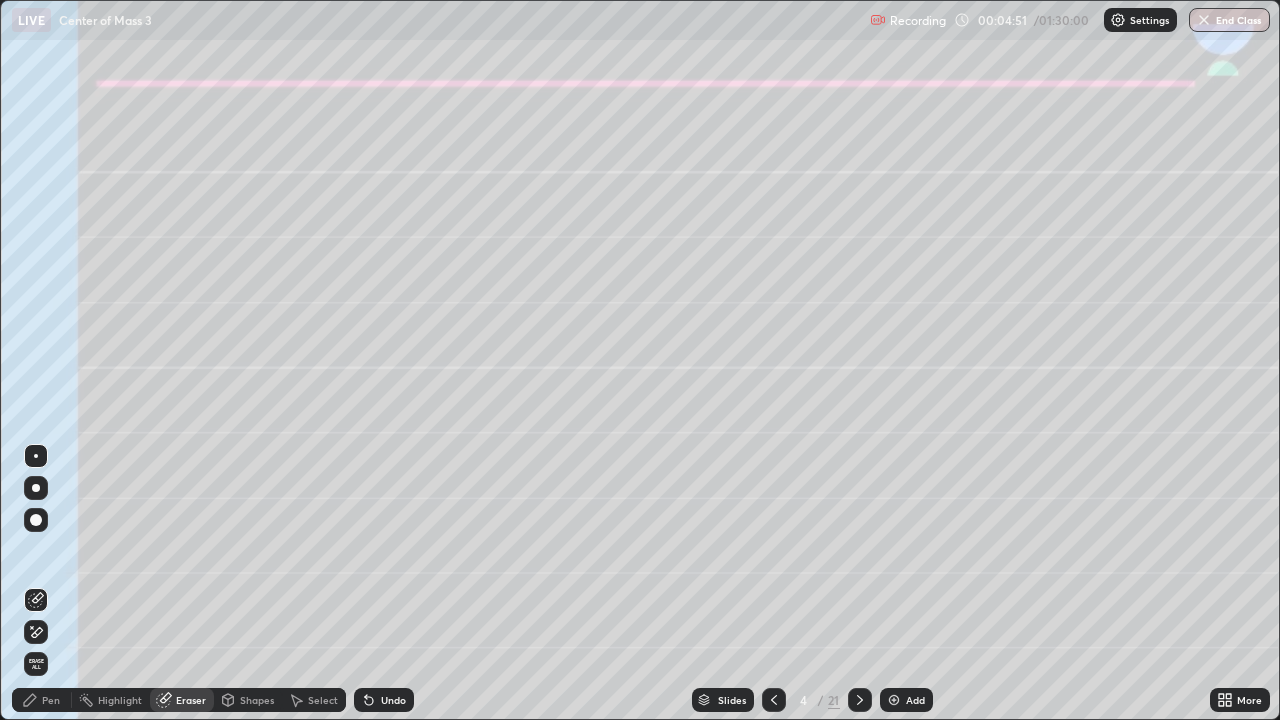click 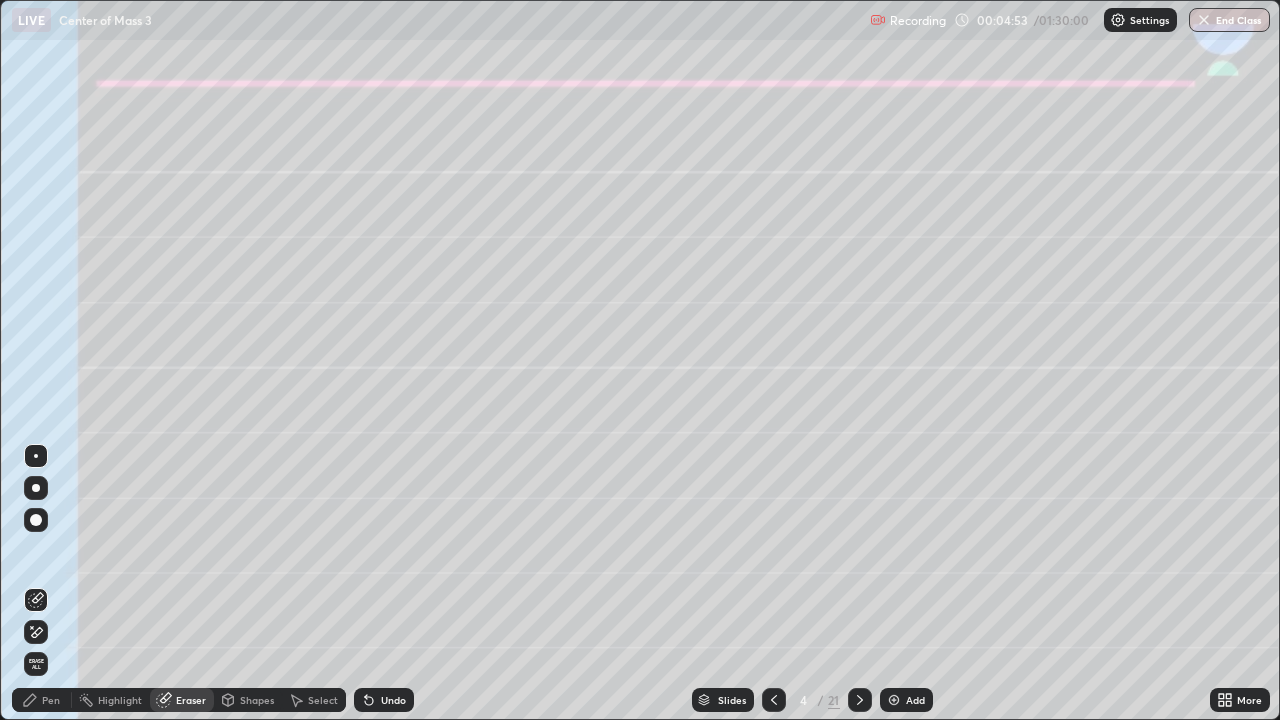 click on "Pen" at bounding box center (42, 700) 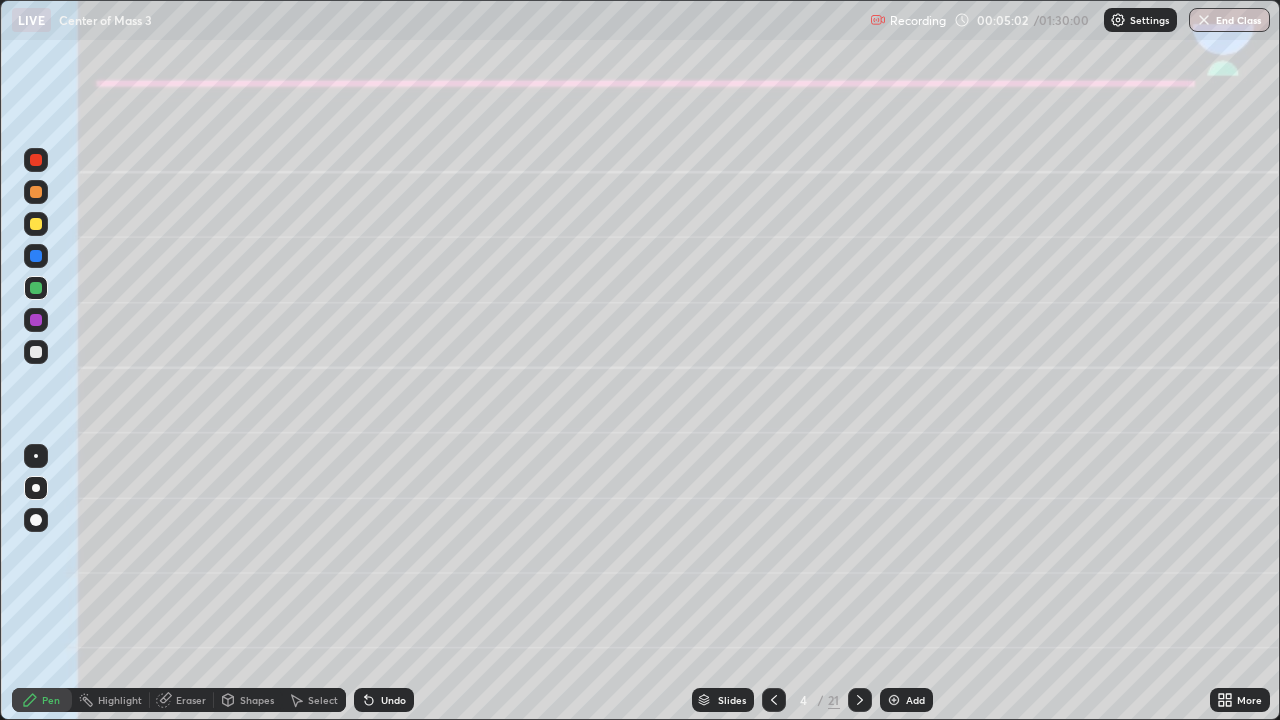 click 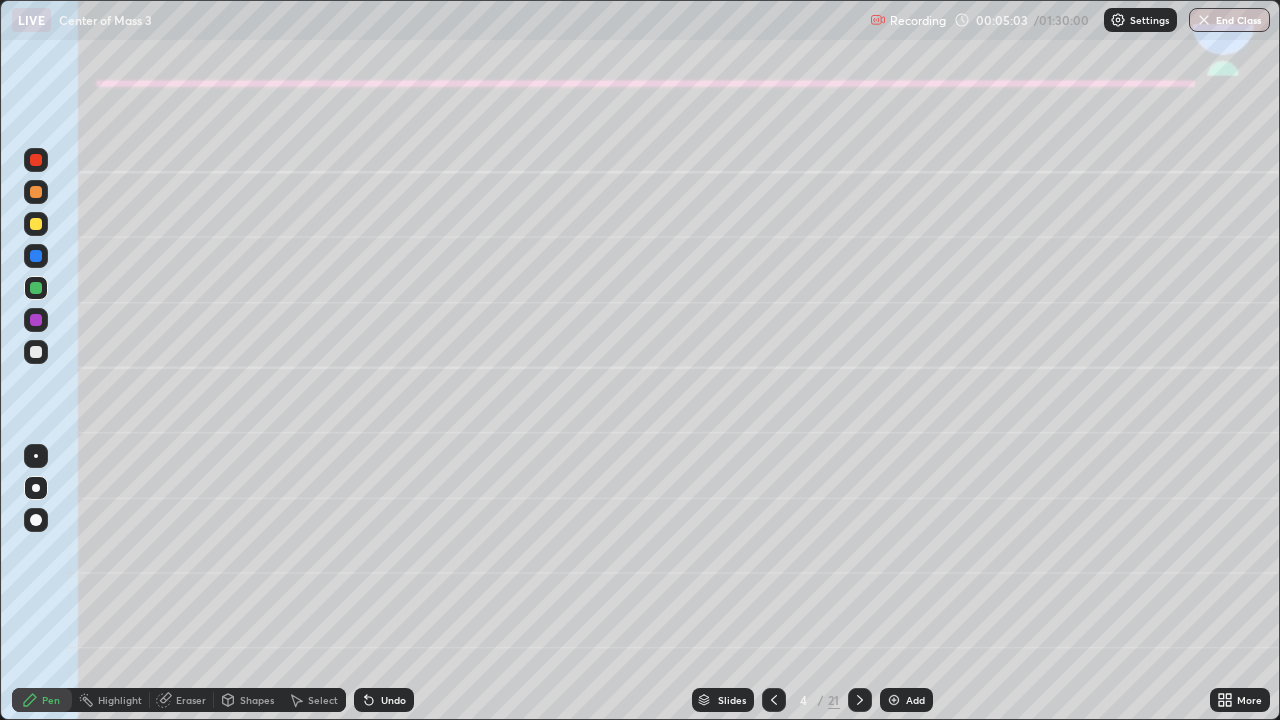 click 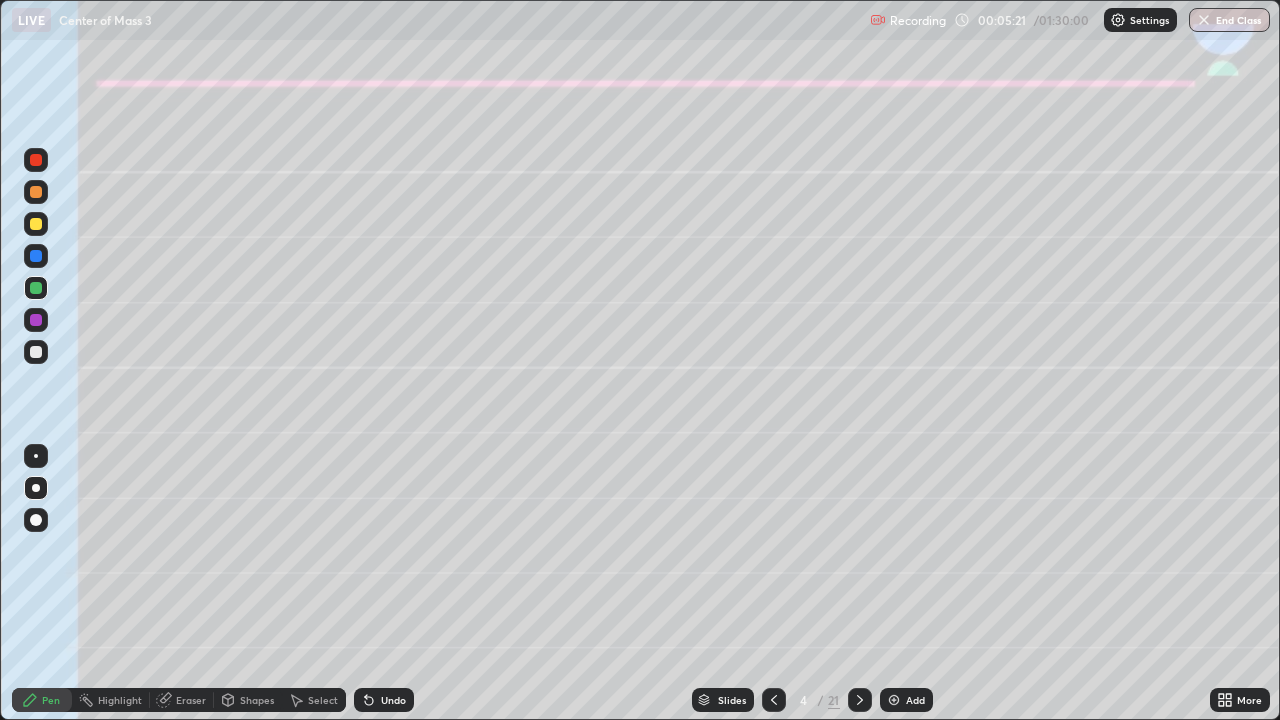 click on "Shapes" at bounding box center (248, 700) 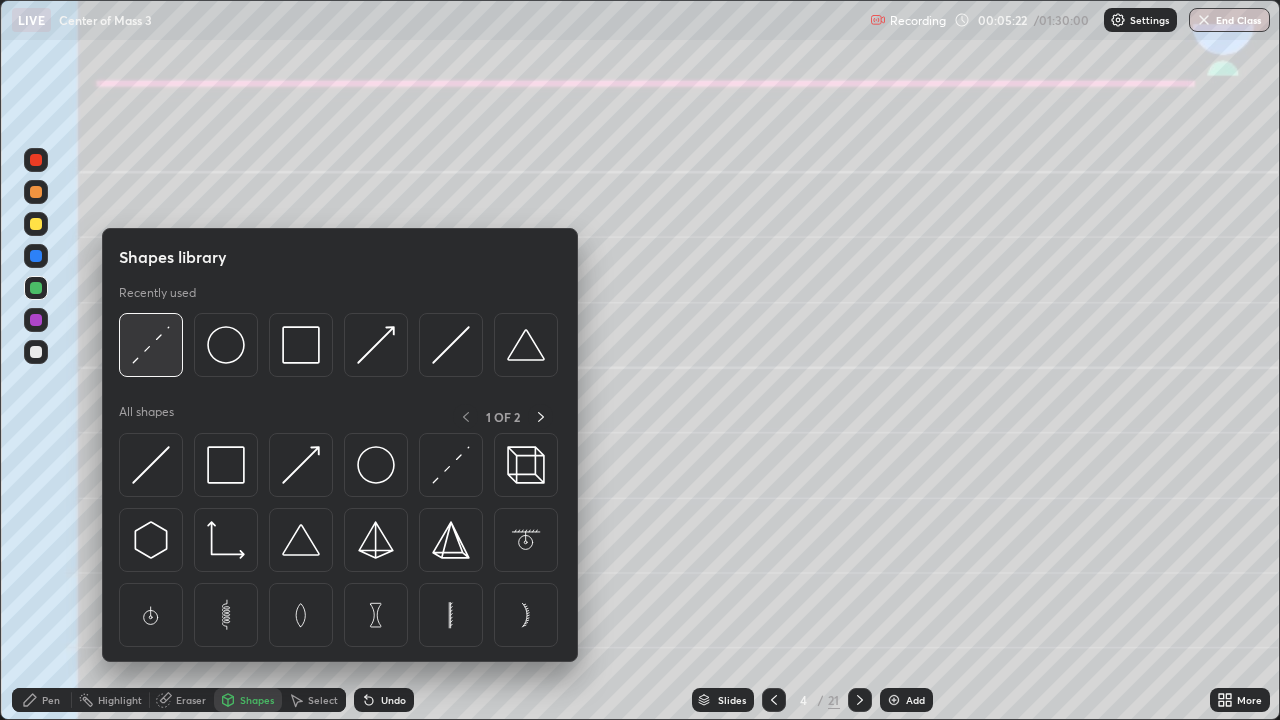 click at bounding box center (151, 345) 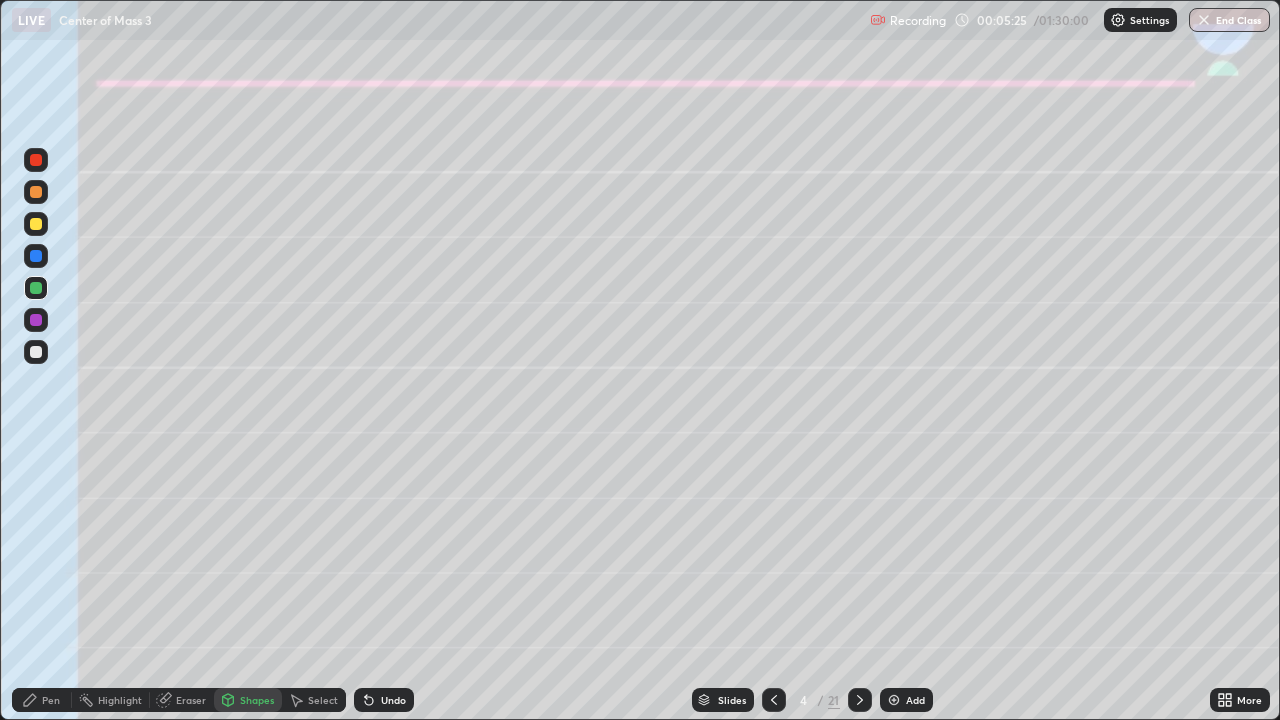 click 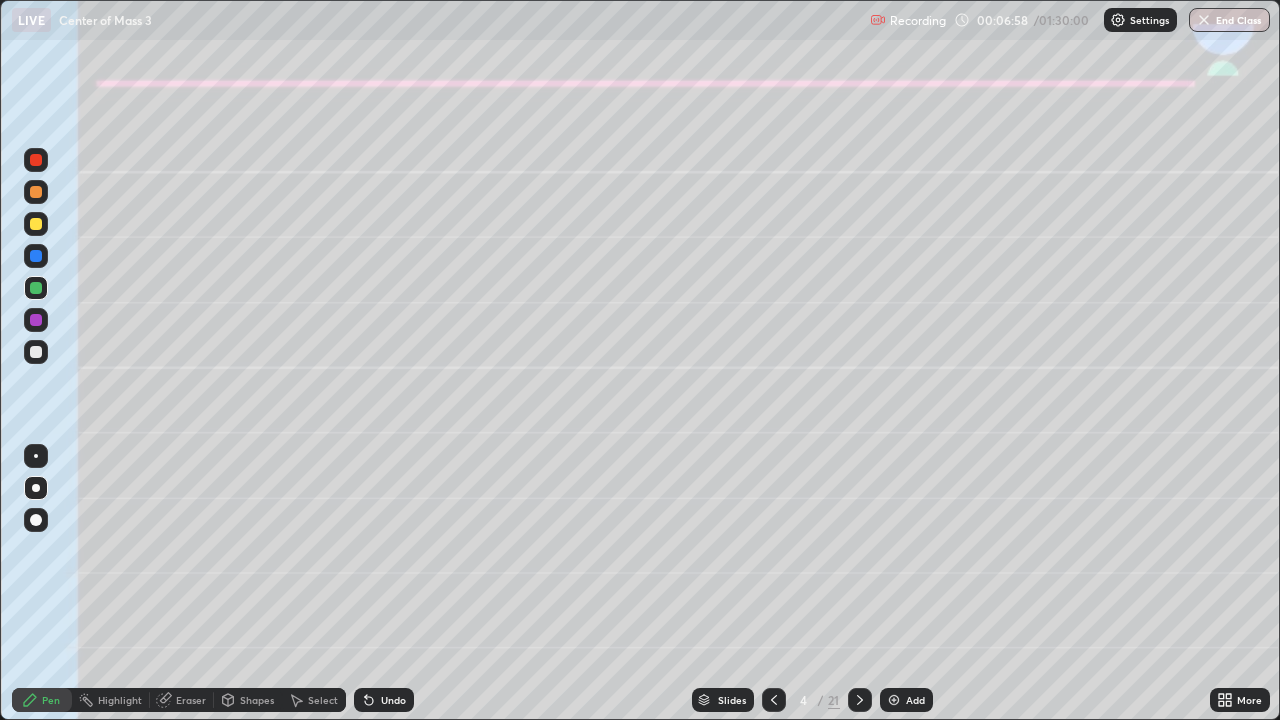 click at bounding box center (36, 352) 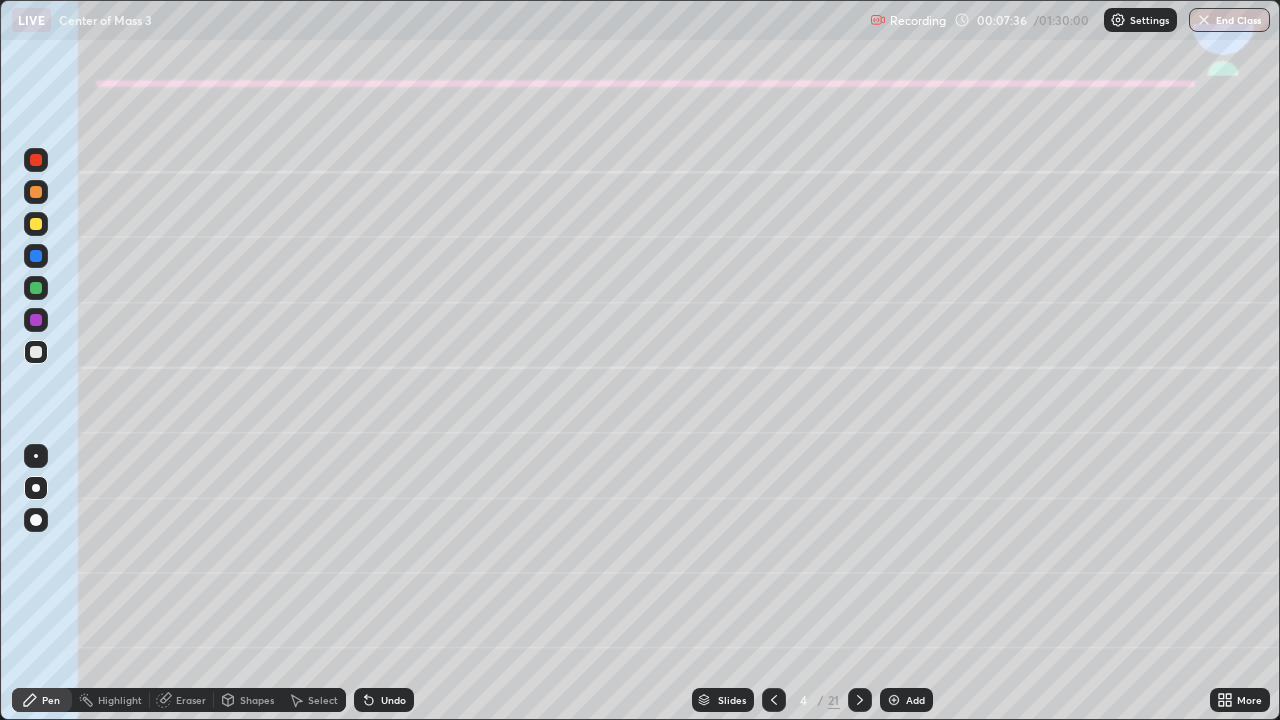 click on "Undo" at bounding box center [384, 700] 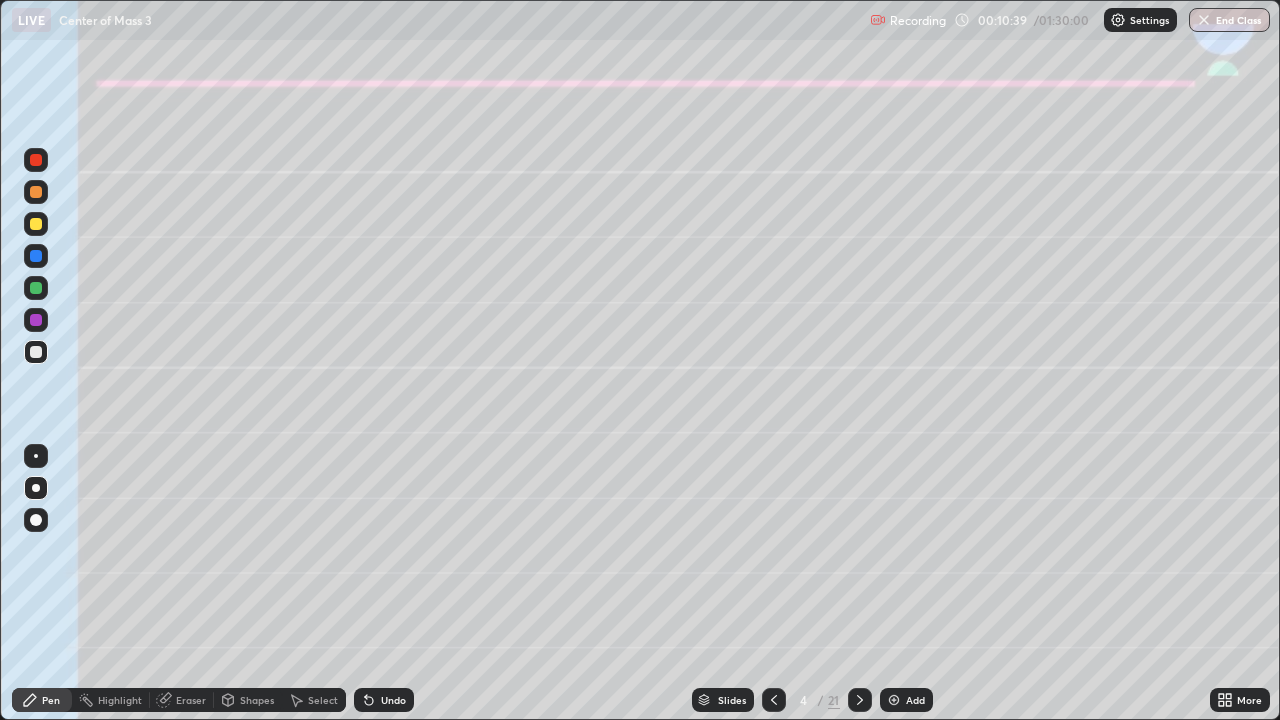 click 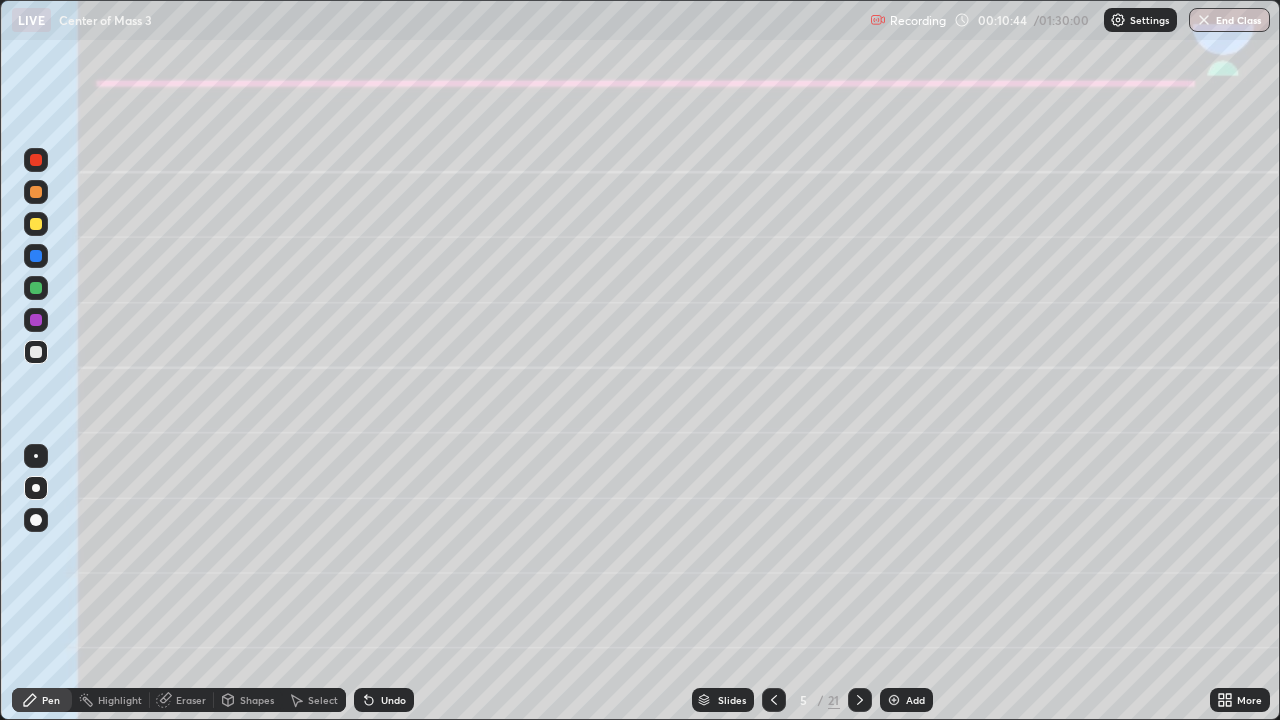 click at bounding box center [36, 192] 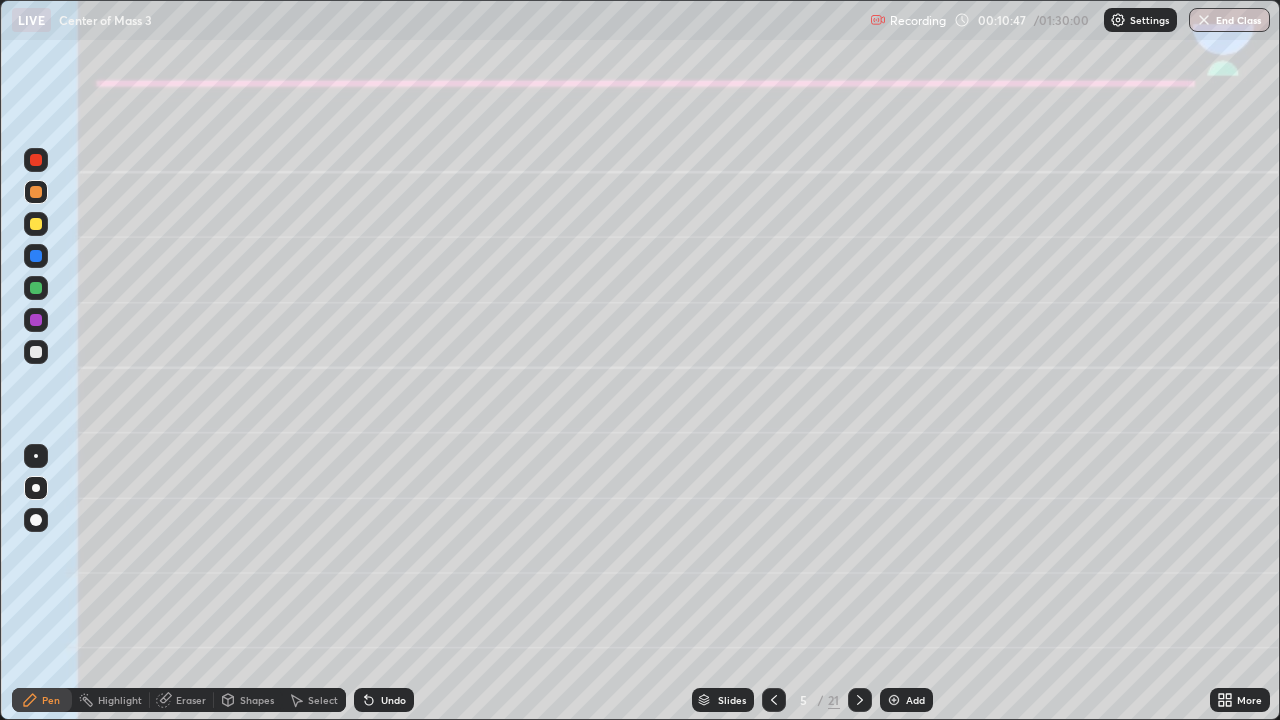 click on "Shapes" at bounding box center (248, 700) 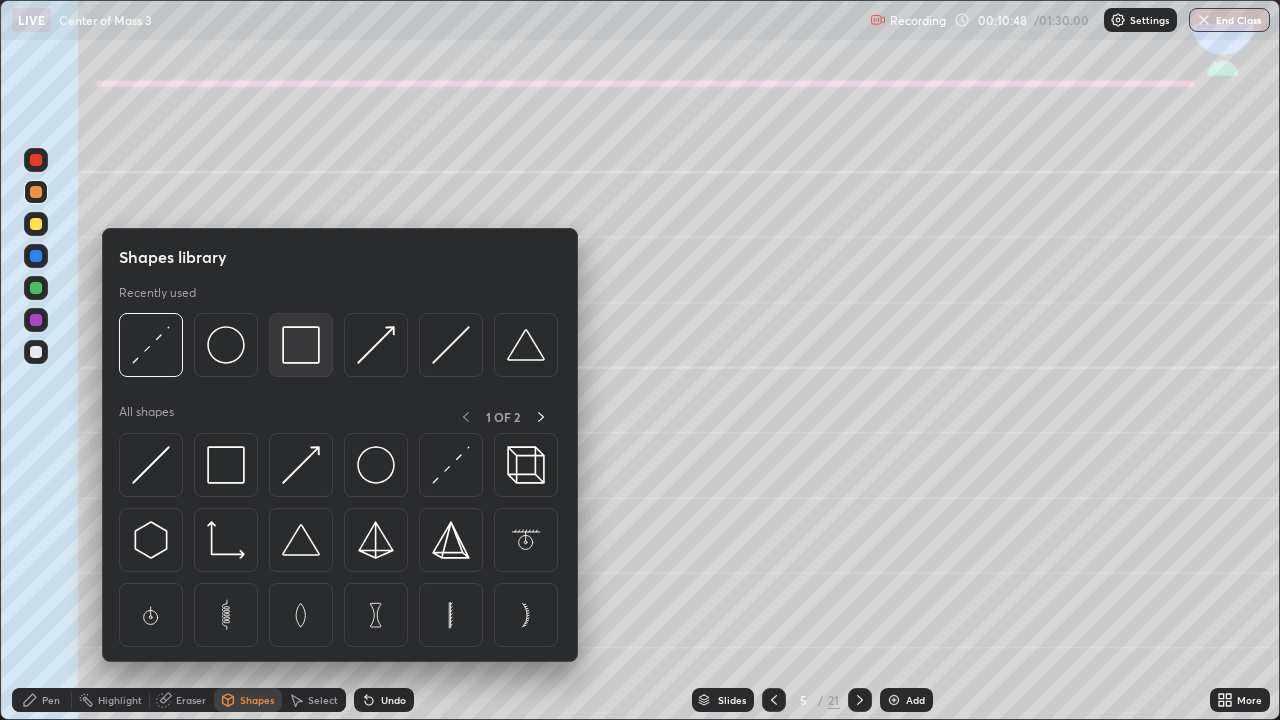 click at bounding box center (301, 345) 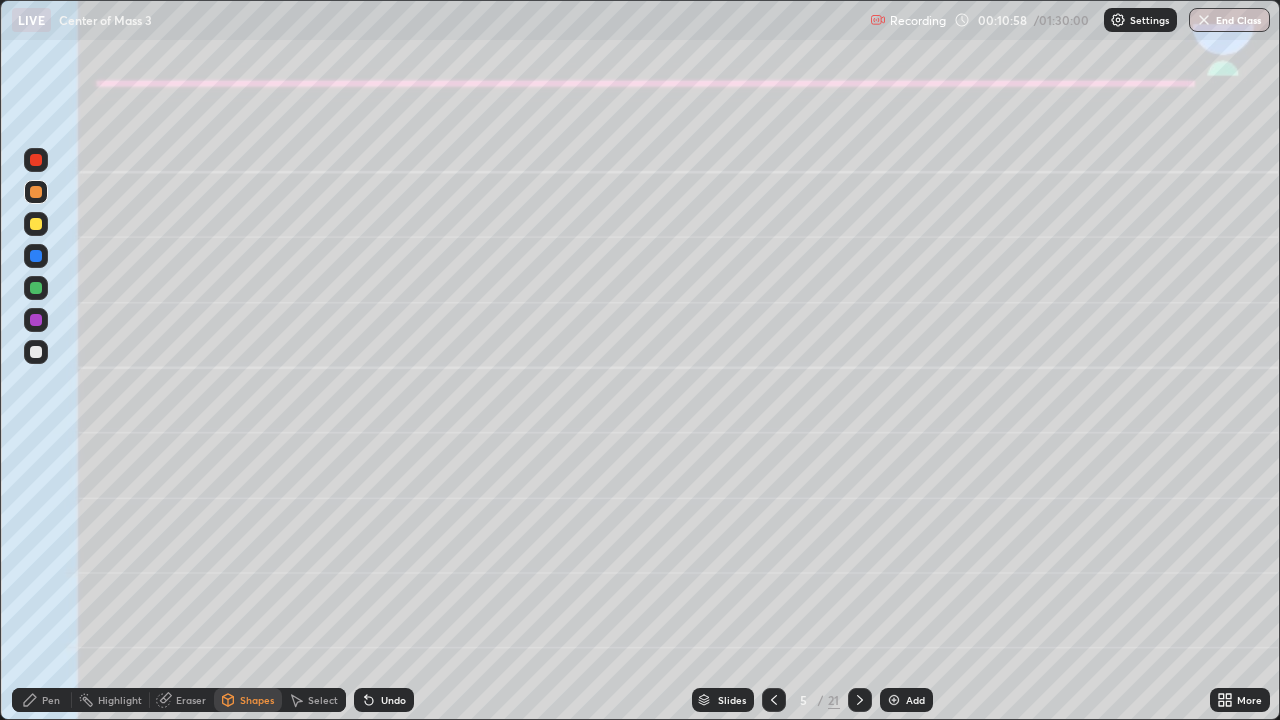 click on "Pen" at bounding box center (51, 700) 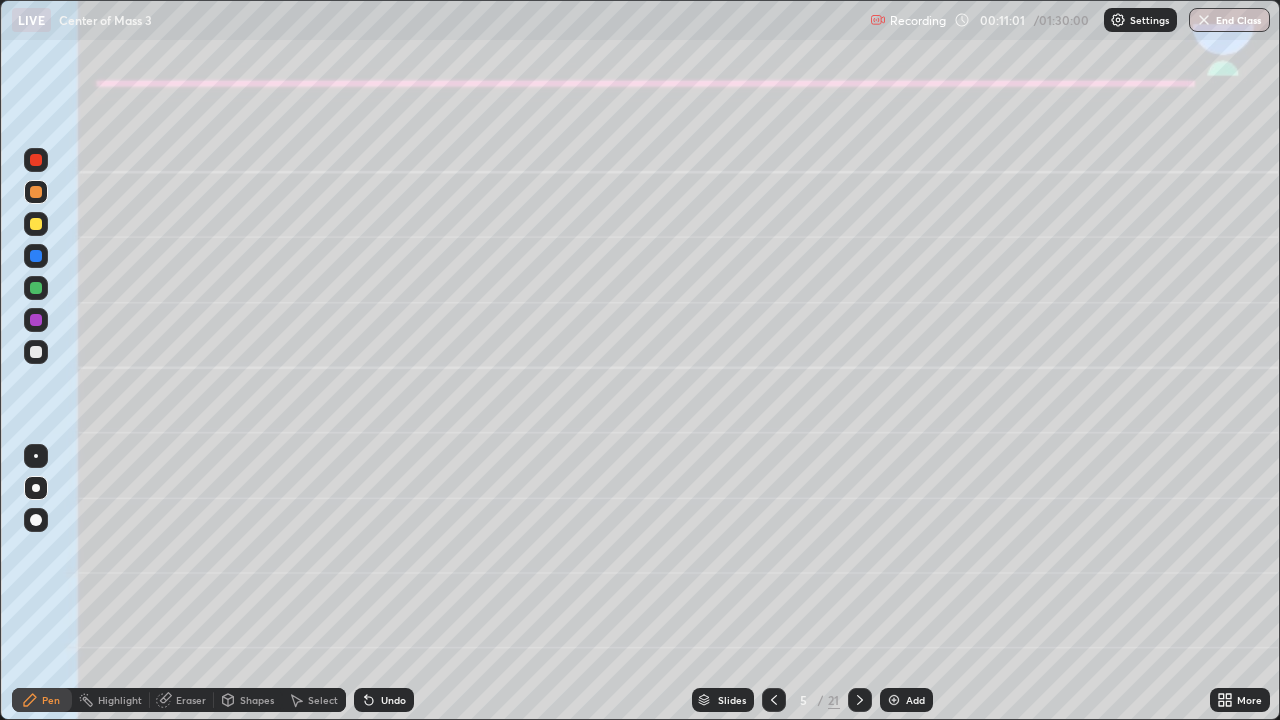 click on "Undo" at bounding box center (384, 700) 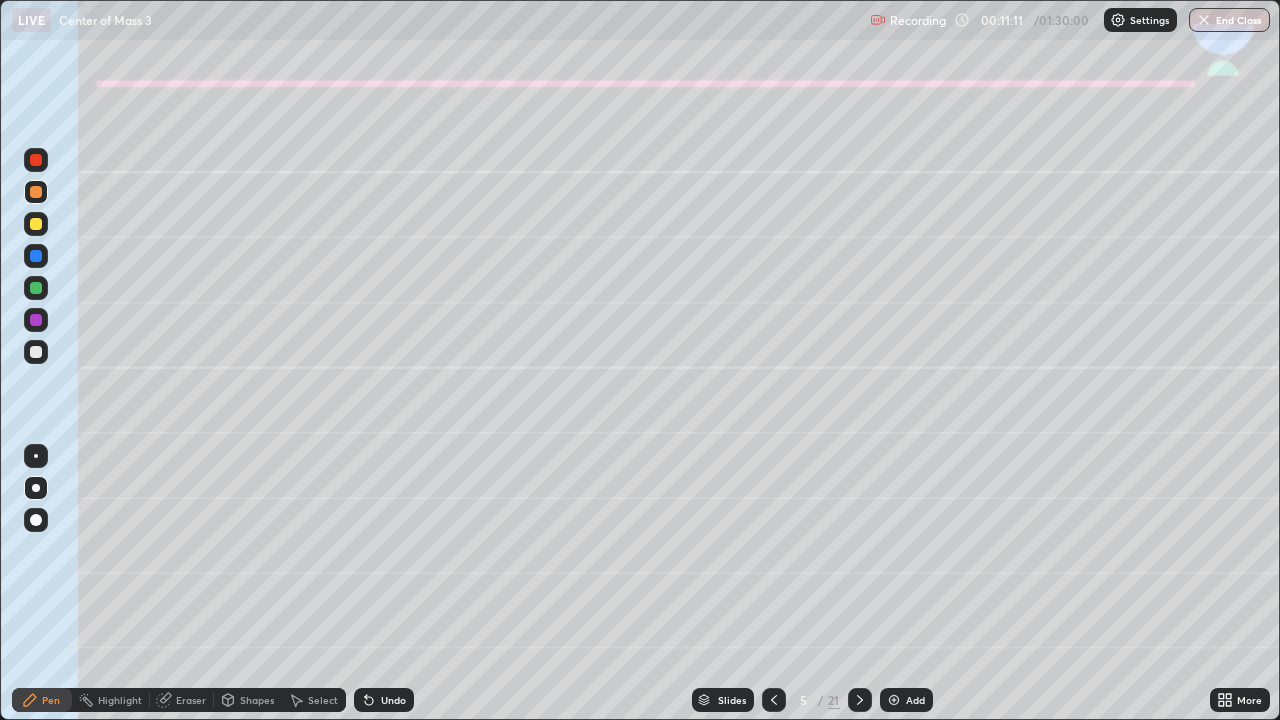 click on "Shapes" at bounding box center (257, 700) 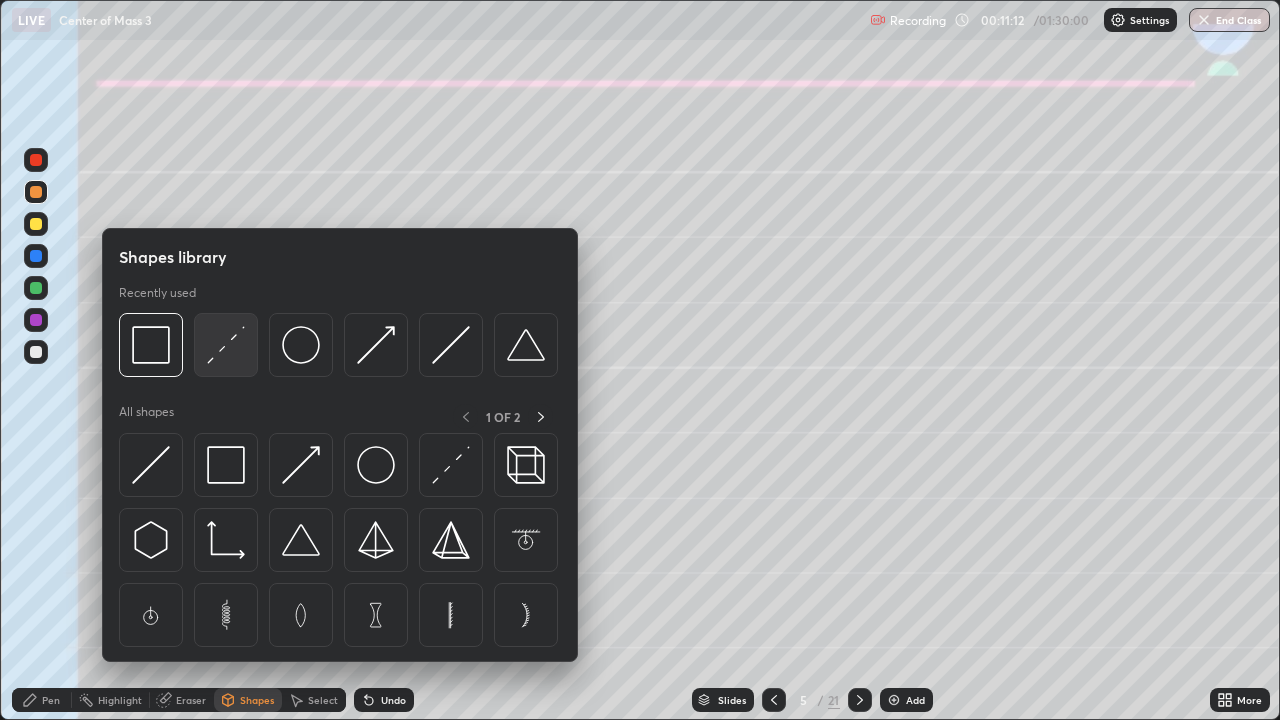 click at bounding box center [226, 345] 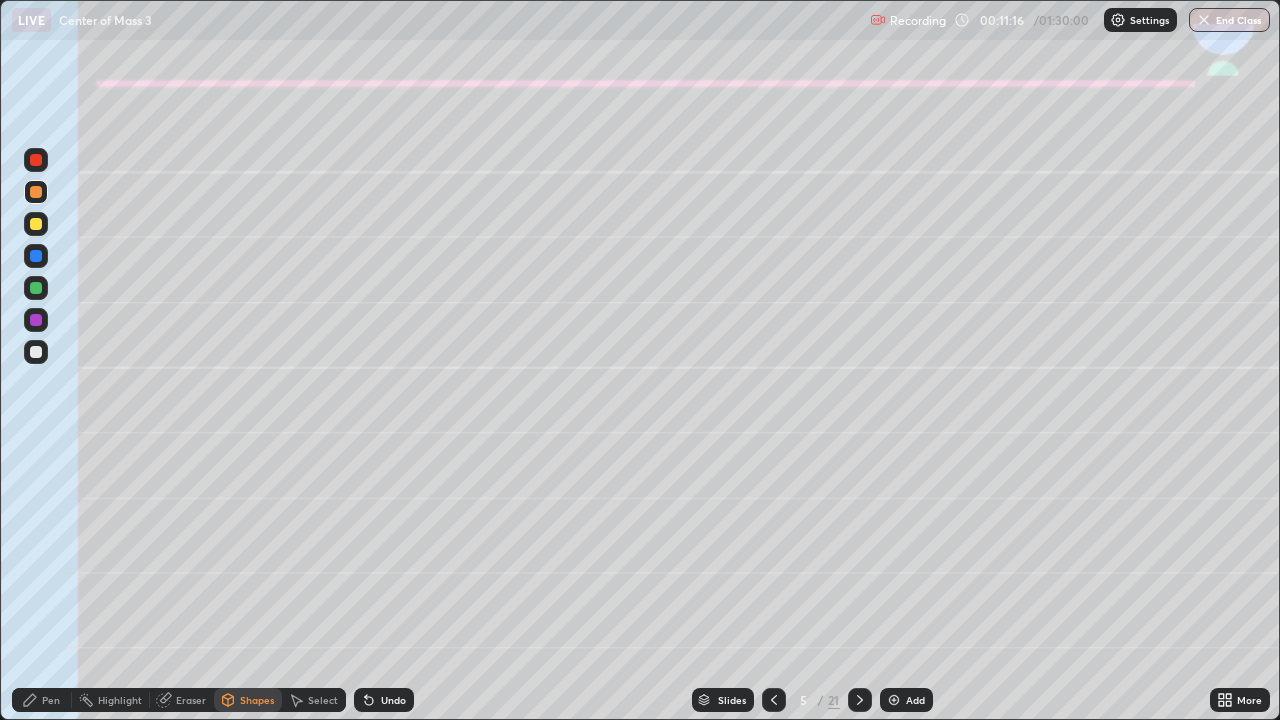 click 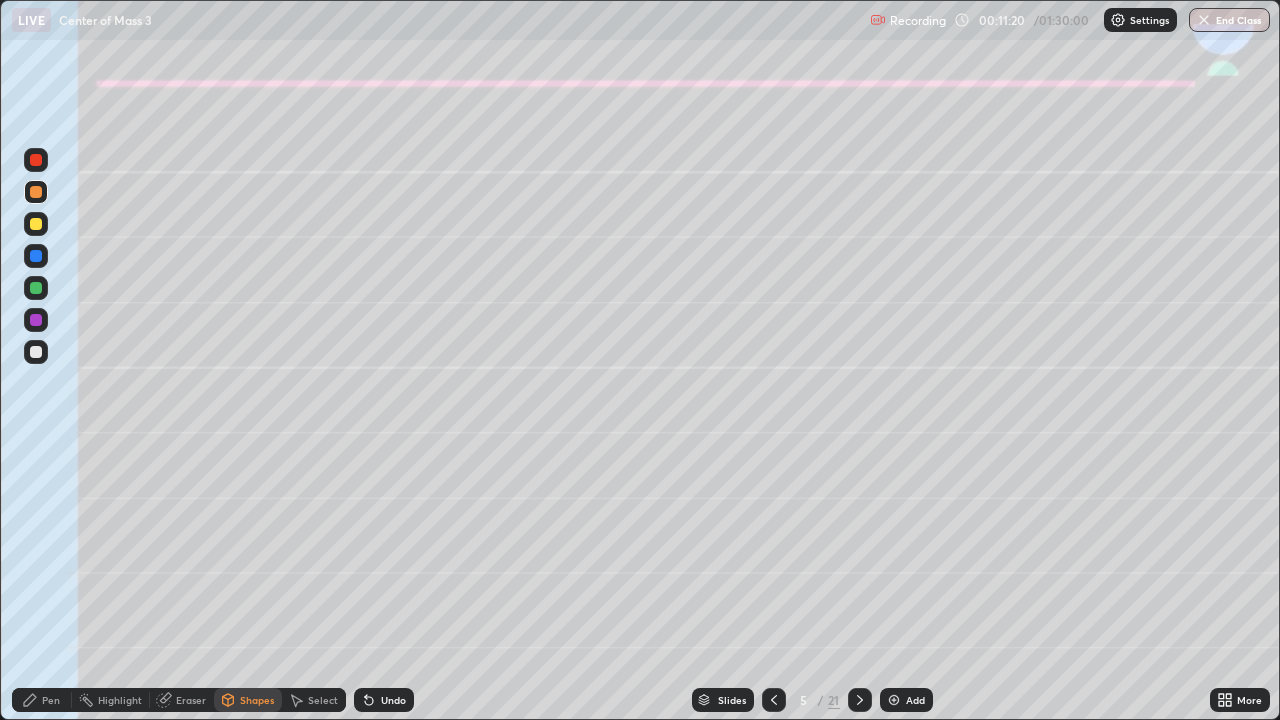 click 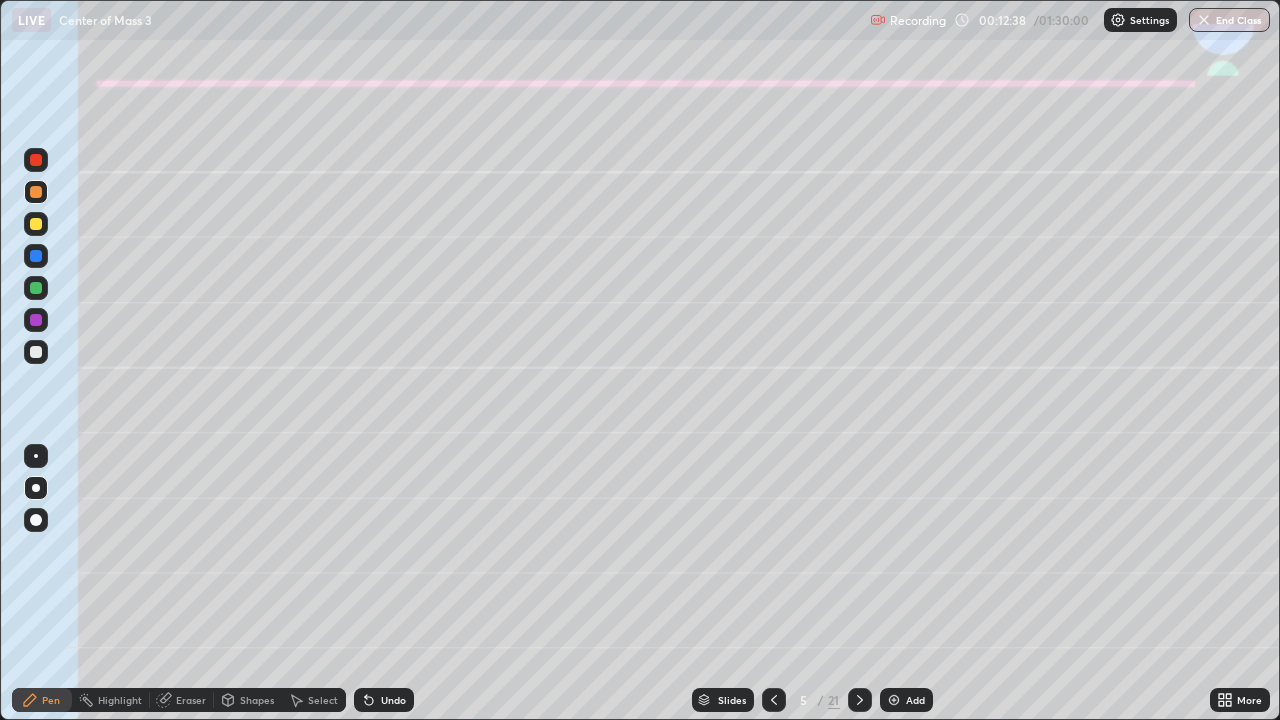 click at bounding box center (36, 352) 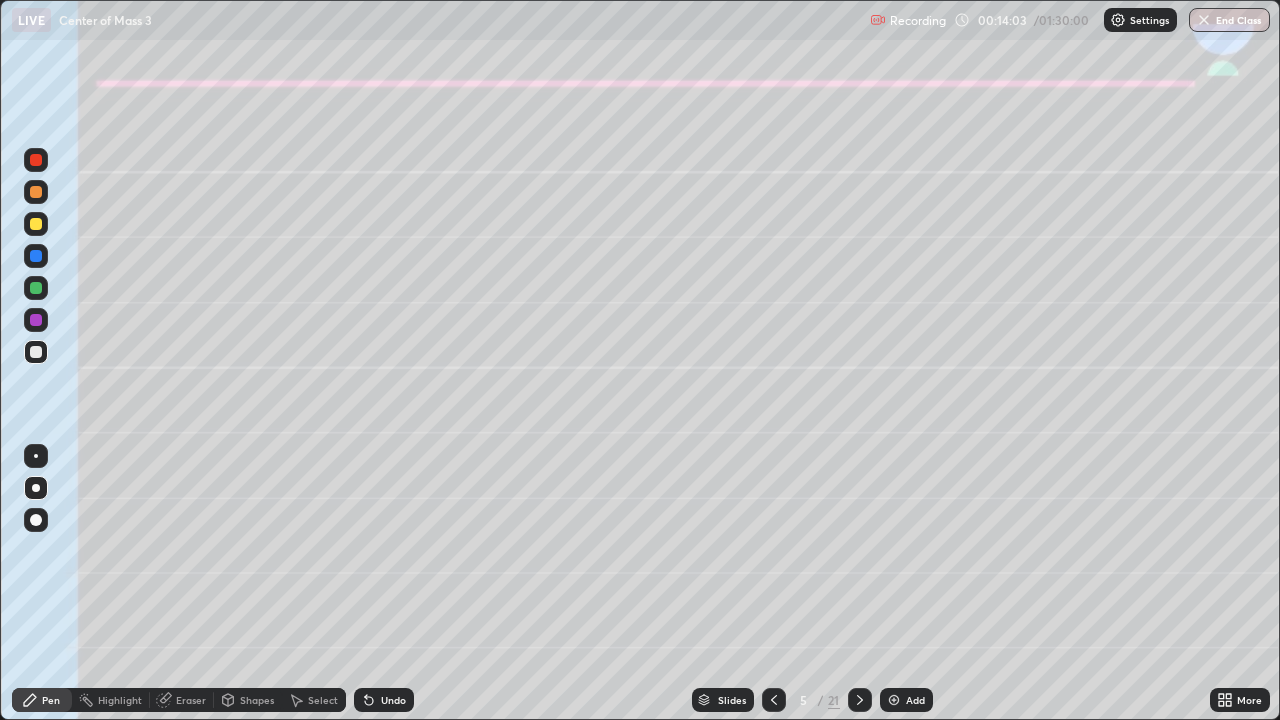 click on "Undo" at bounding box center [393, 700] 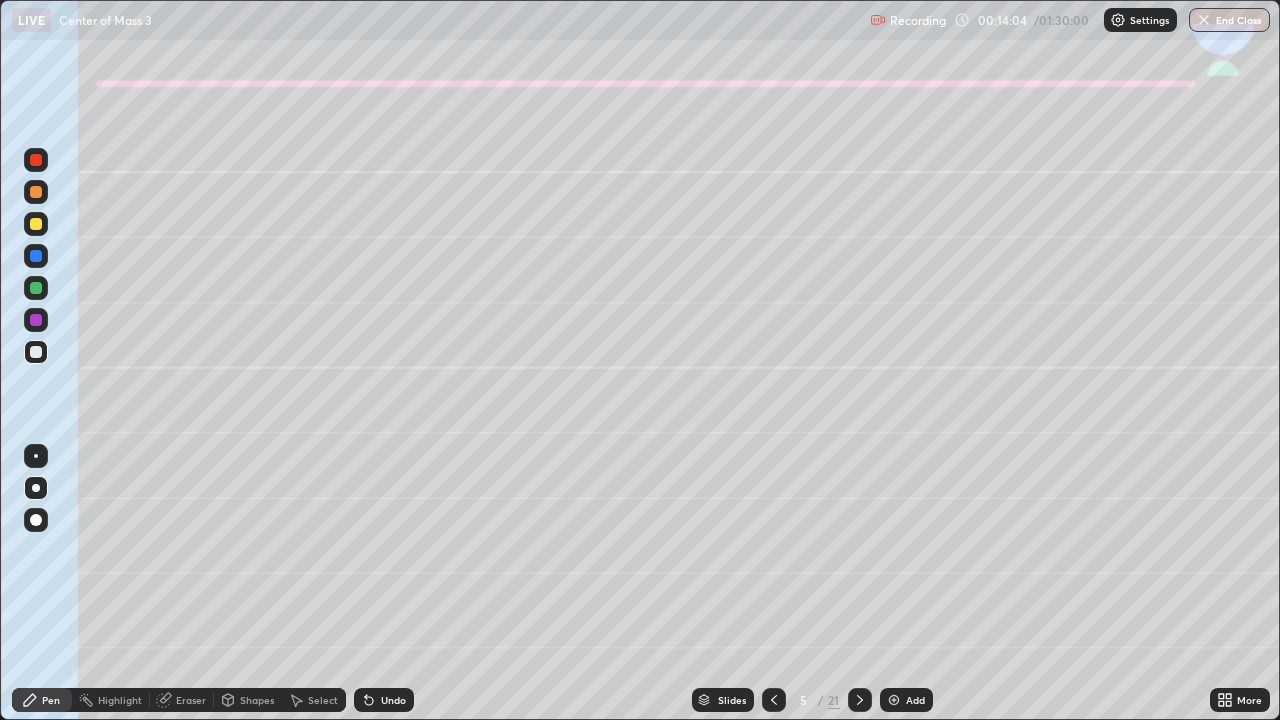 click on "Undo" at bounding box center (384, 700) 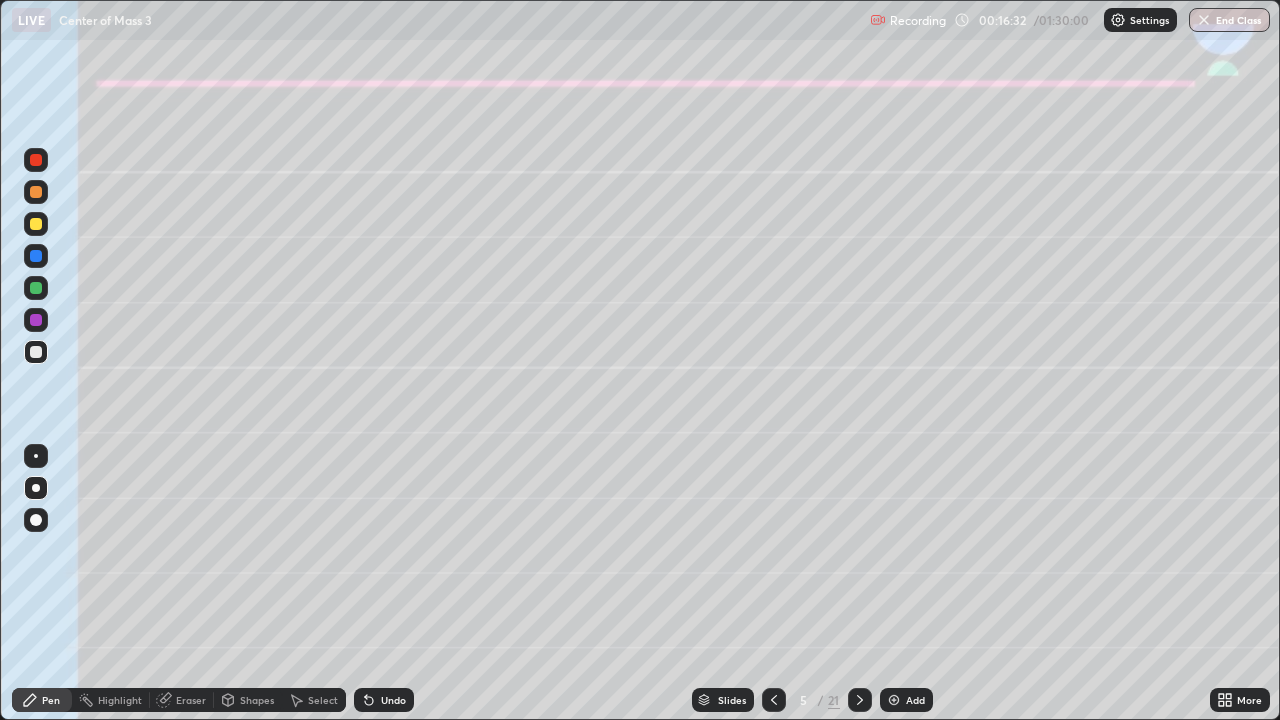 click on "Shapes" at bounding box center (248, 700) 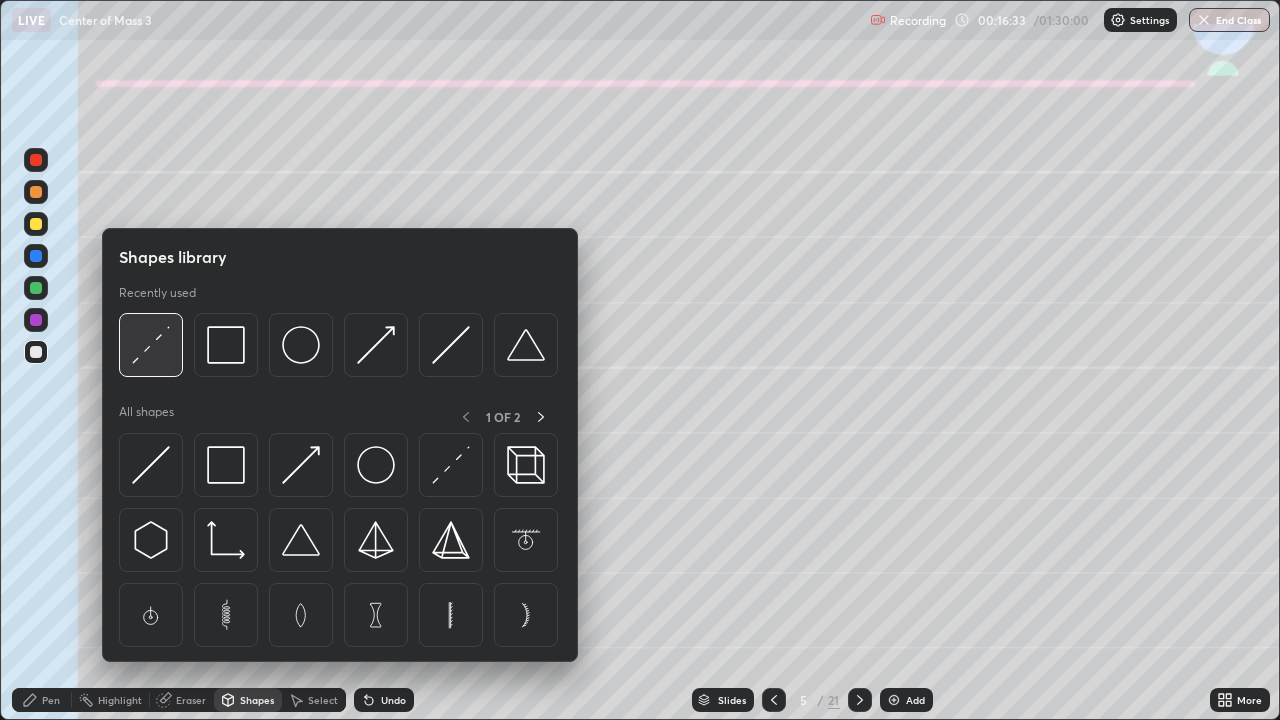 click at bounding box center (151, 345) 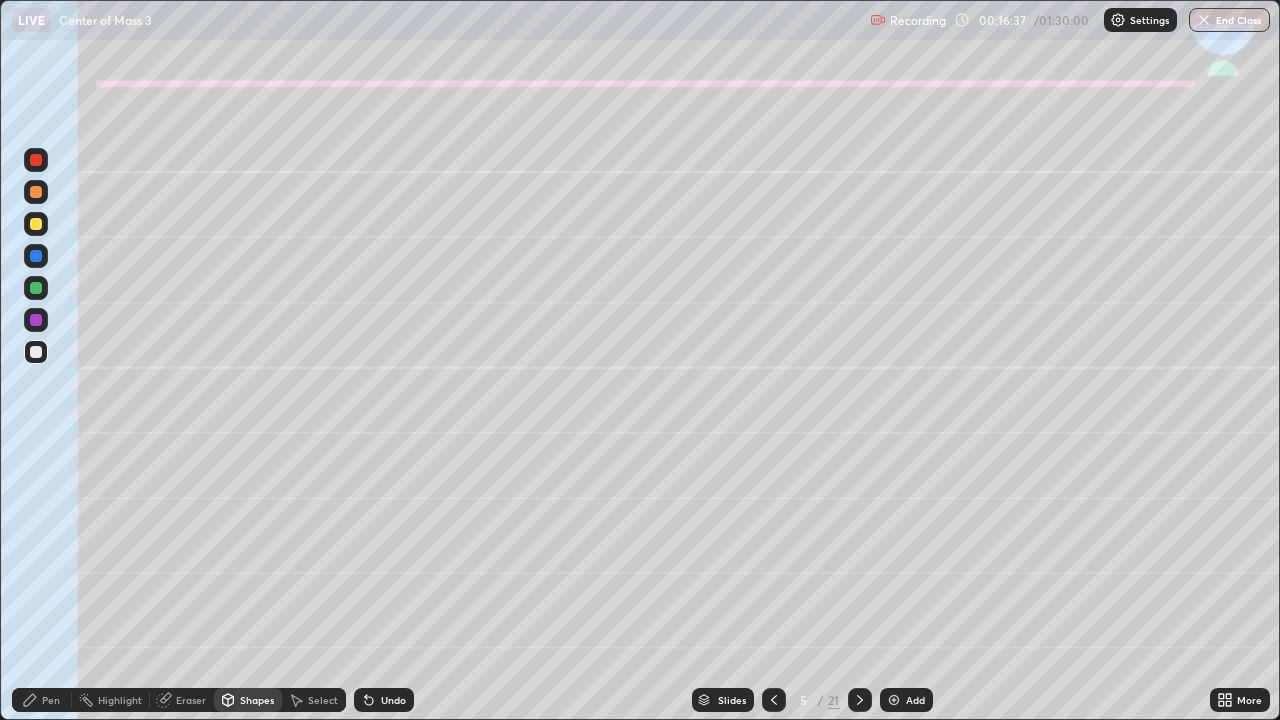 click on "Pen" at bounding box center (42, 700) 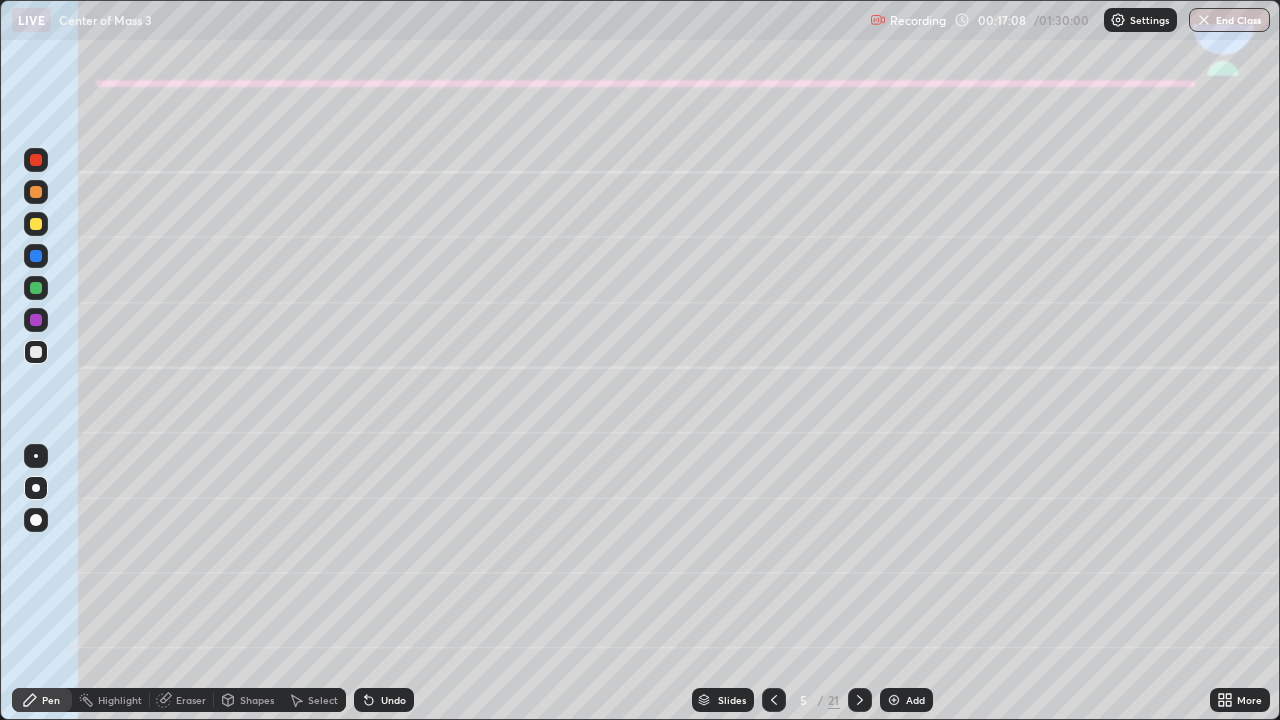 click on "Eraser" at bounding box center (191, 700) 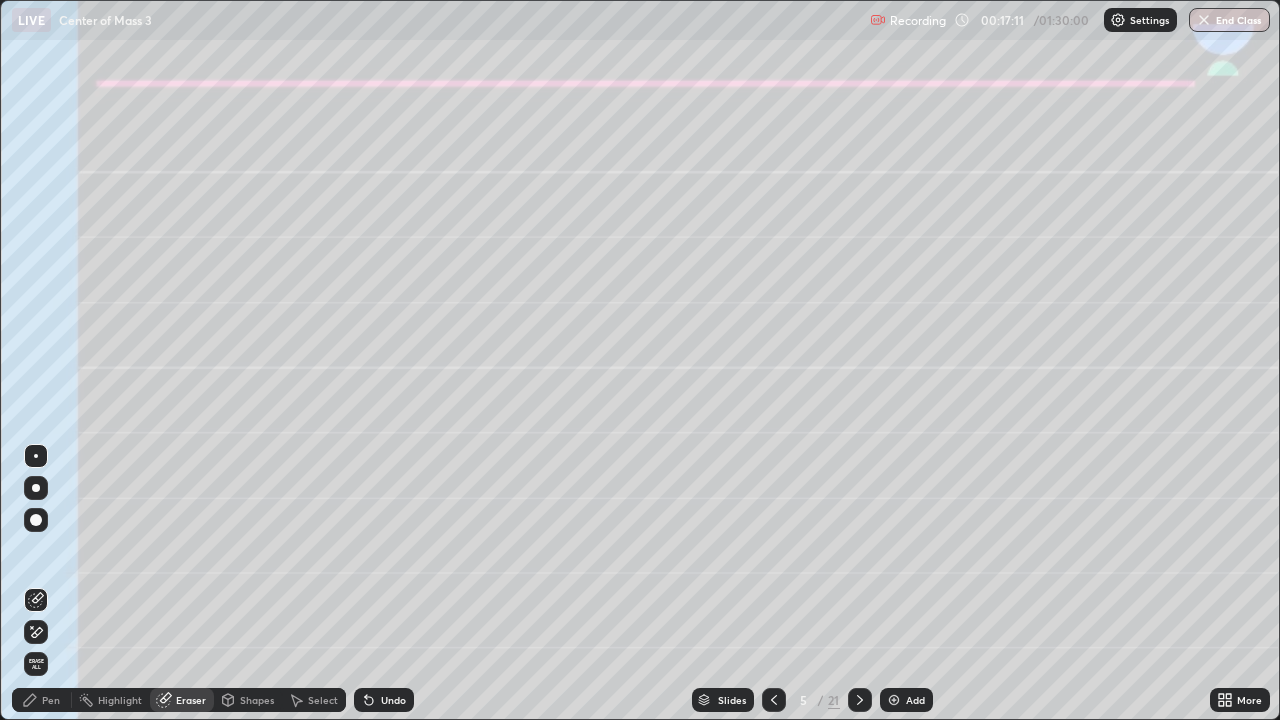 click on "Pen" at bounding box center [51, 700] 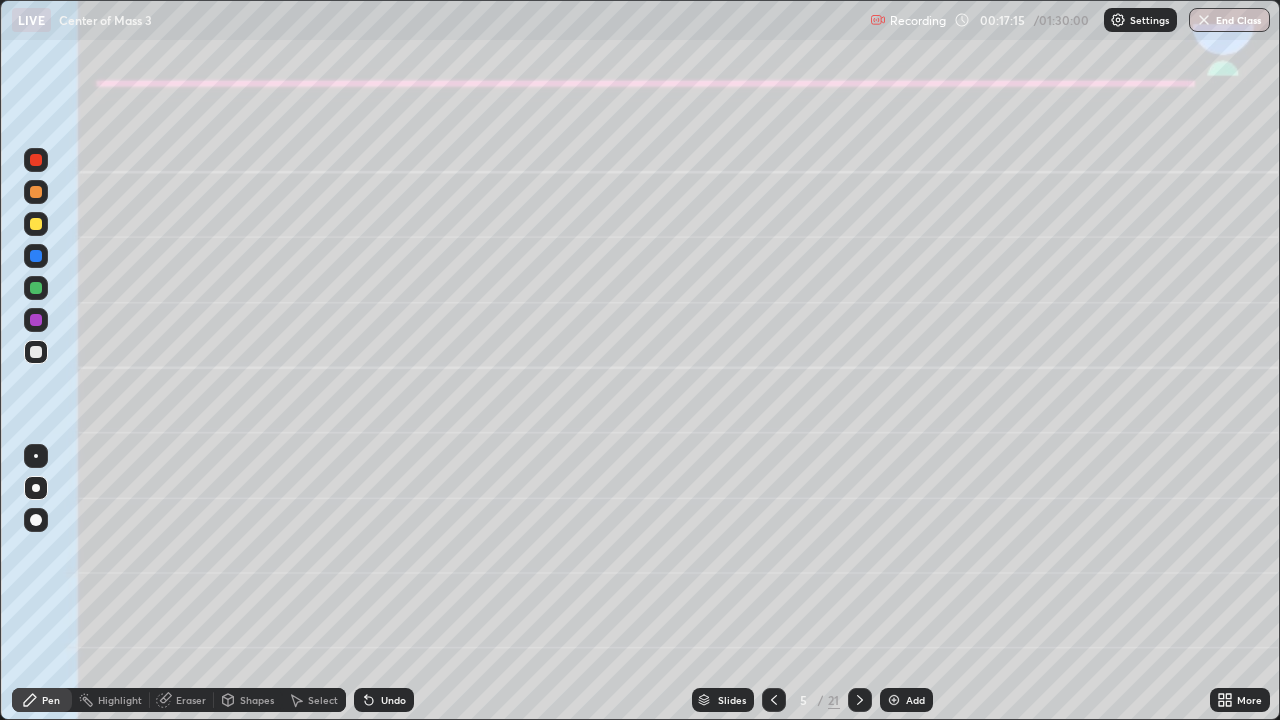 click on "Eraser" at bounding box center [191, 700] 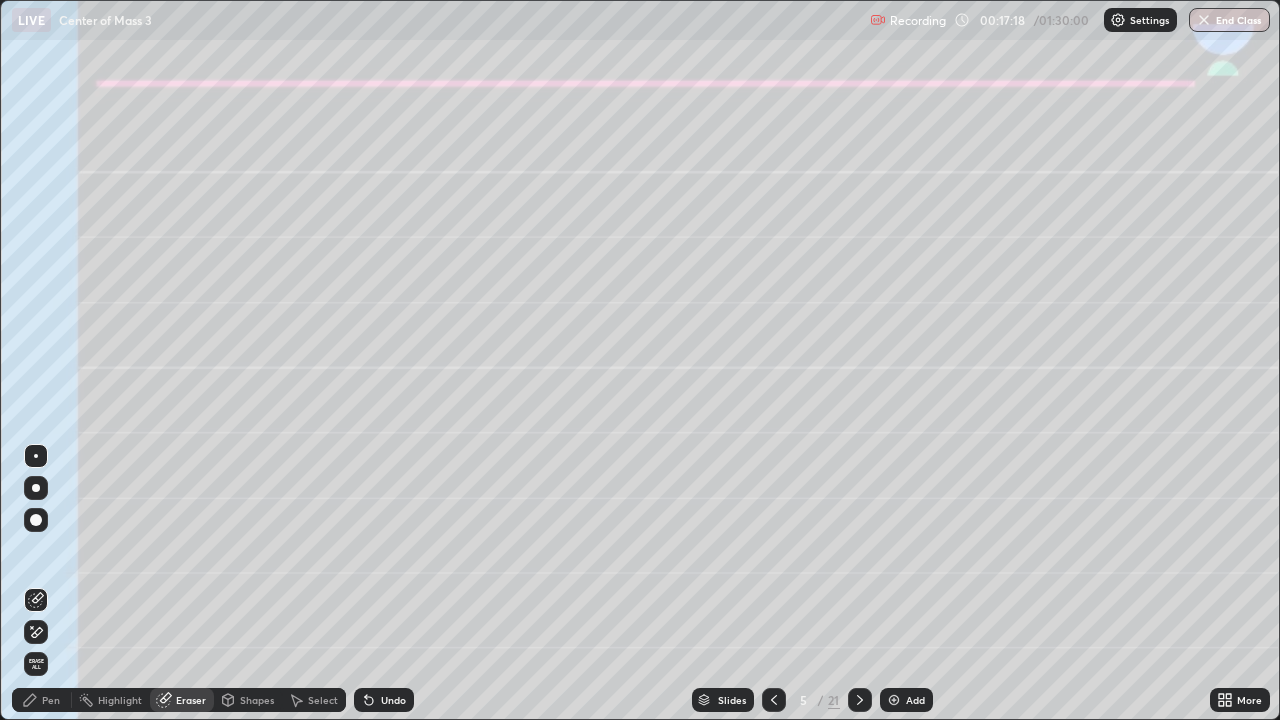 click on "Pen" at bounding box center [51, 700] 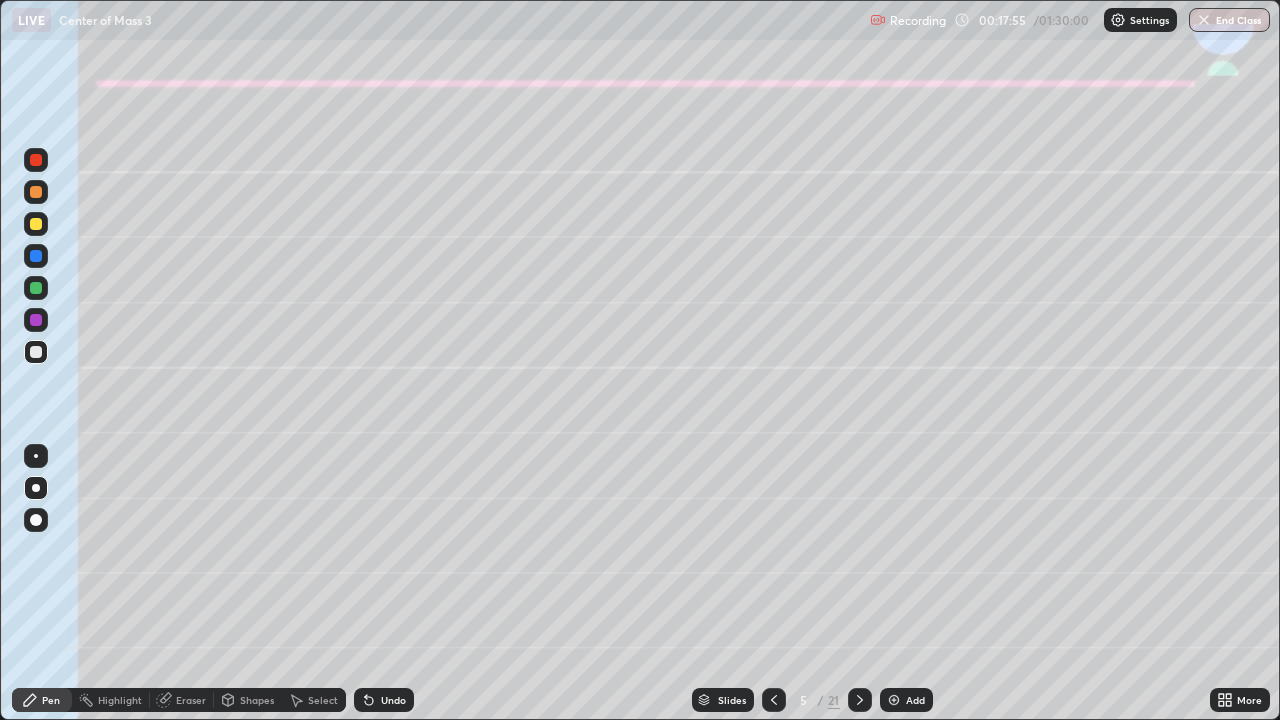 click 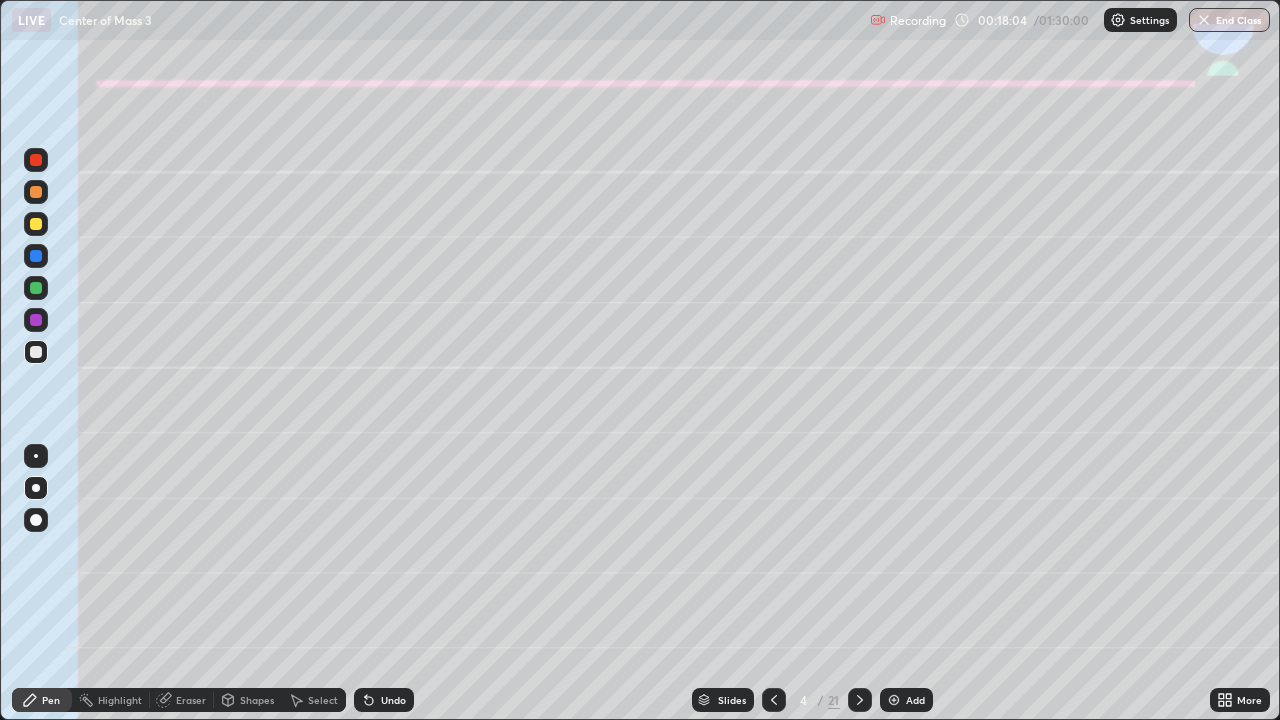 click 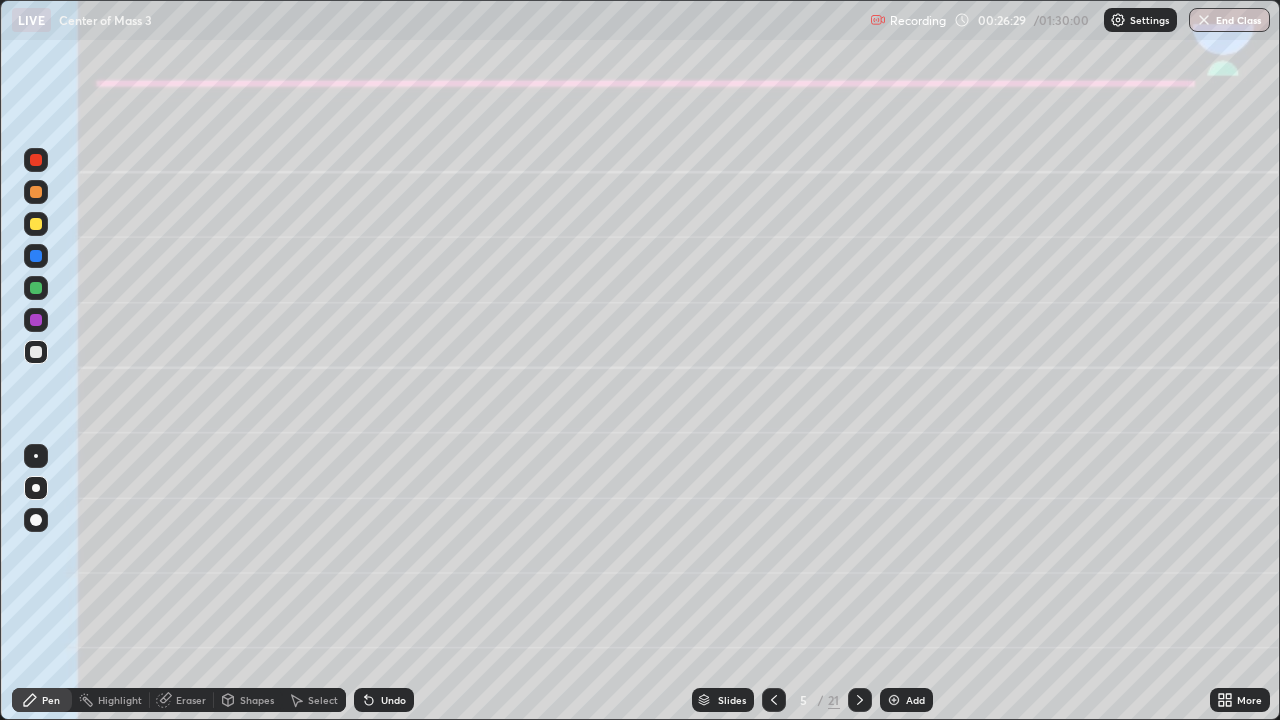 click 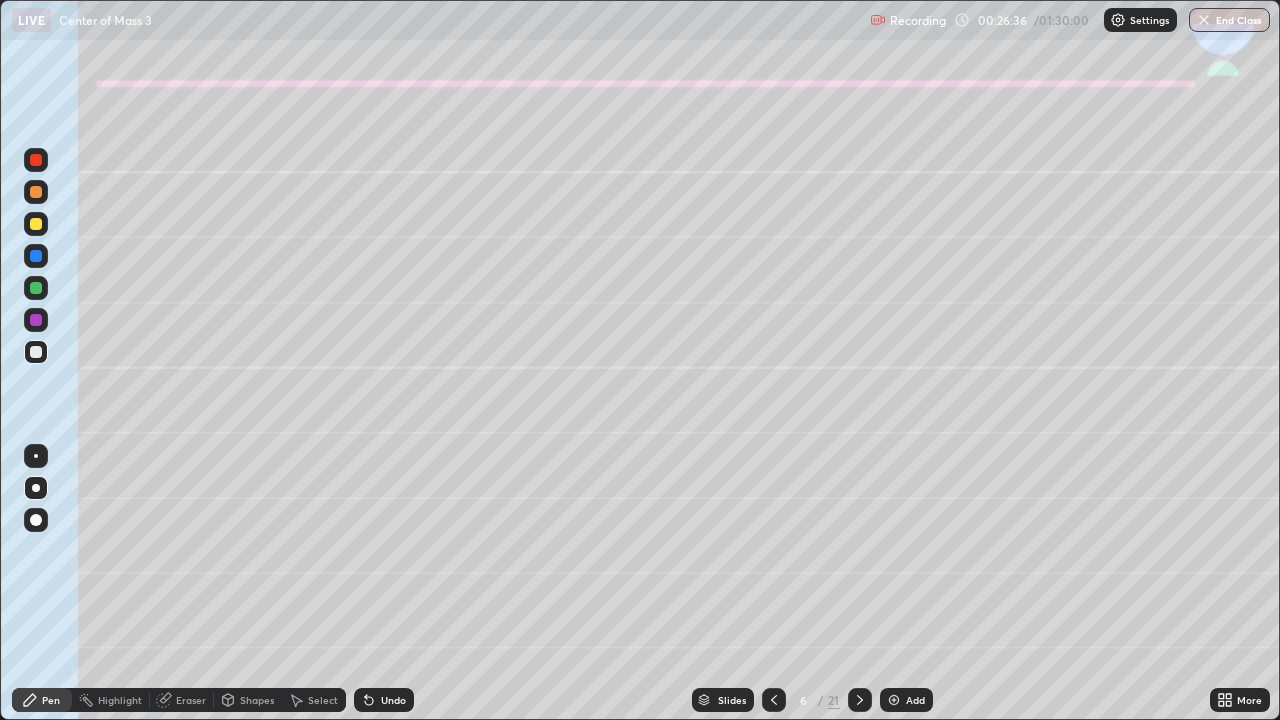 click at bounding box center (36, 224) 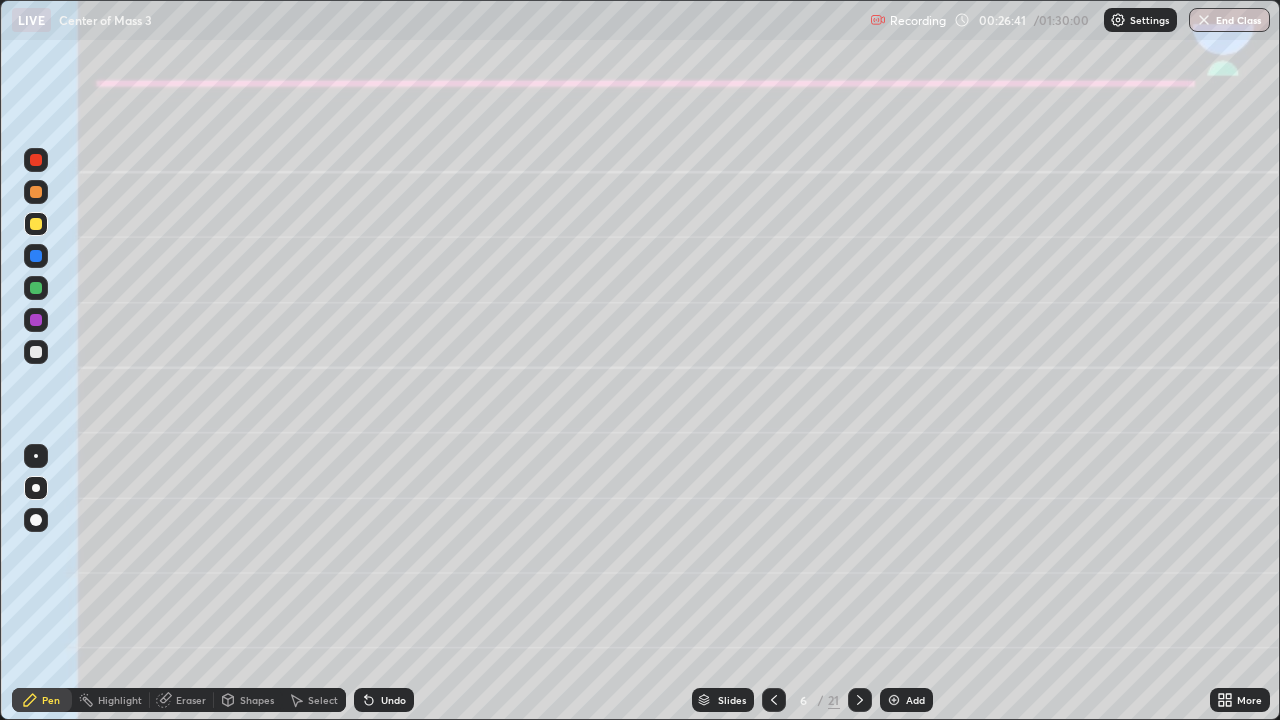 click on "Shapes" at bounding box center [257, 700] 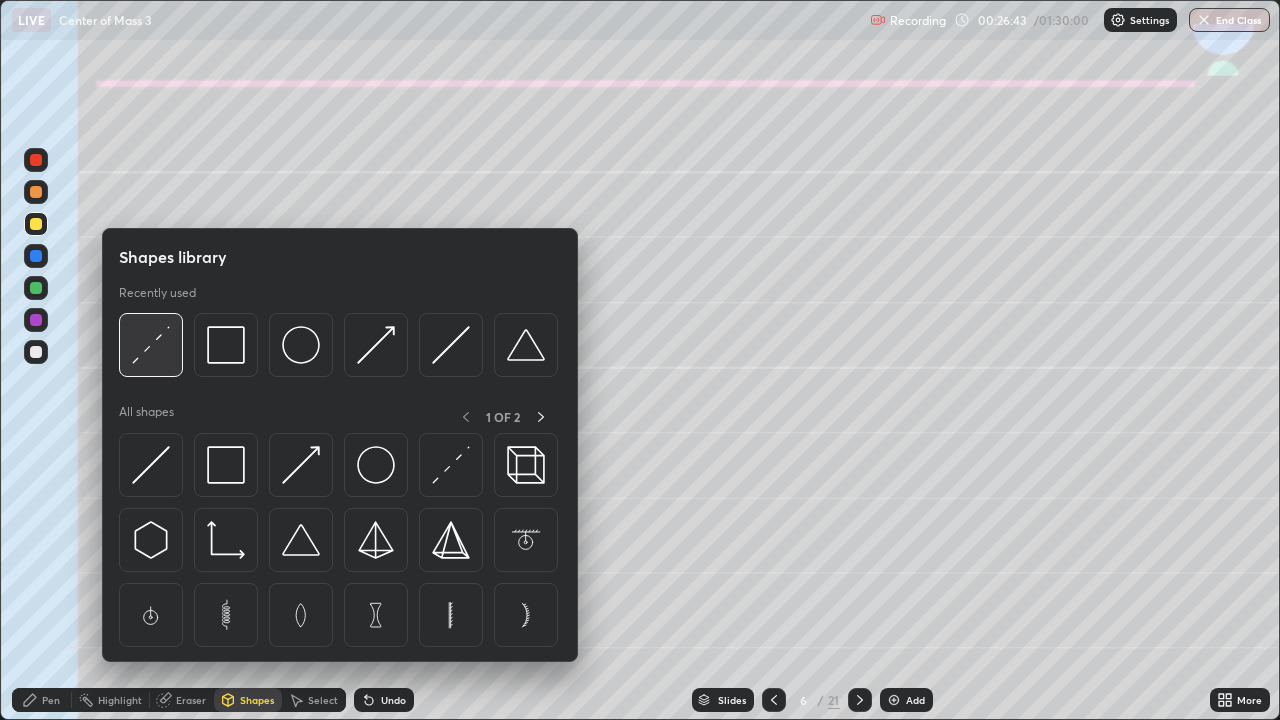 click at bounding box center (151, 345) 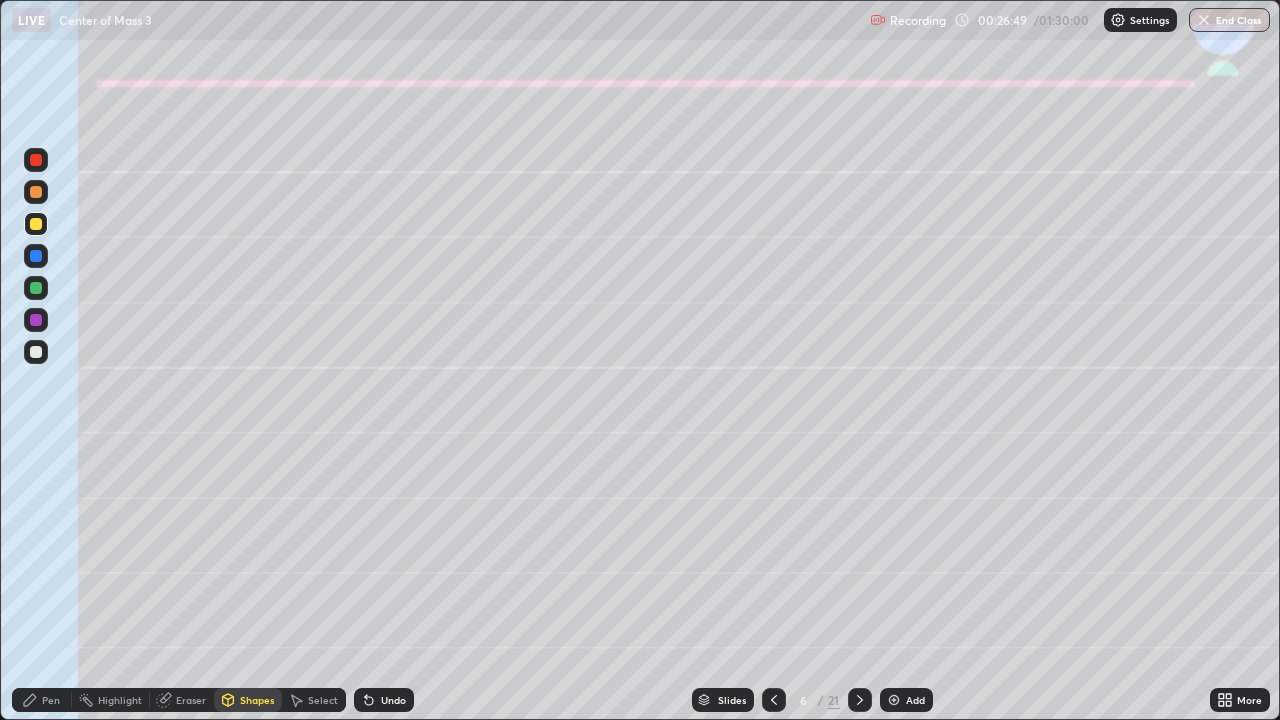 click 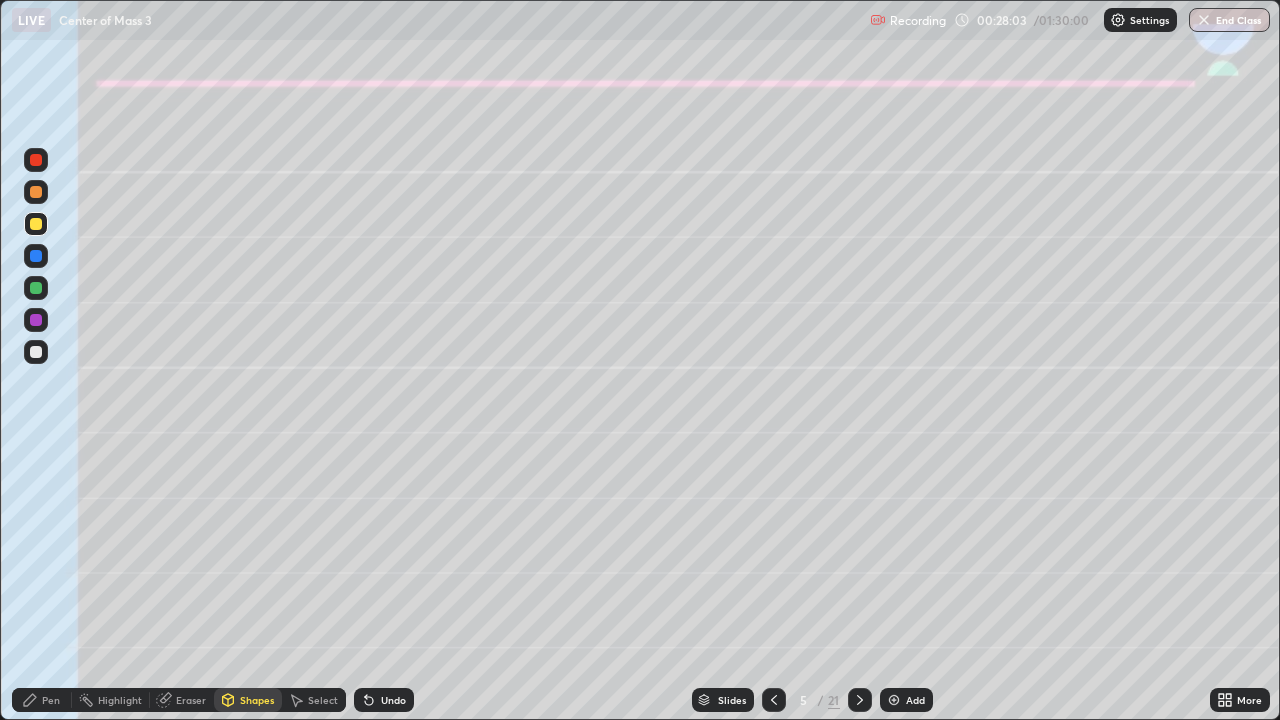 click 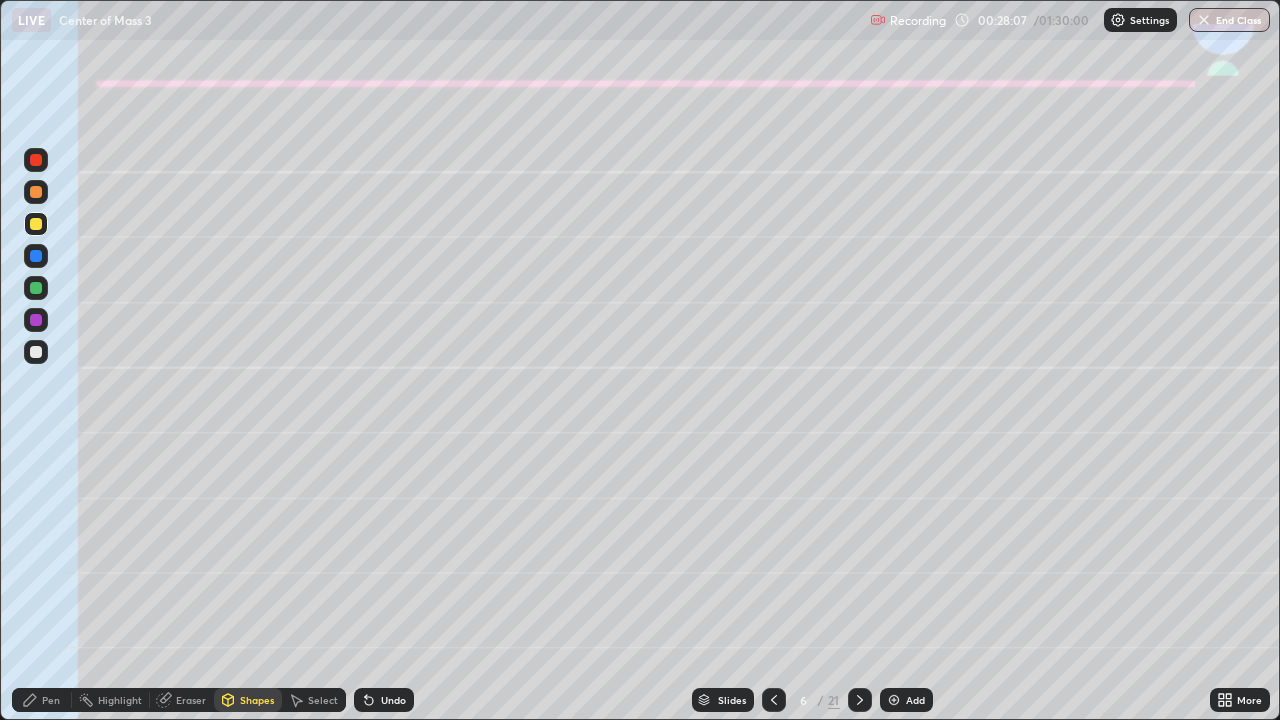 click on "Shapes" at bounding box center [257, 700] 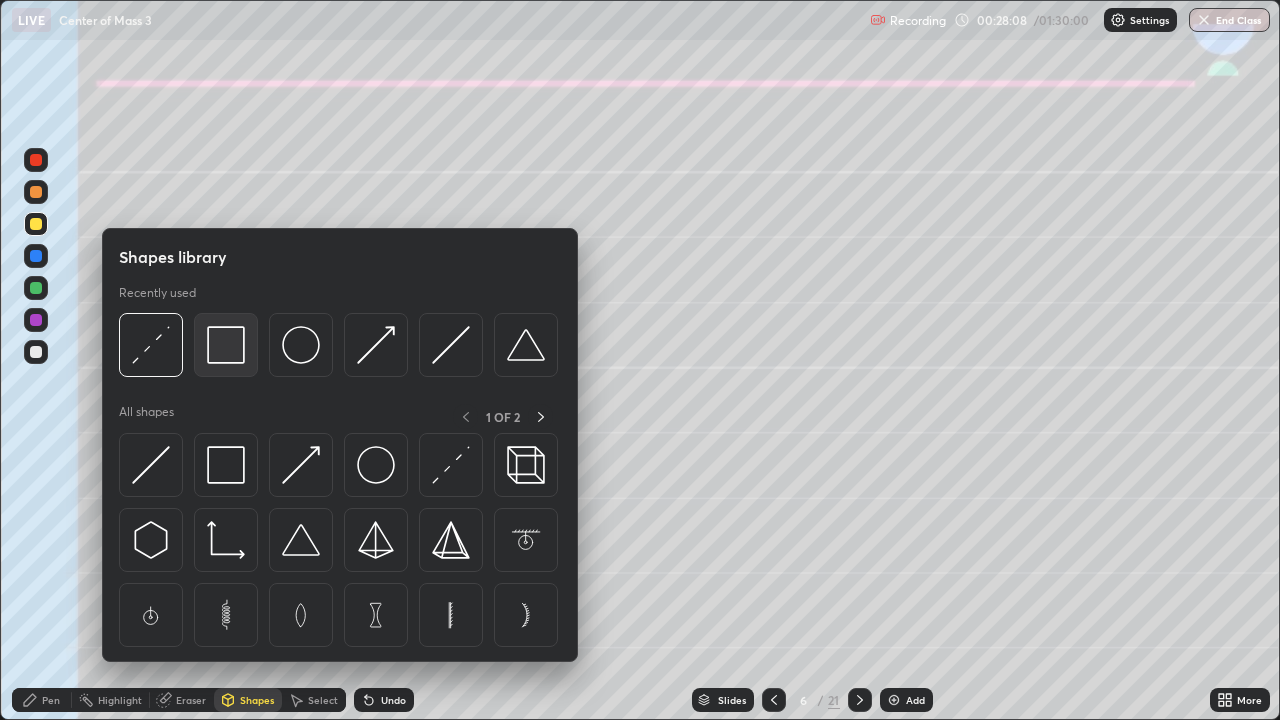click at bounding box center [226, 345] 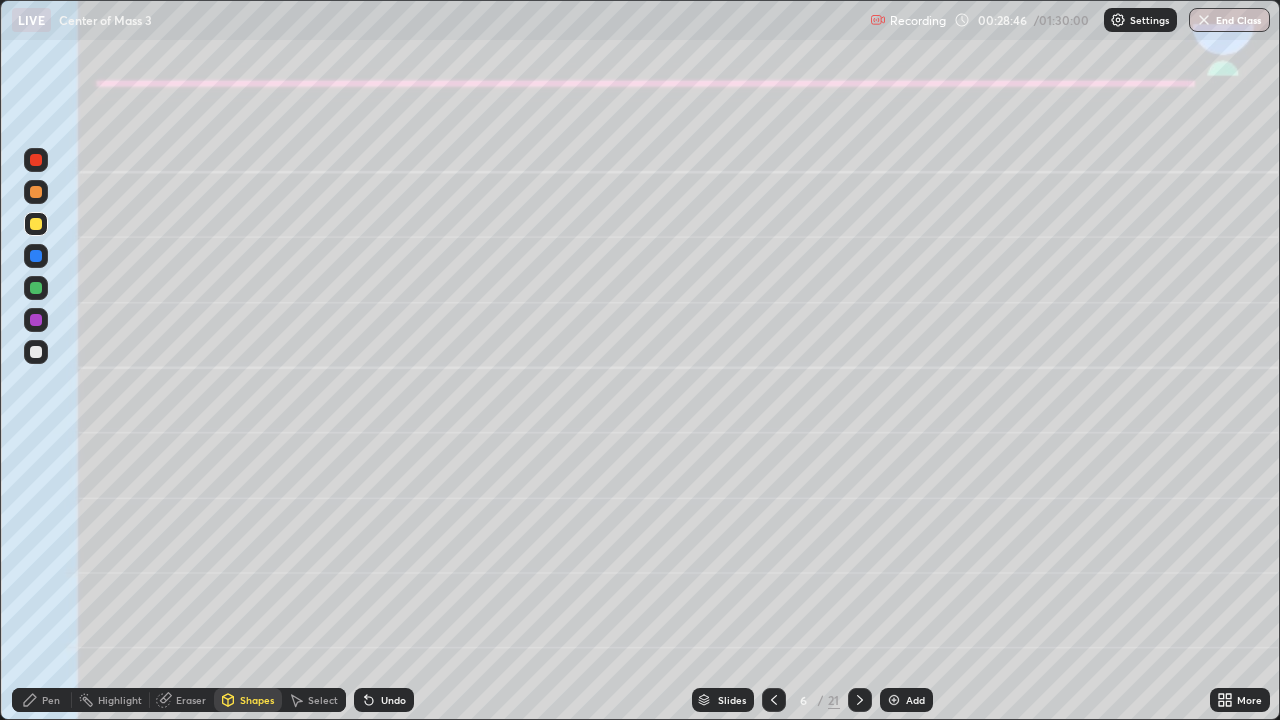 click on "Shapes" at bounding box center (248, 700) 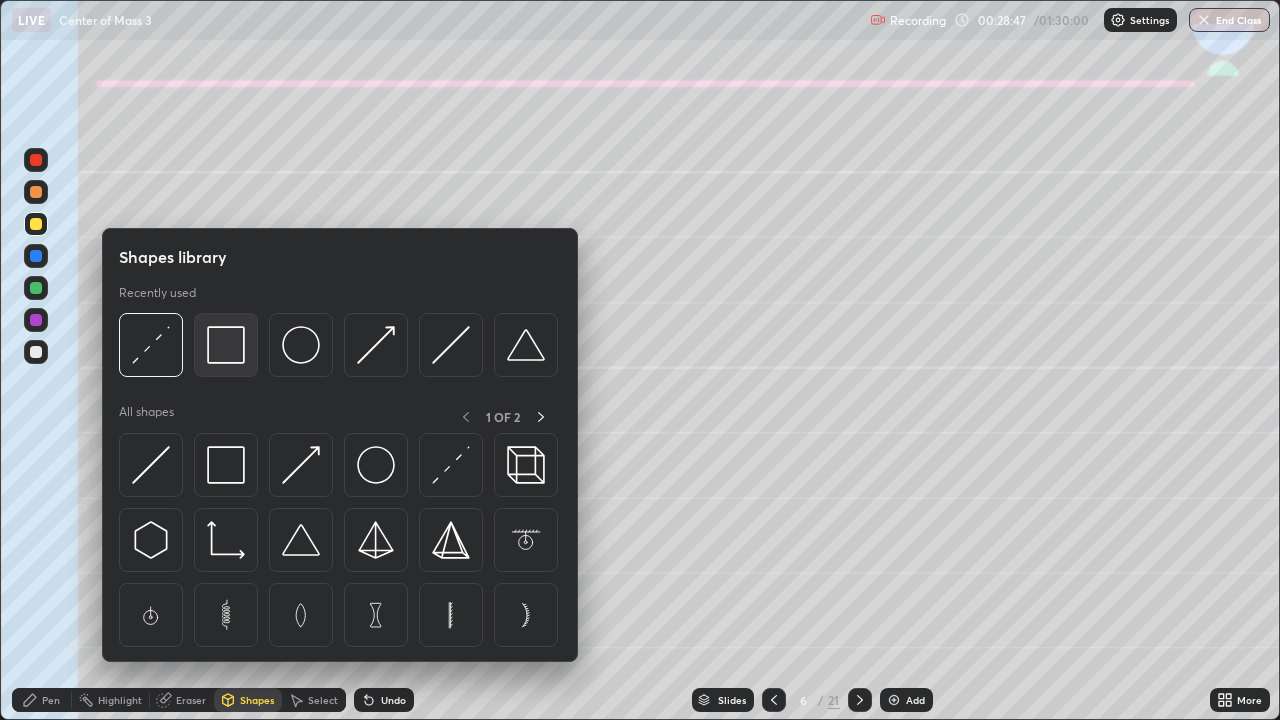 click at bounding box center (226, 345) 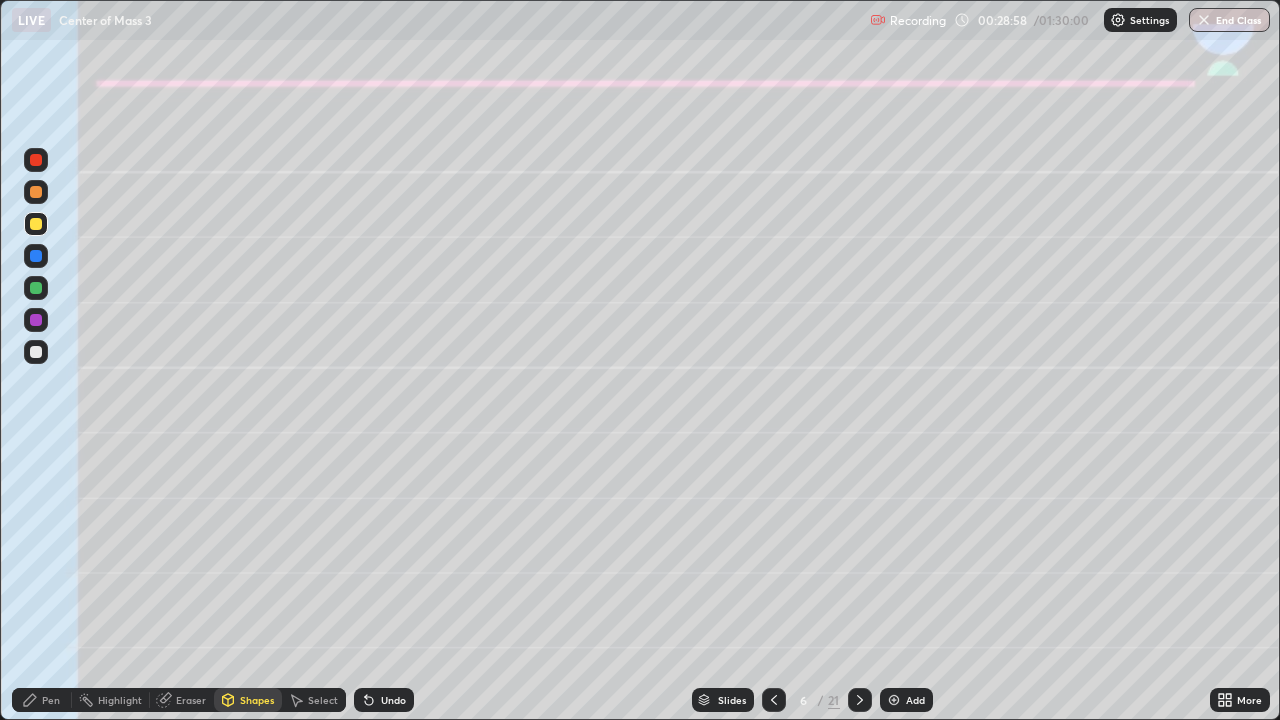 click on "Pen" at bounding box center [51, 700] 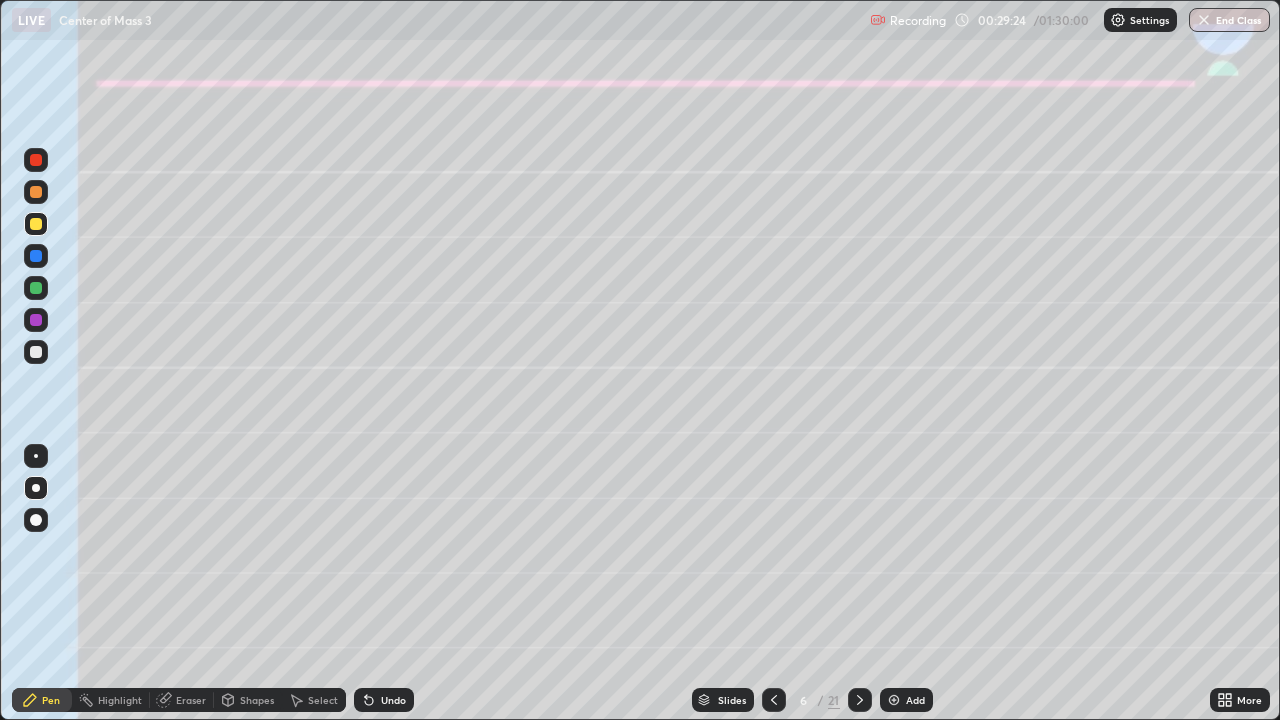 click at bounding box center [36, 288] 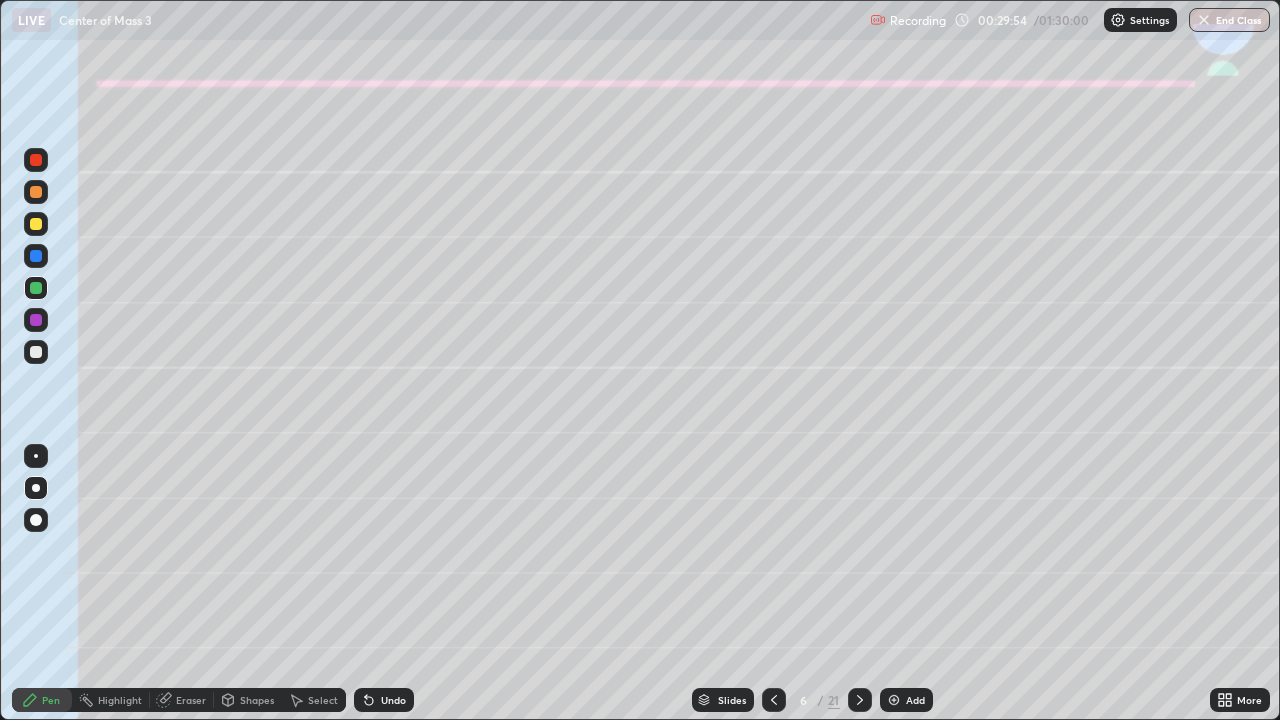 click at bounding box center (36, 224) 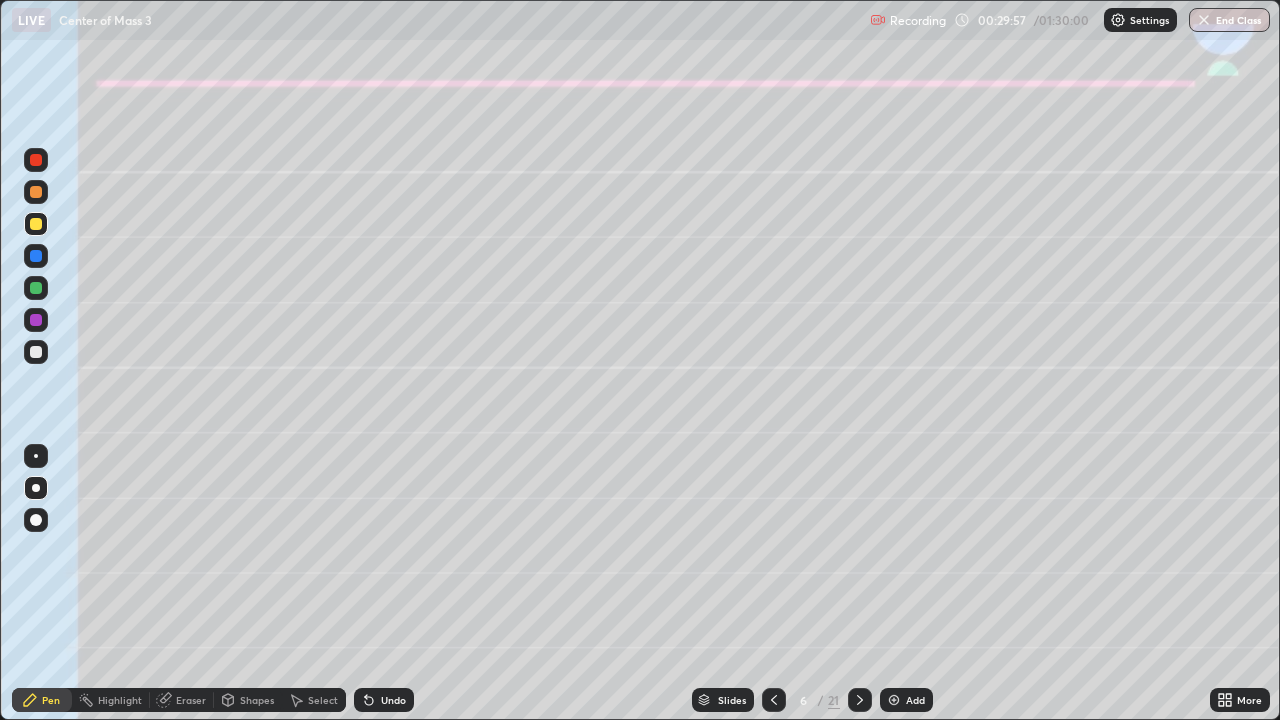 click on "Undo" at bounding box center [384, 700] 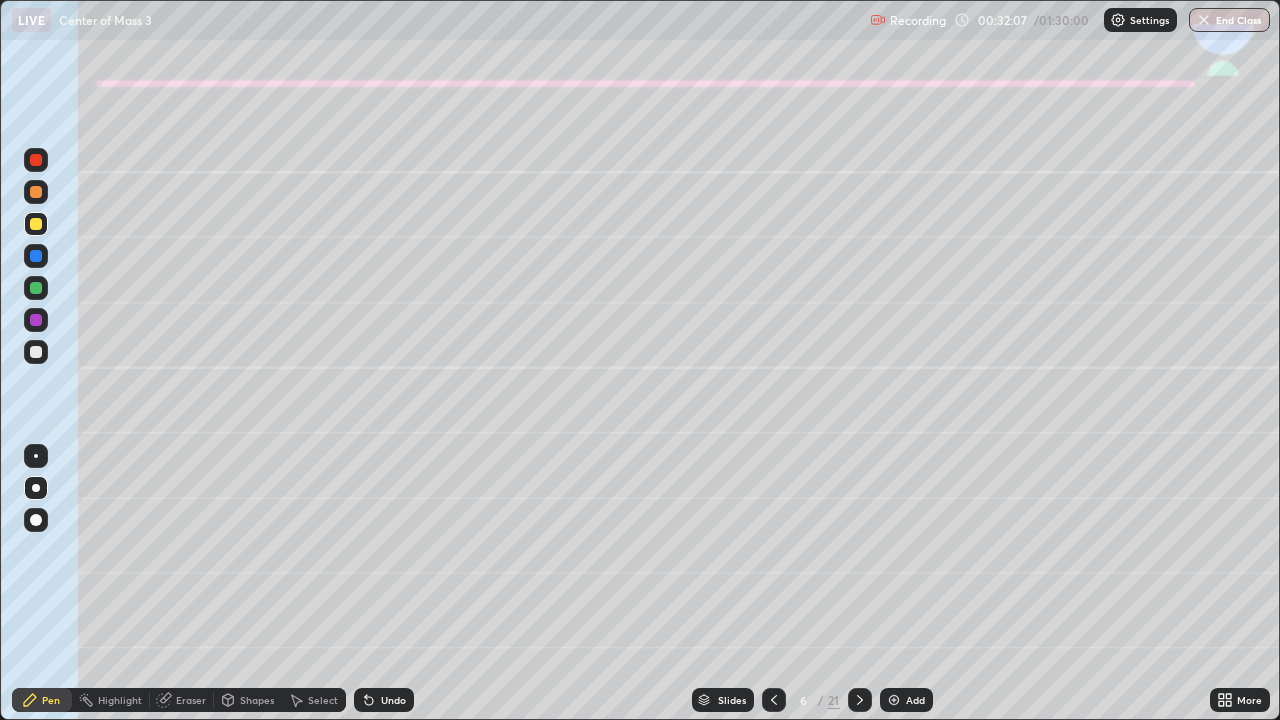 click at bounding box center (36, 288) 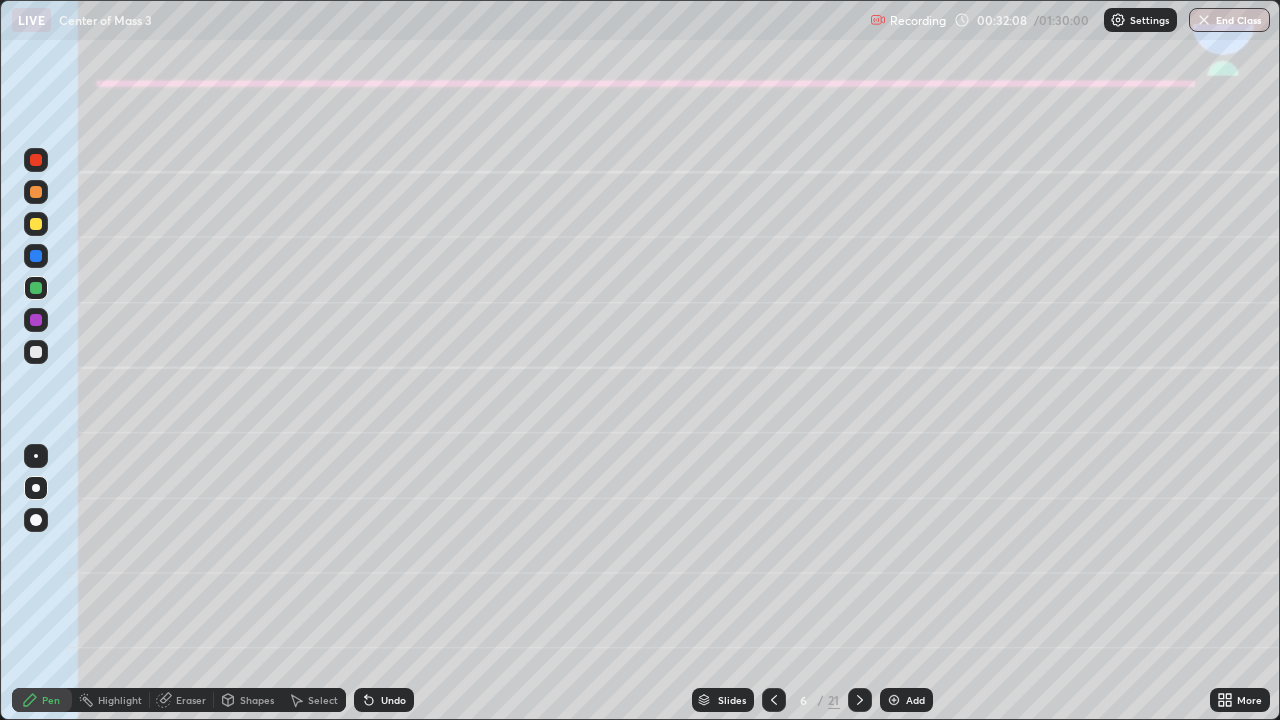 click at bounding box center (36, 352) 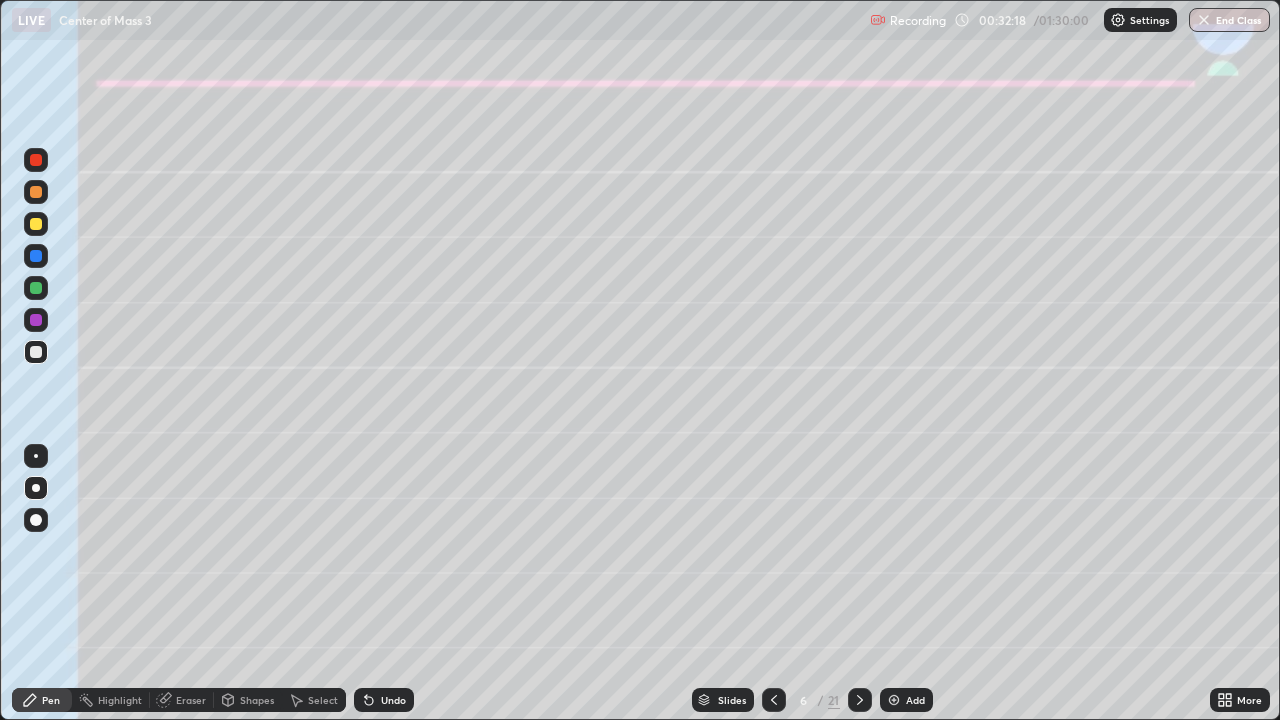 click on "Undo" at bounding box center [393, 700] 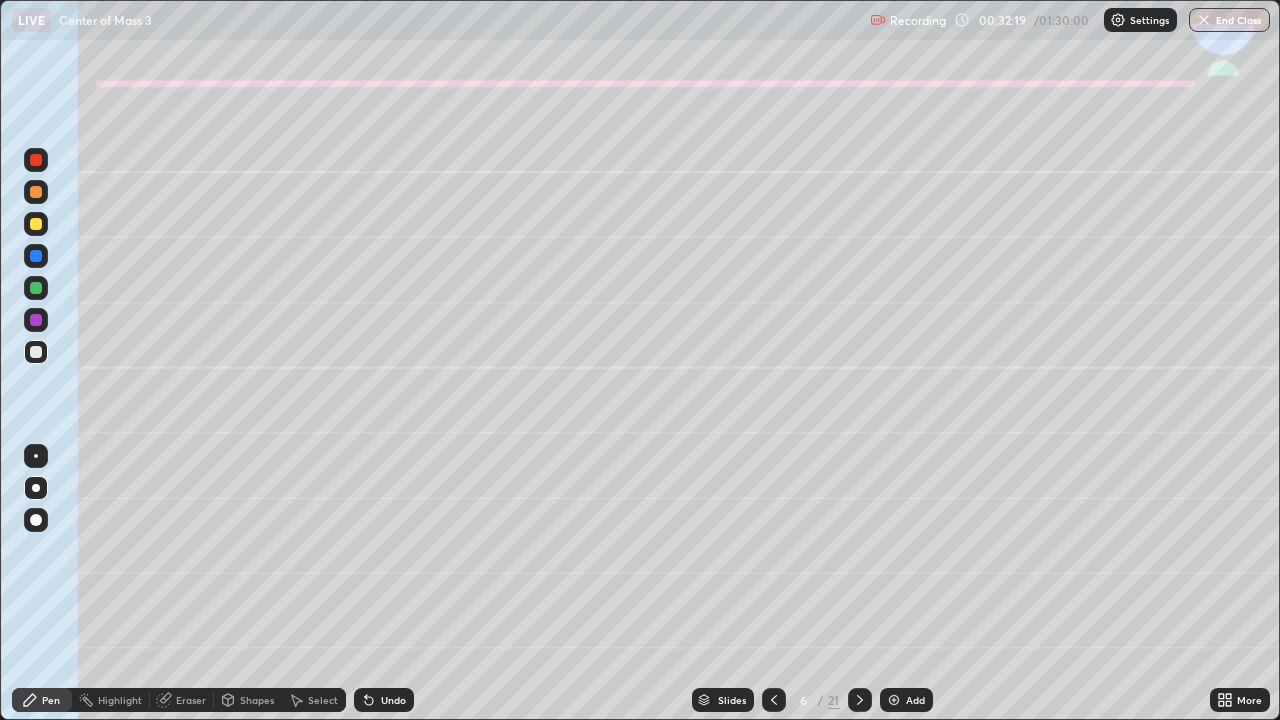click 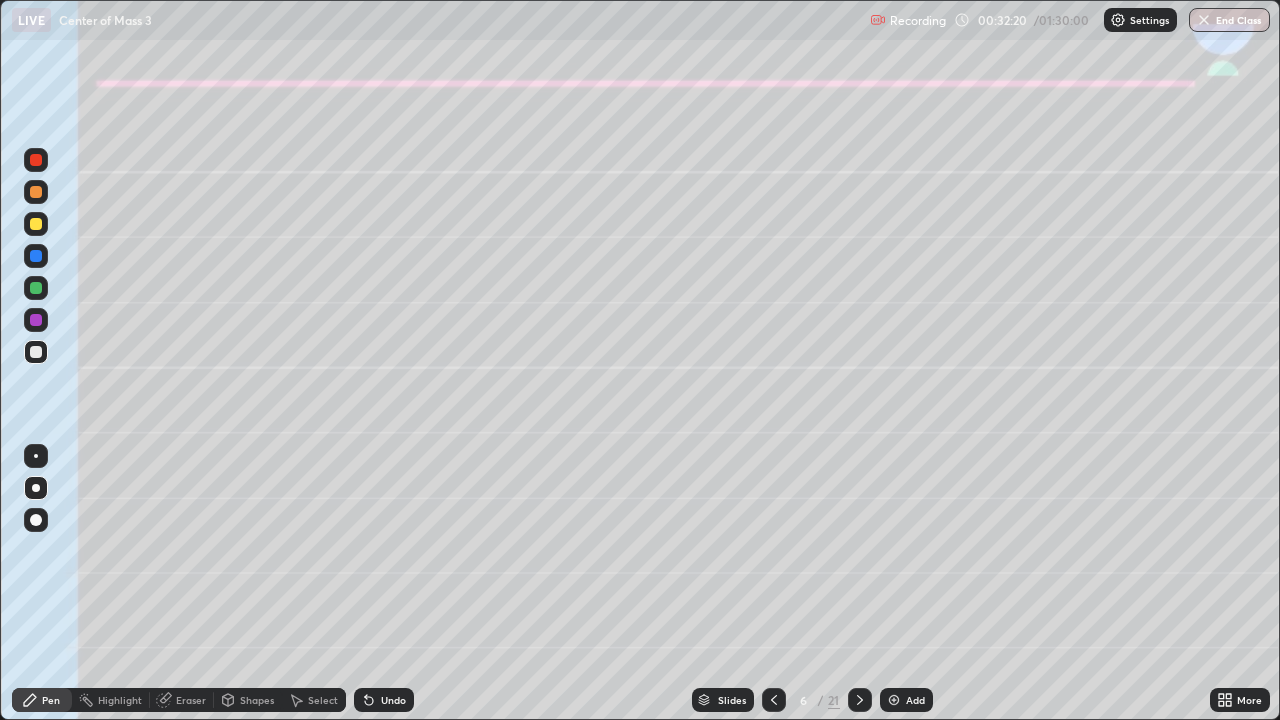 click on "Shapes" at bounding box center (257, 700) 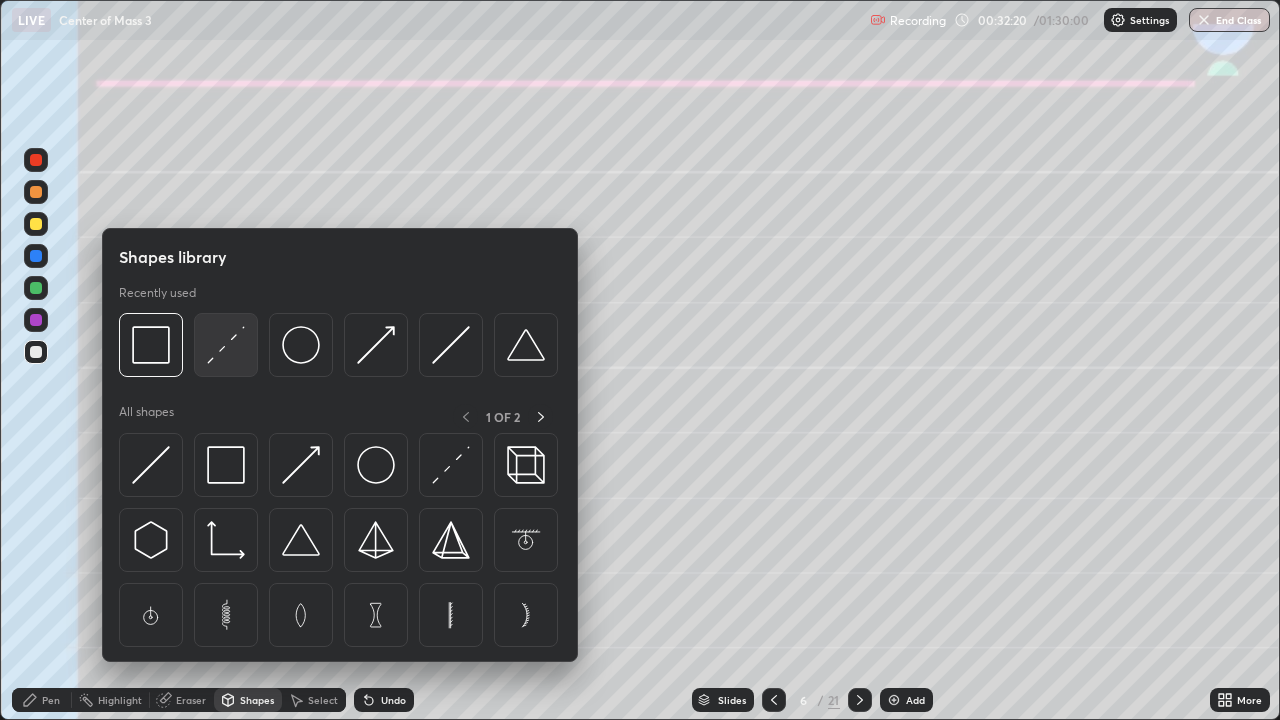 click at bounding box center (226, 345) 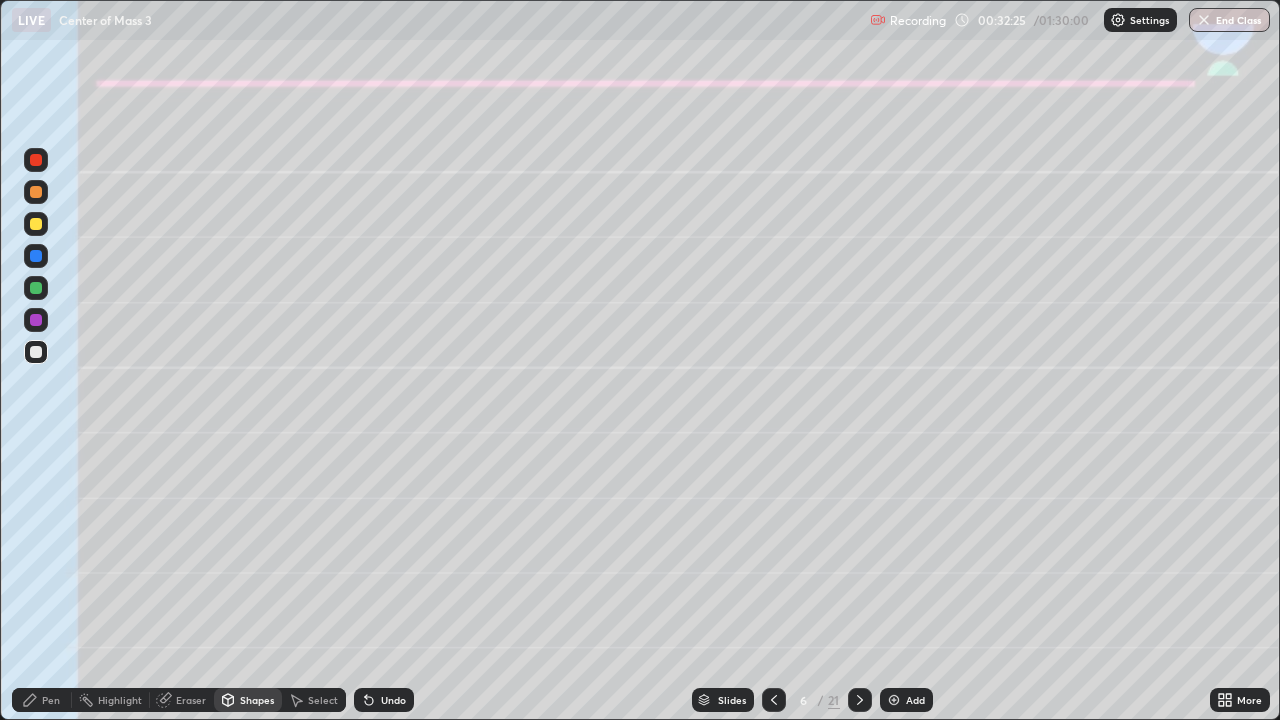 click at bounding box center [36, 288] 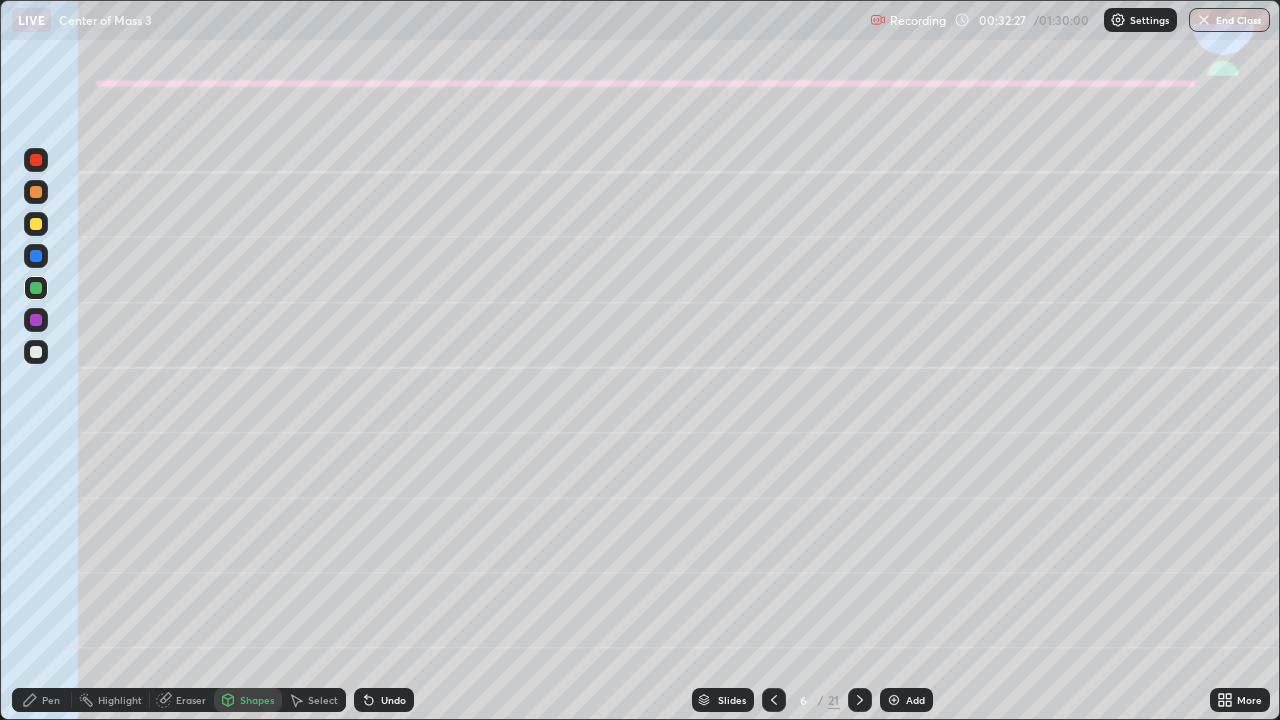 click on "Undo" at bounding box center (384, 700) 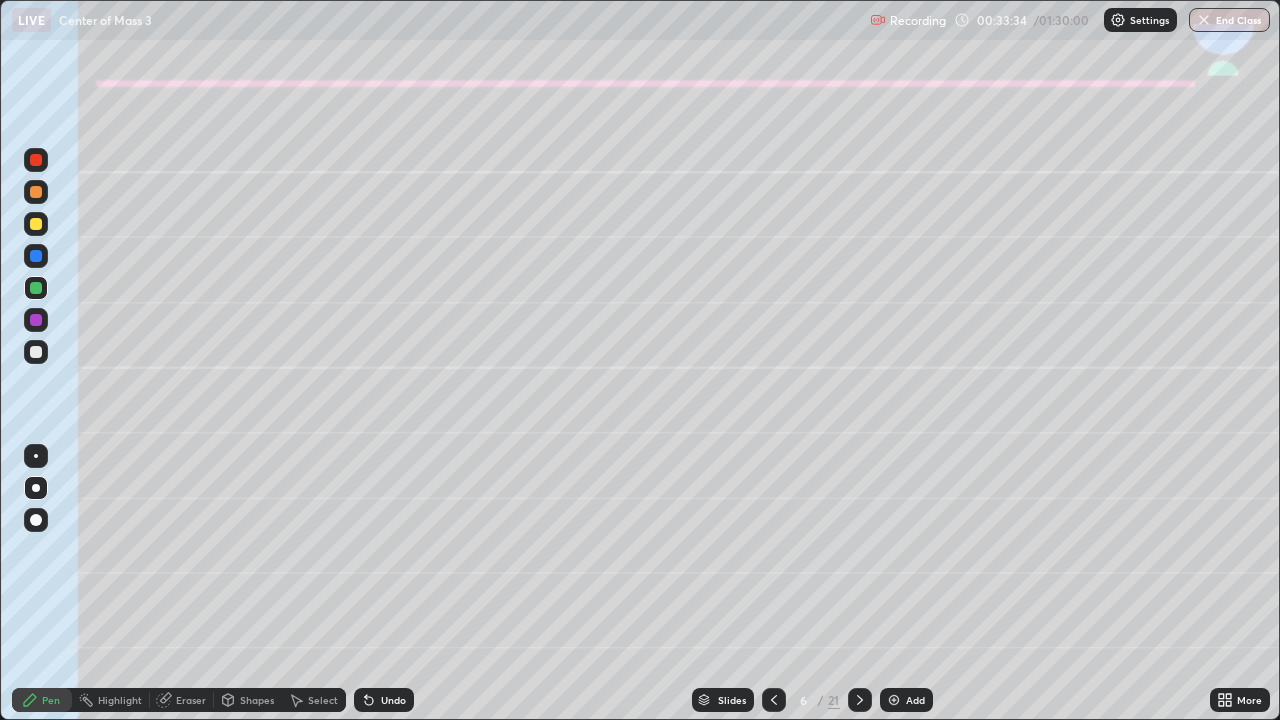 click at bounding box center (36, 352) 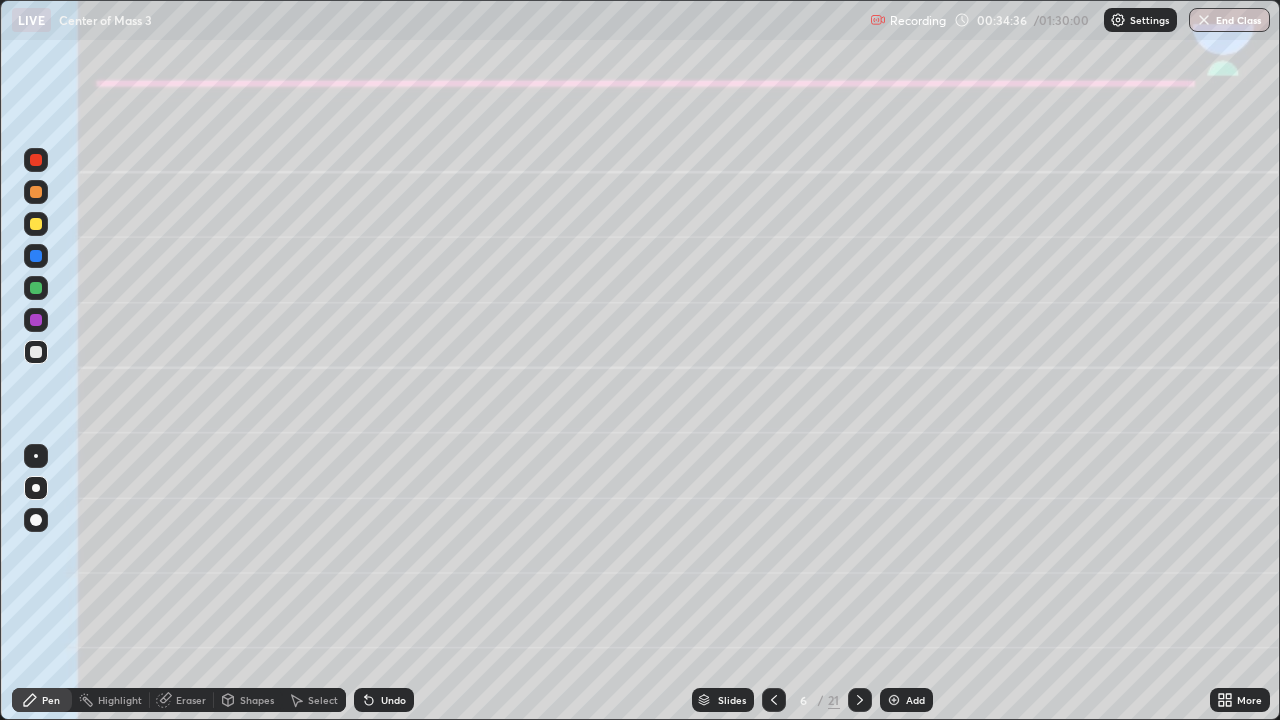 click on "Shapes" at bounding box center (248, 700) 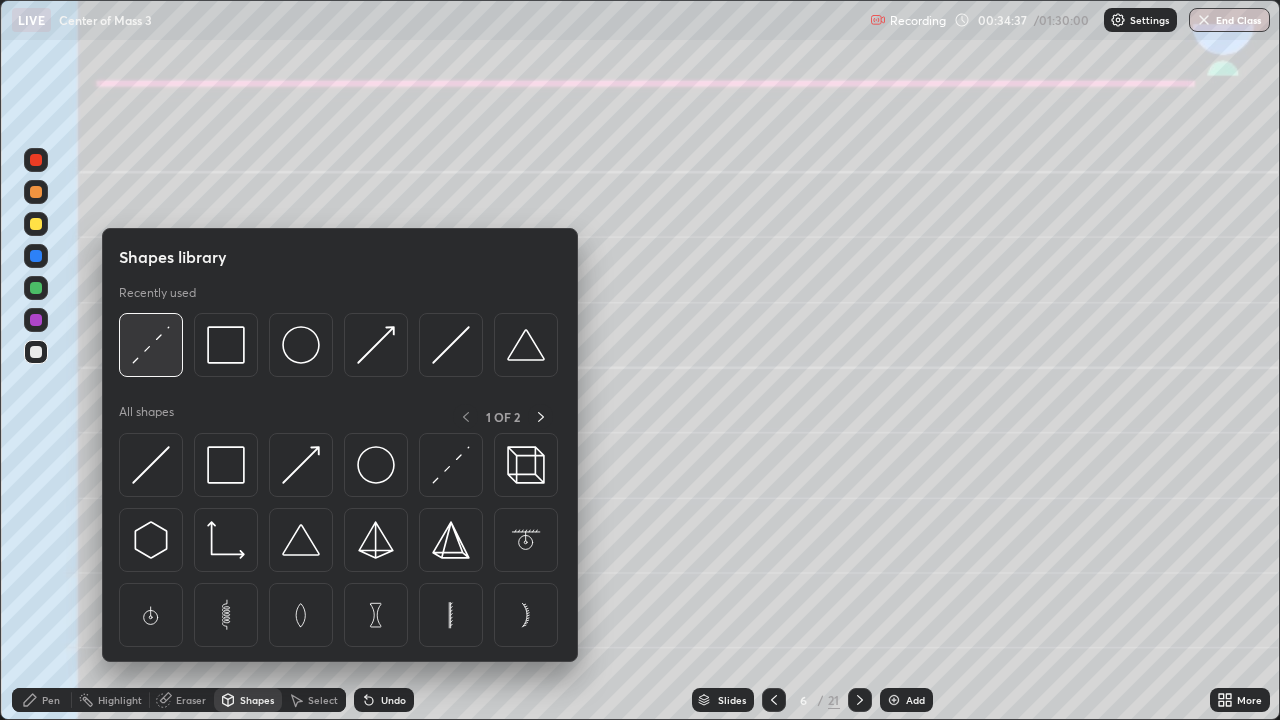 click at bounding box center [151, 345] 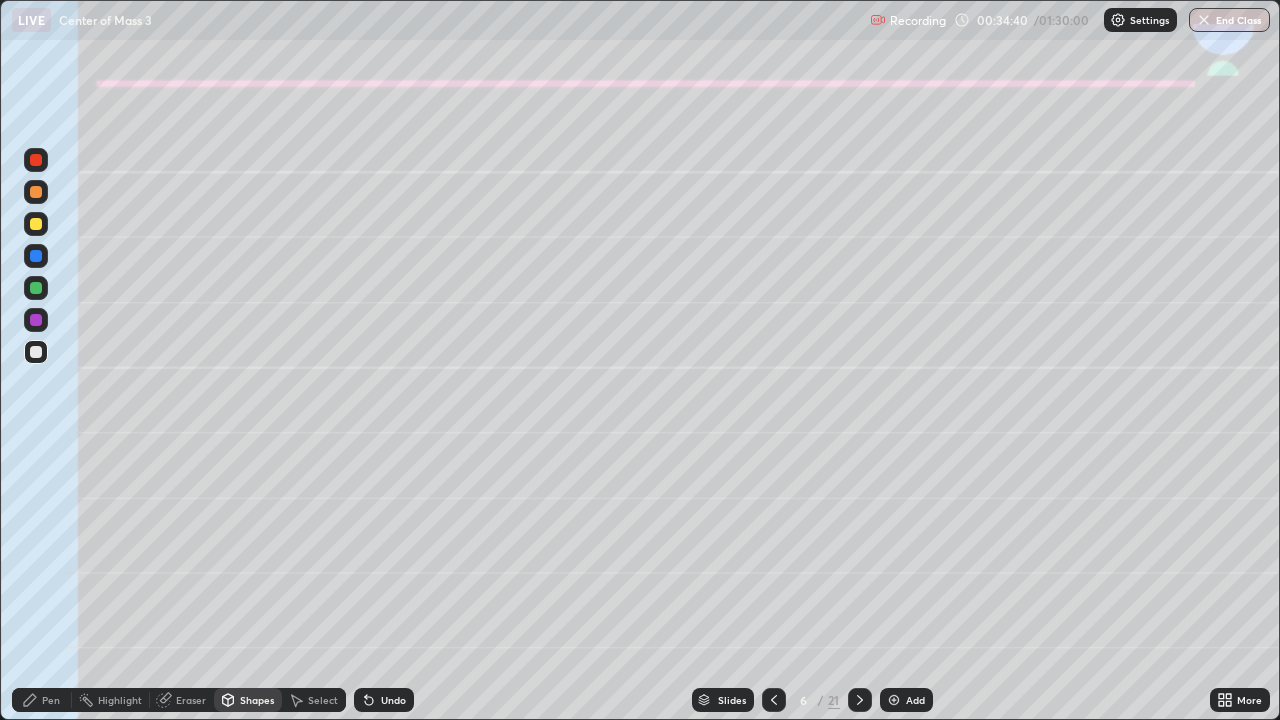 click on "Pen" at bounding box center [51, 700] 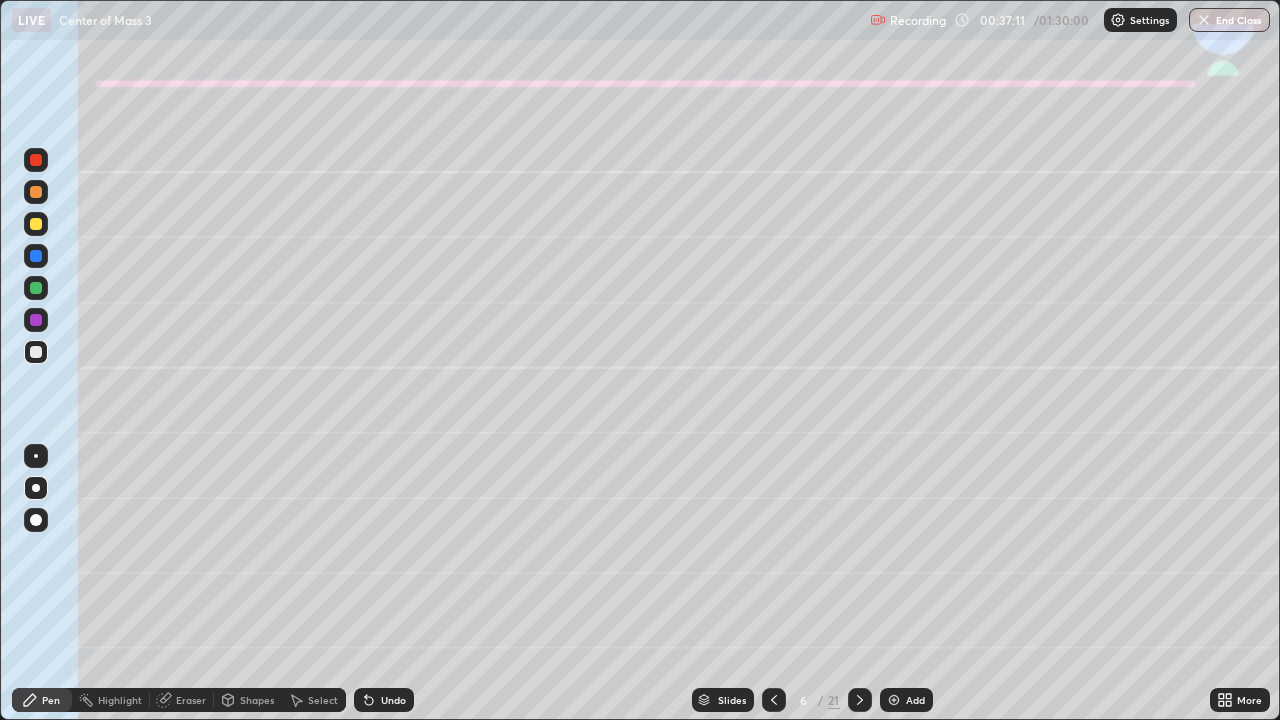 click 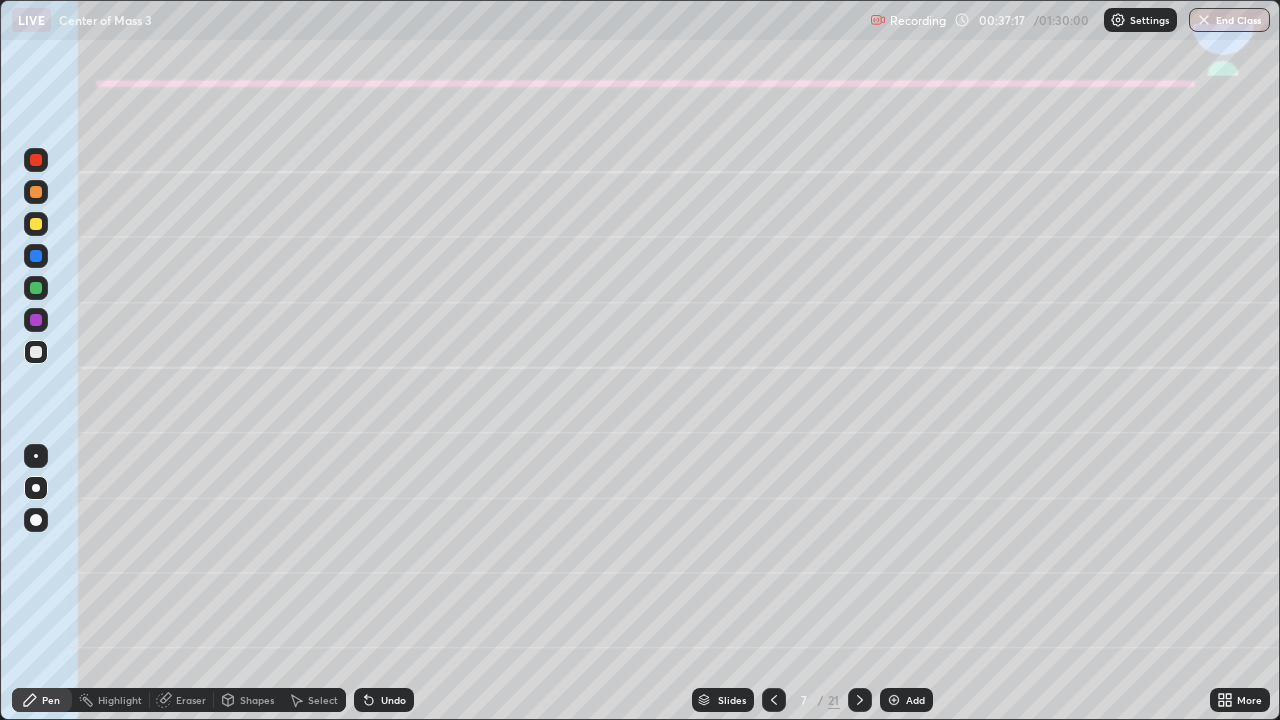 click at bounding box center (36, 224) 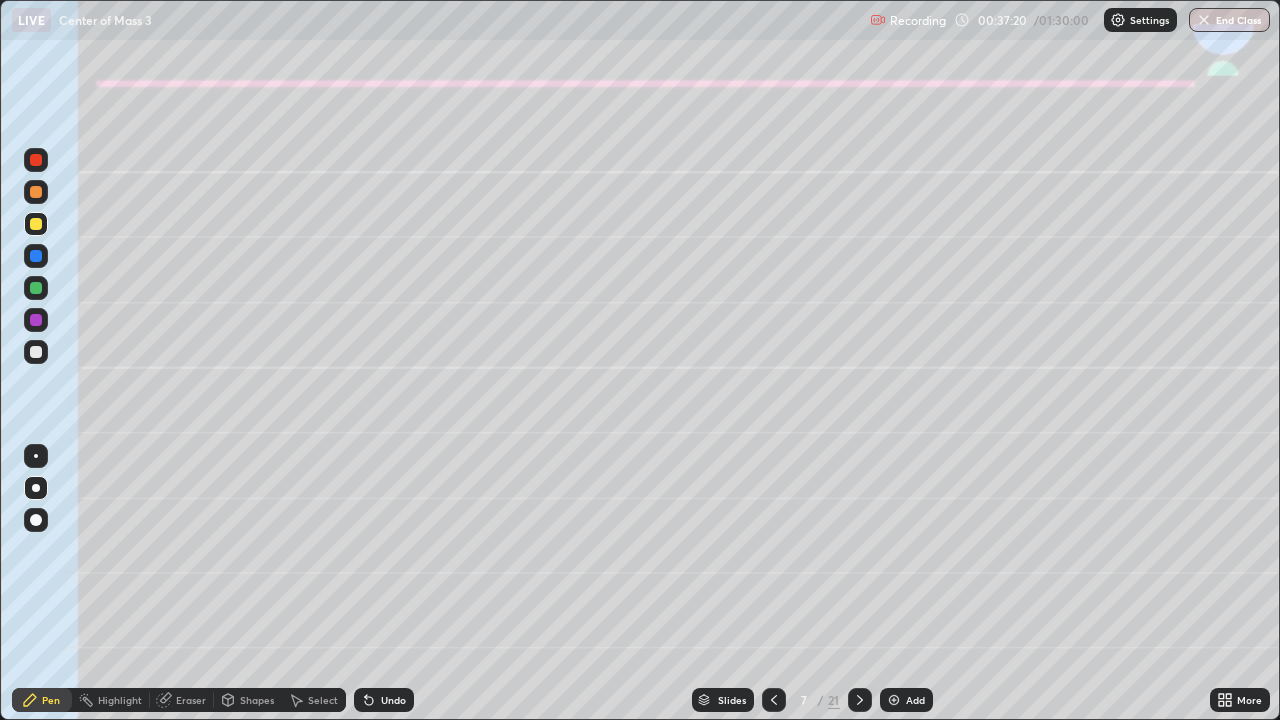 click on "Shapes" at bounding box center [257, 700] 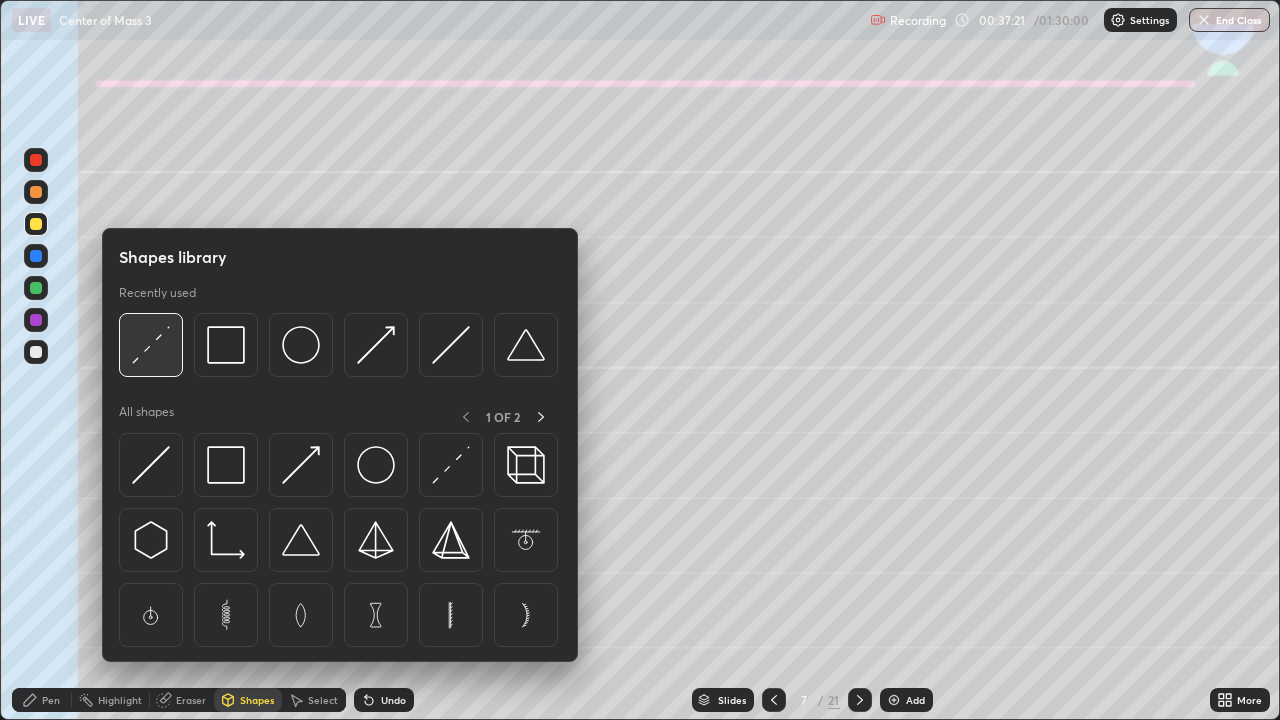 click at bounding box center (151, 345) 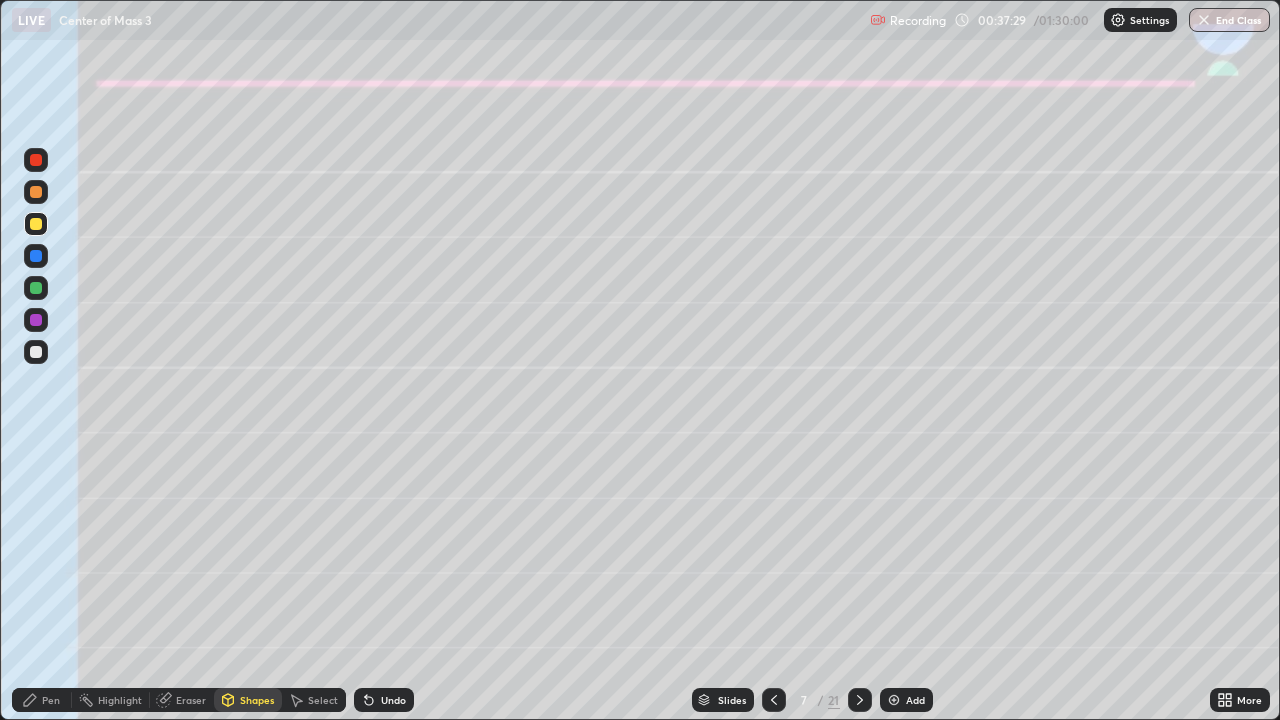 click on "Shapes" at bounding box center (257, 700) 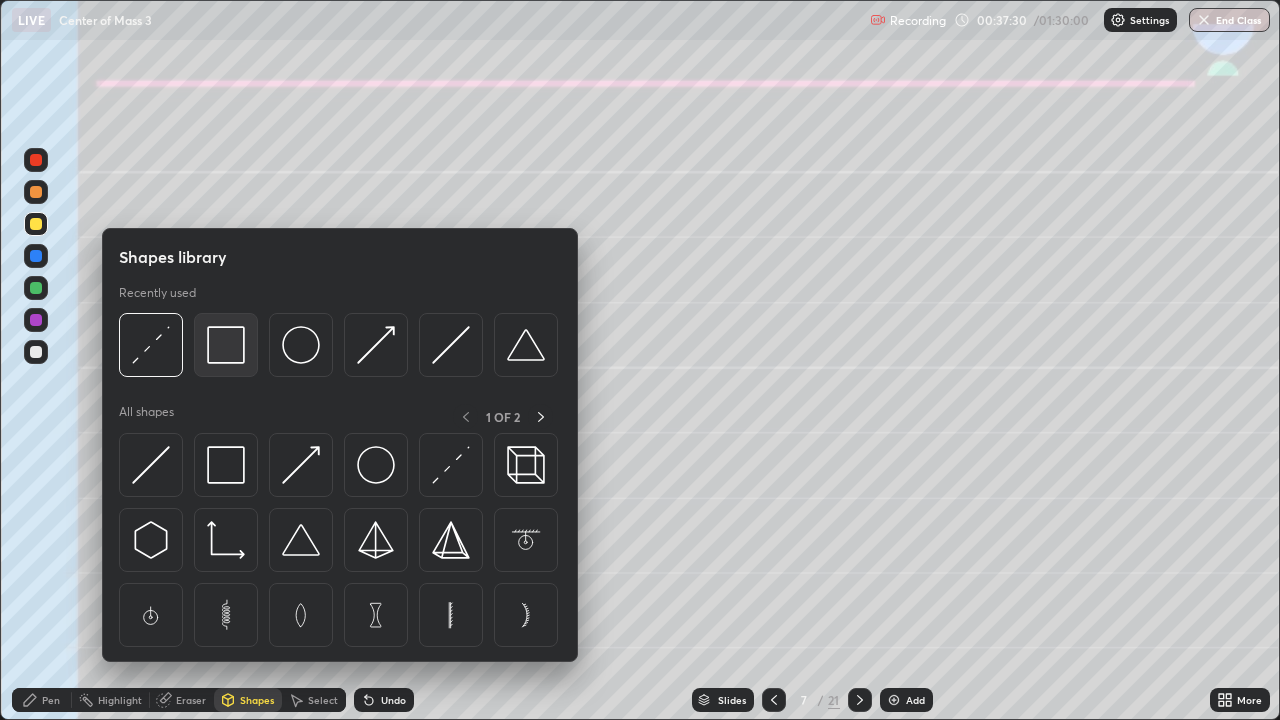 click at bounding box center [226, 345] 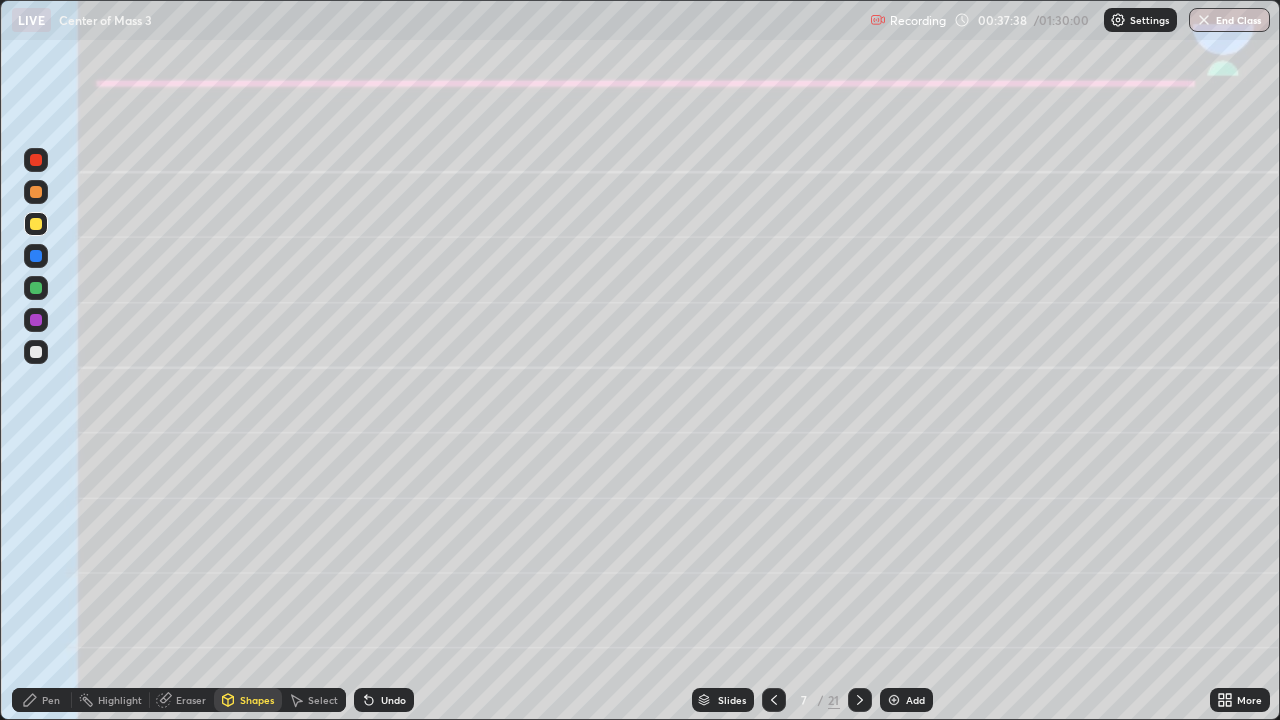 click on "Undo" at bounding box center [393, 700] 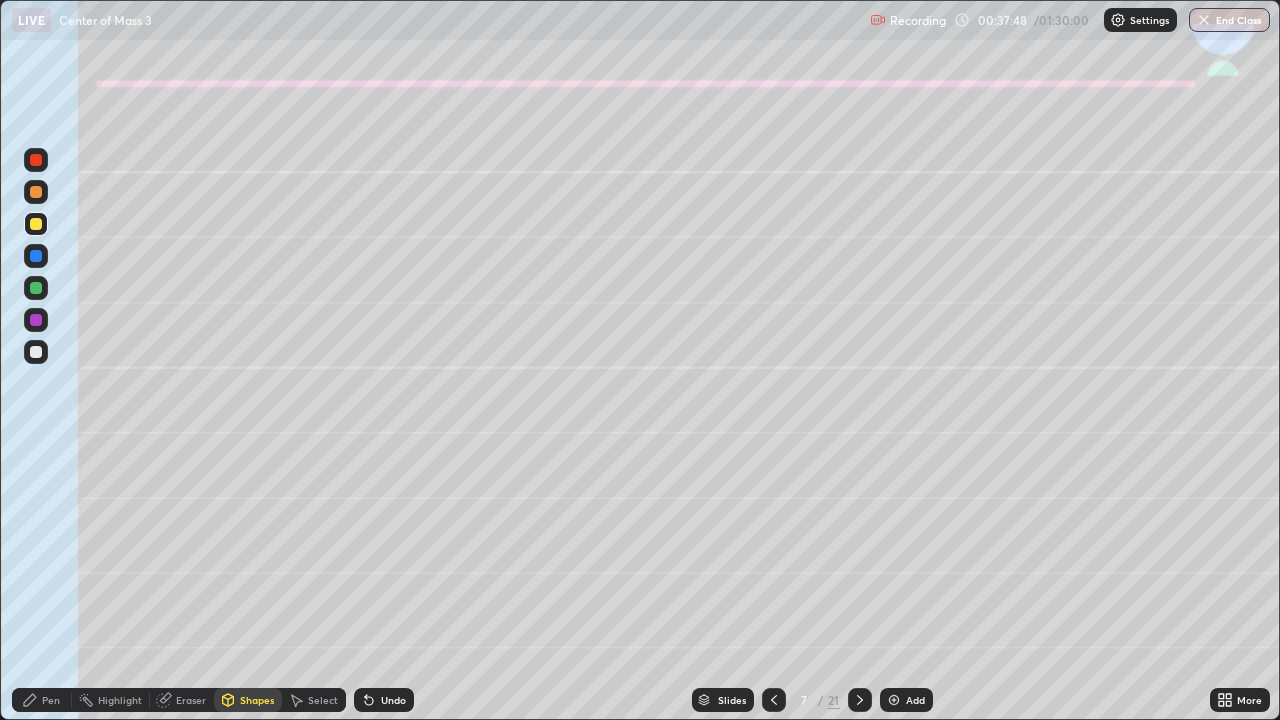 click 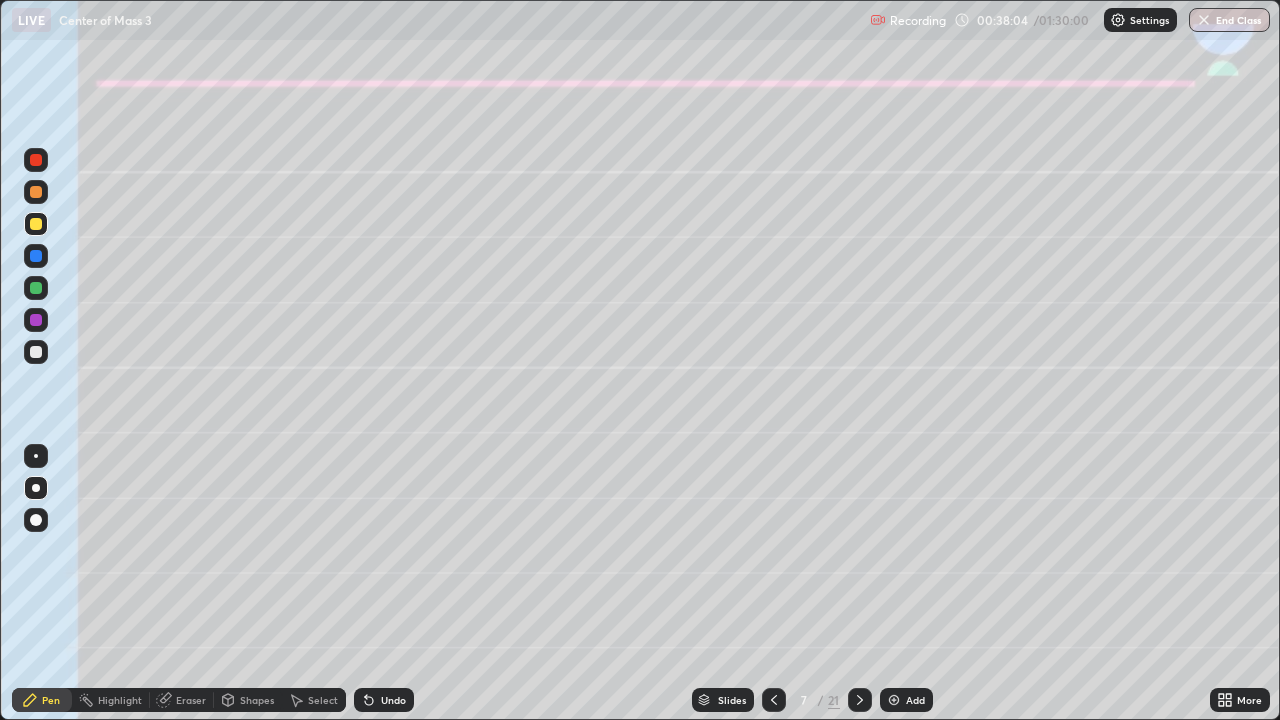 click on "Undo" at bounding box center [393, 700] 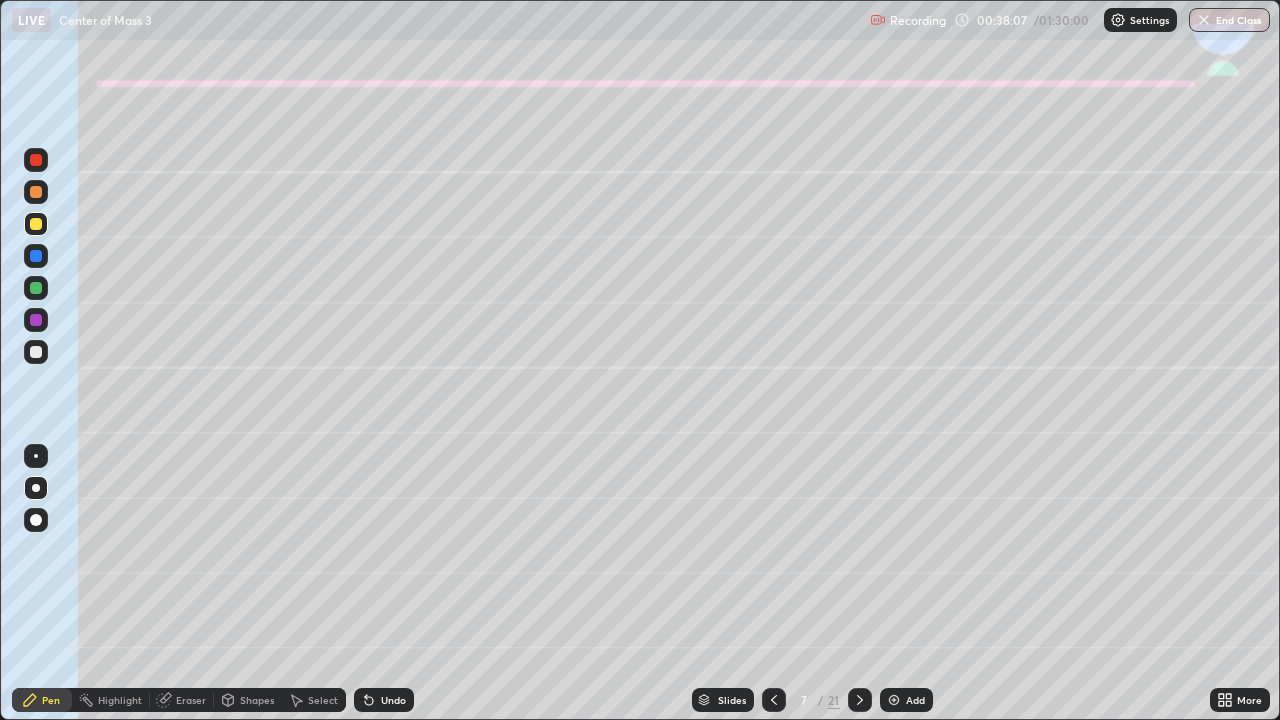 click on "Undo" at bounding box center [393, 700] 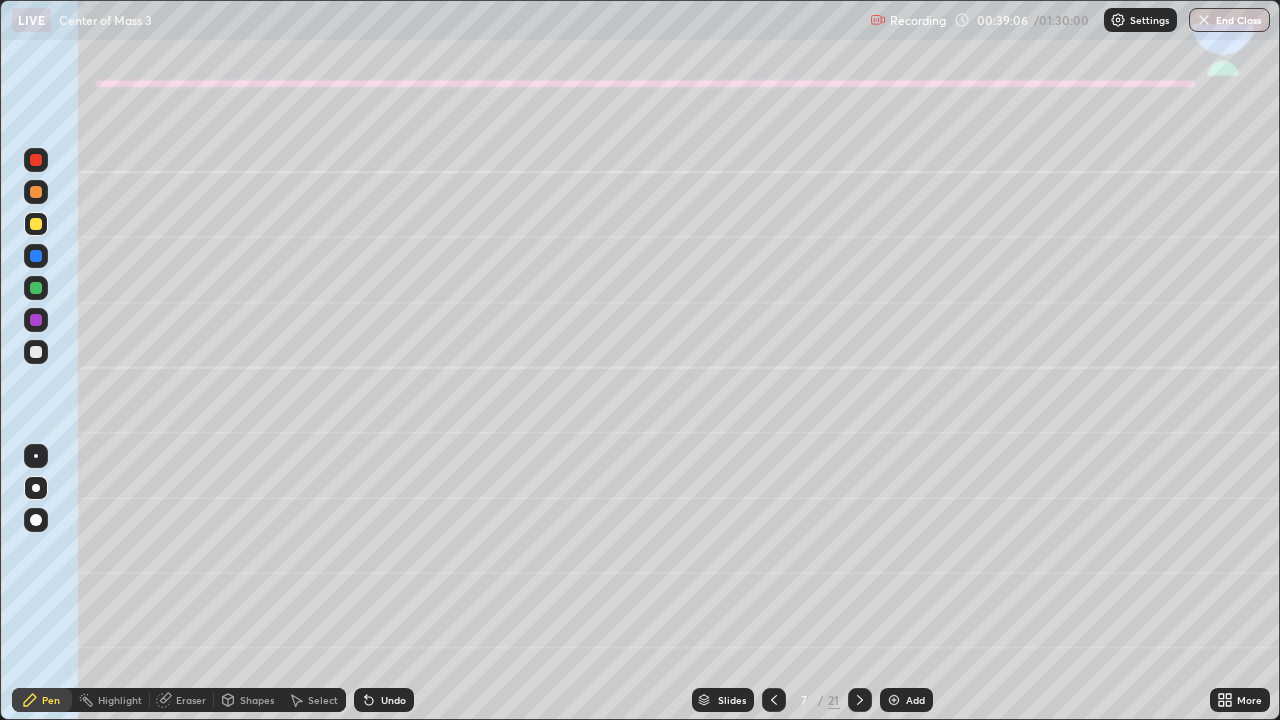 click at bounding box center [36, 288] 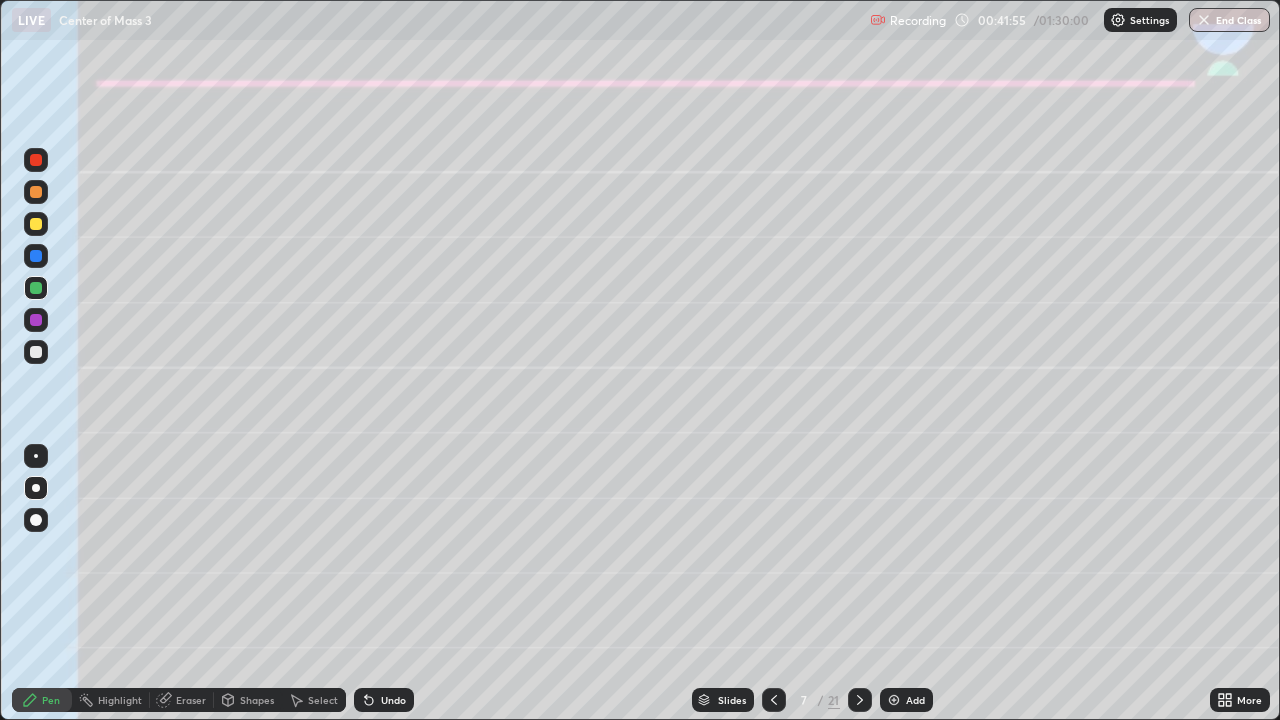 click on "Eraser" at bounding box center (191, 700) 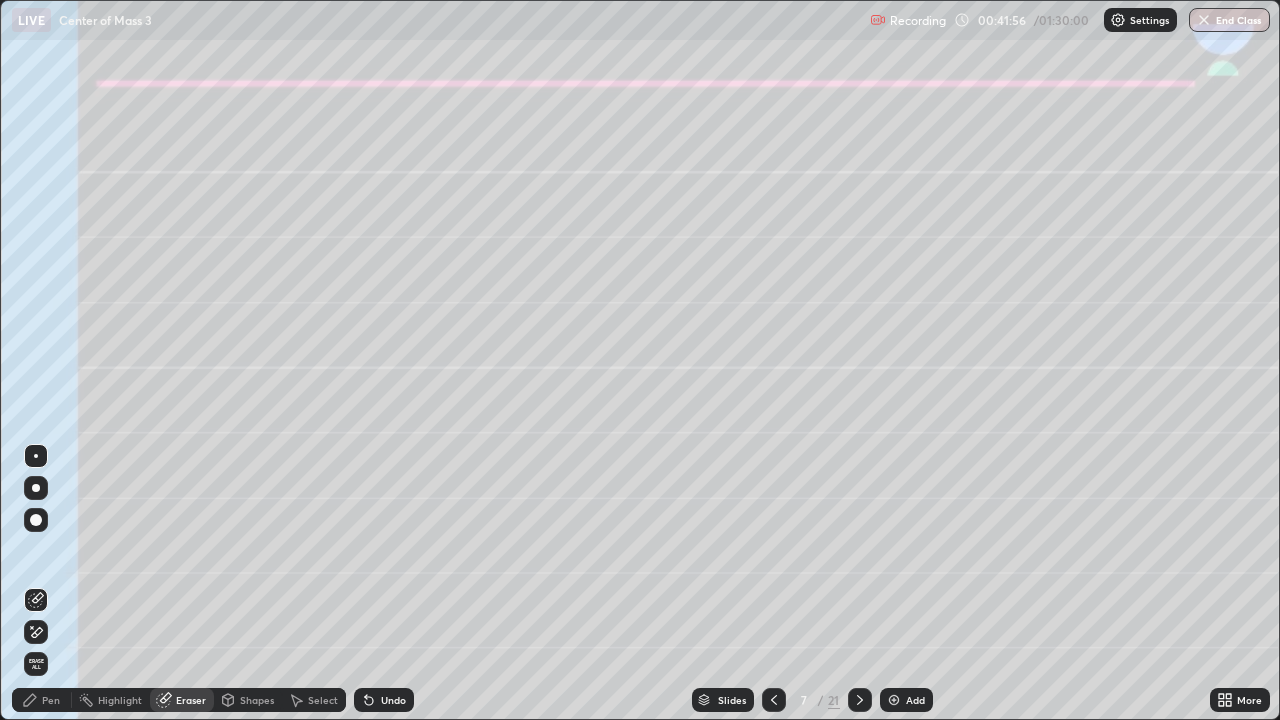 click on "Pen" at bounding box center (51, 700) 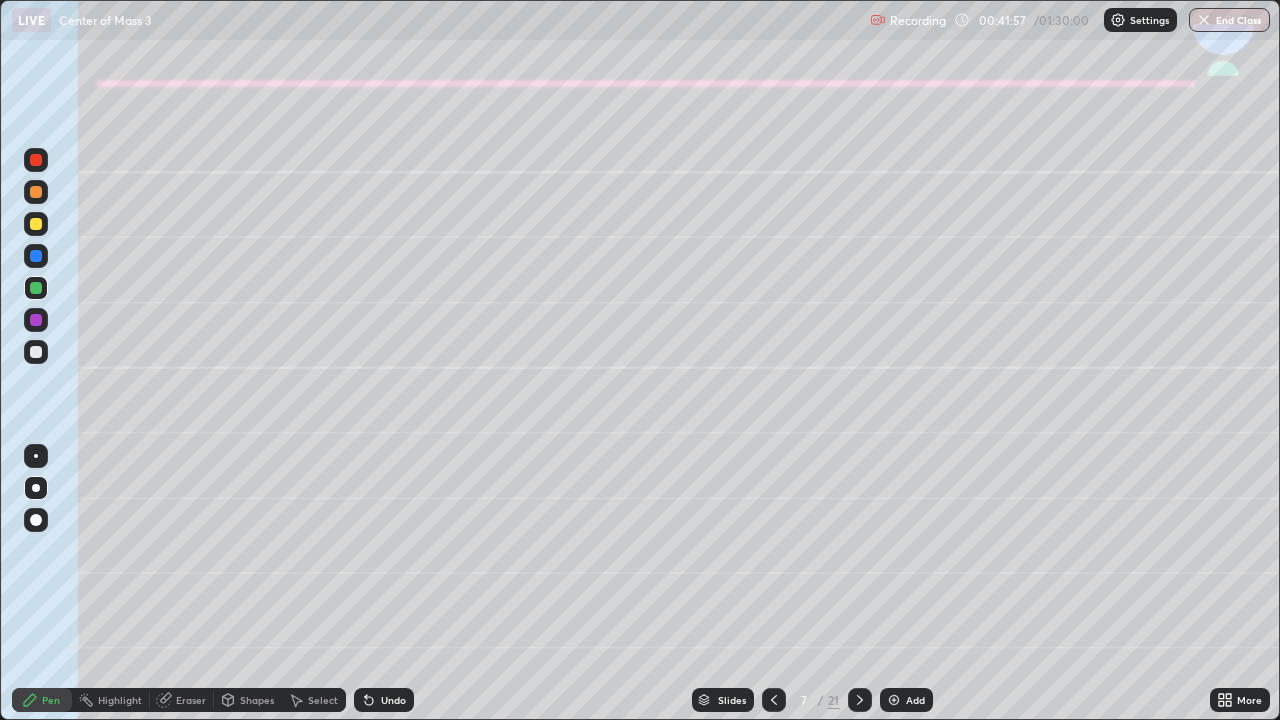 click at bounding box center (36, 224) 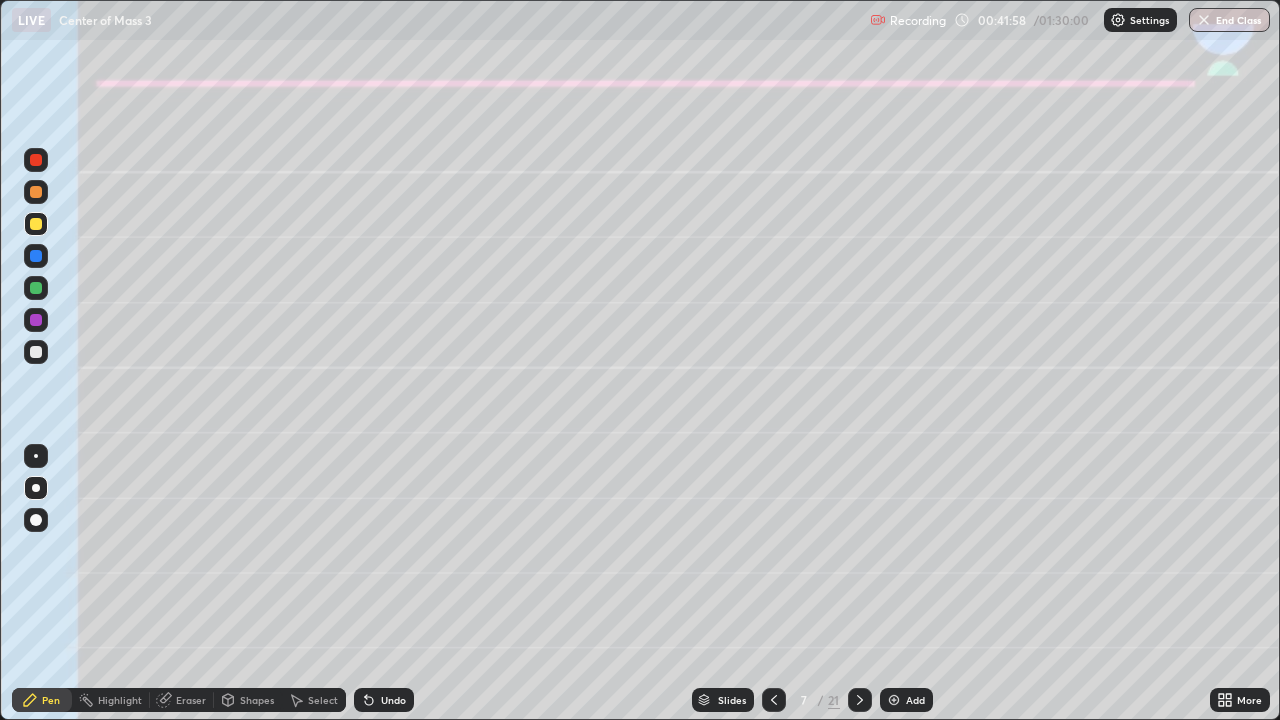 click on "Eraser" at bounding box center [191, 700] 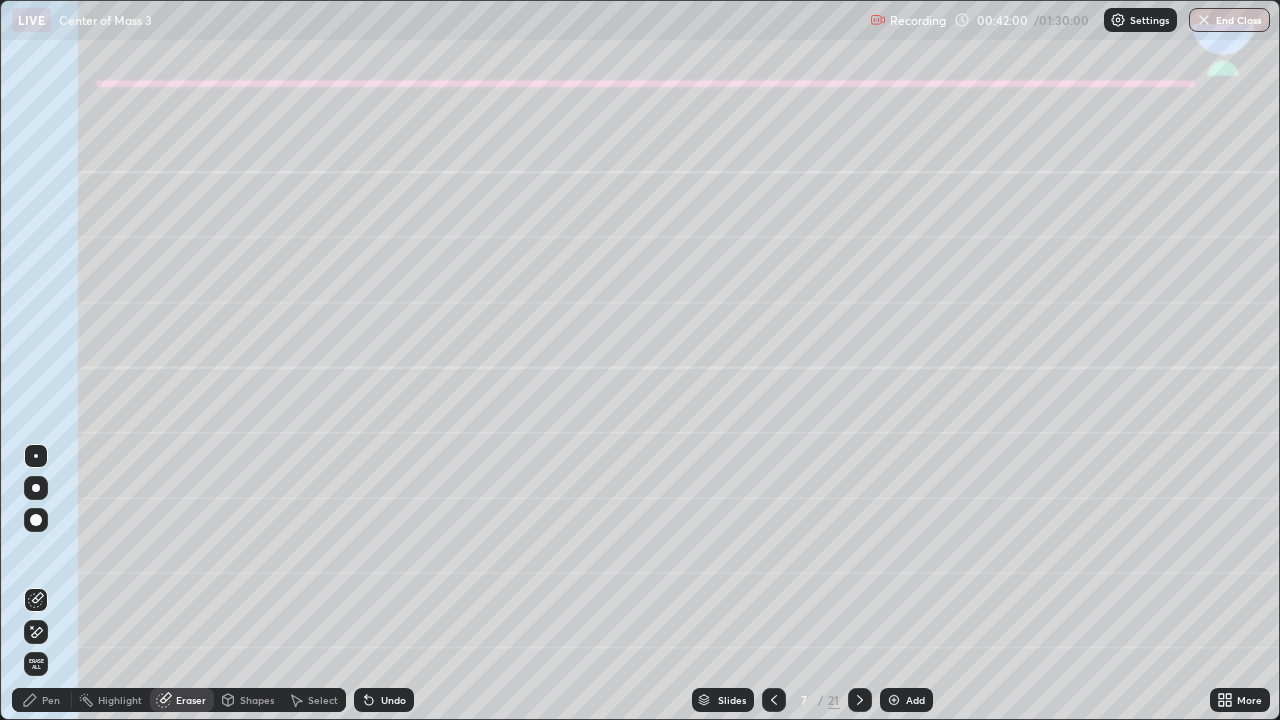 click on "Pen" at bounding box center [42, 700] 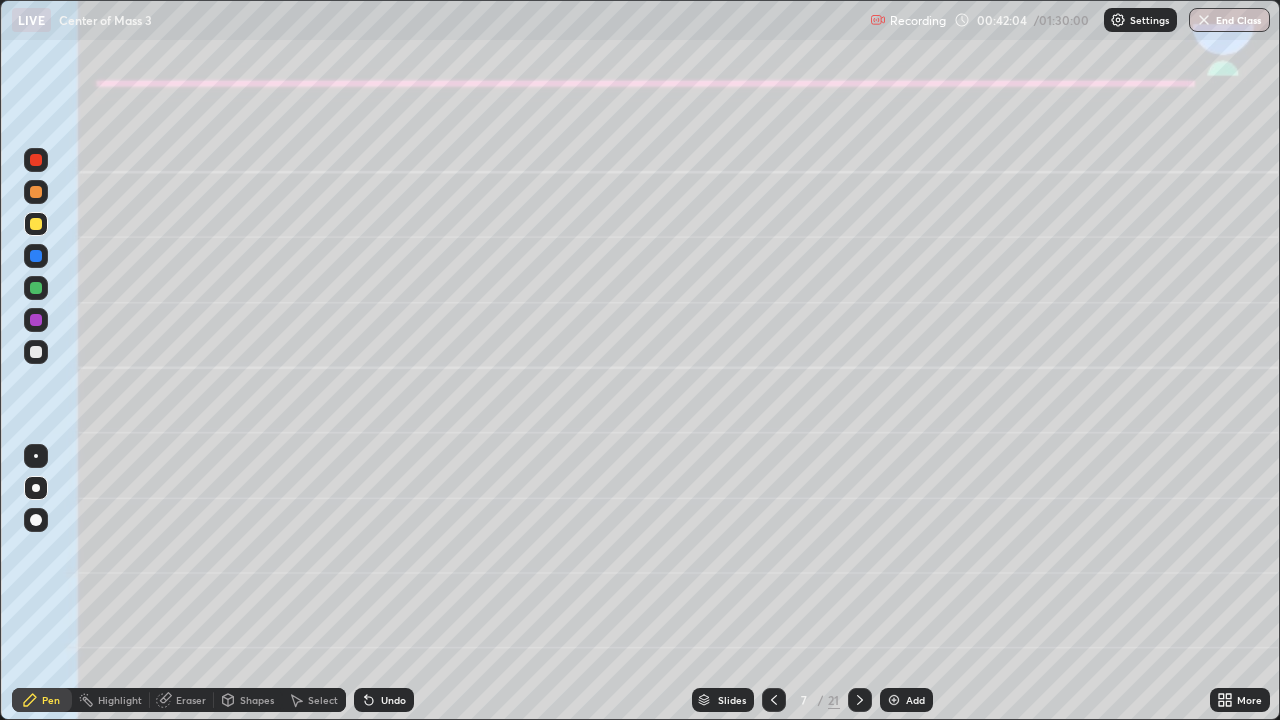 click on "Eraser" at bounding box center [191, 700] 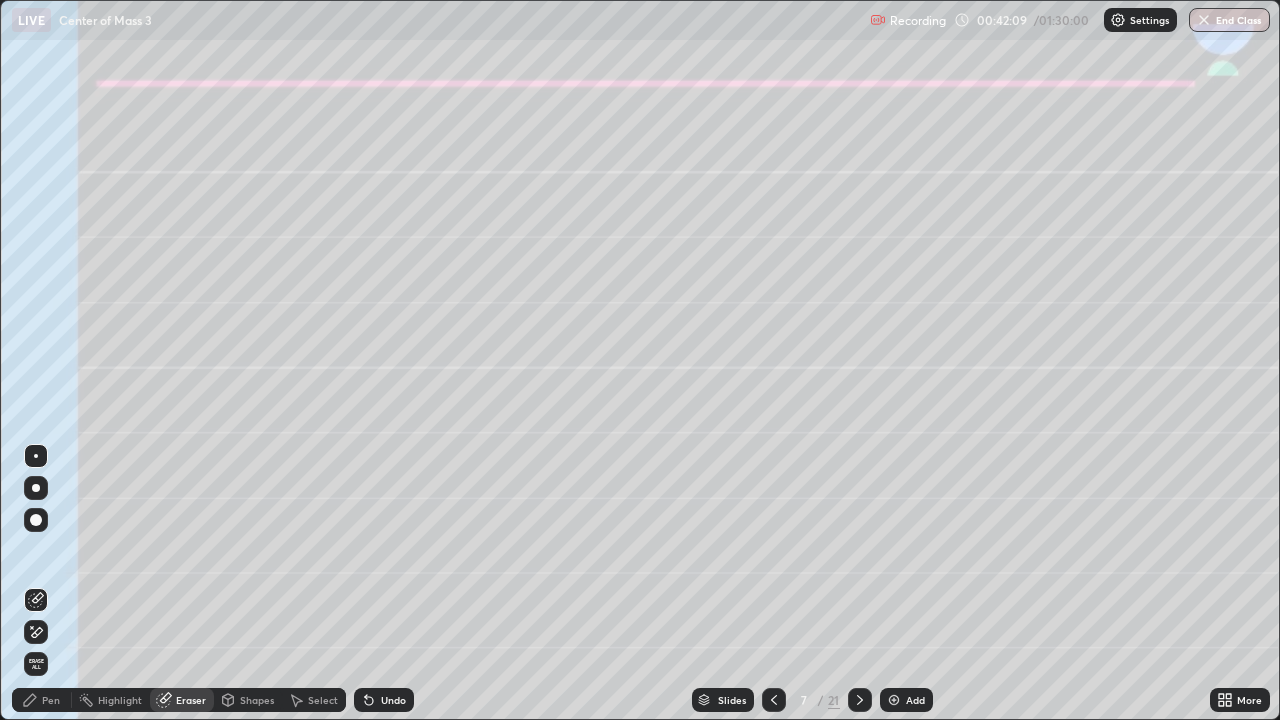 click on "Pen" at bounding box center (51, 700) 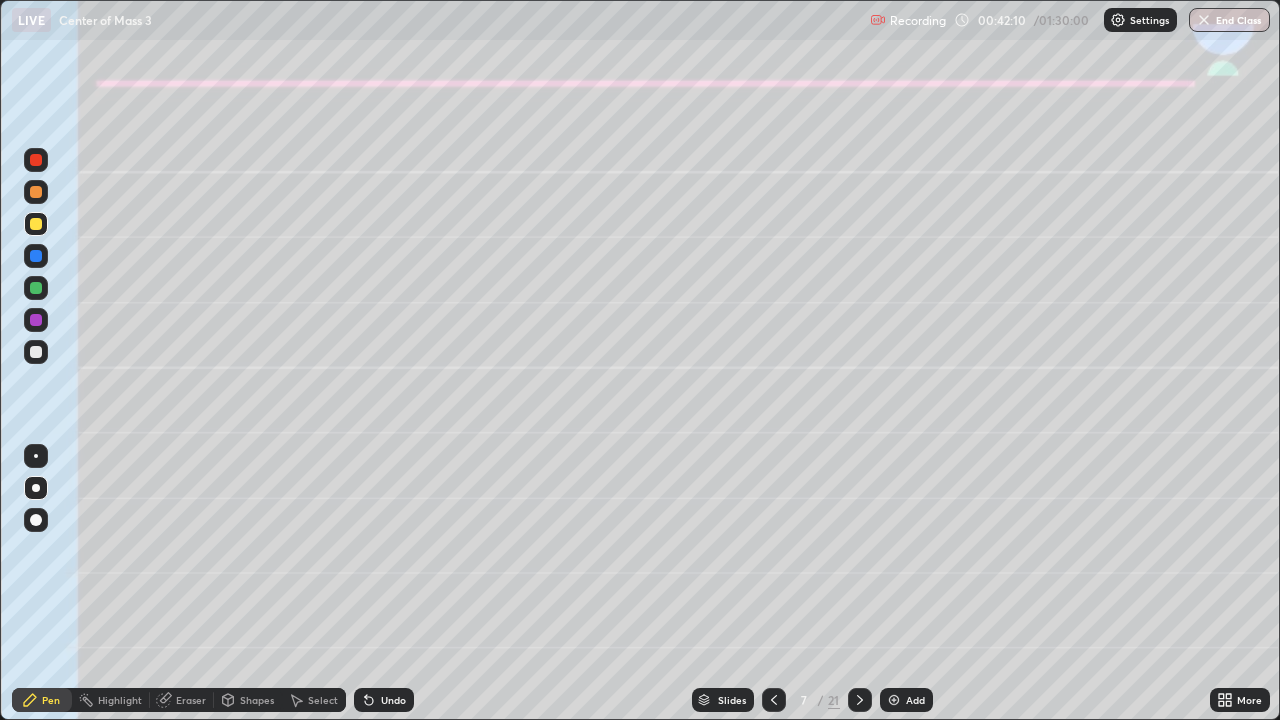 click at bounding box center [36, 288] 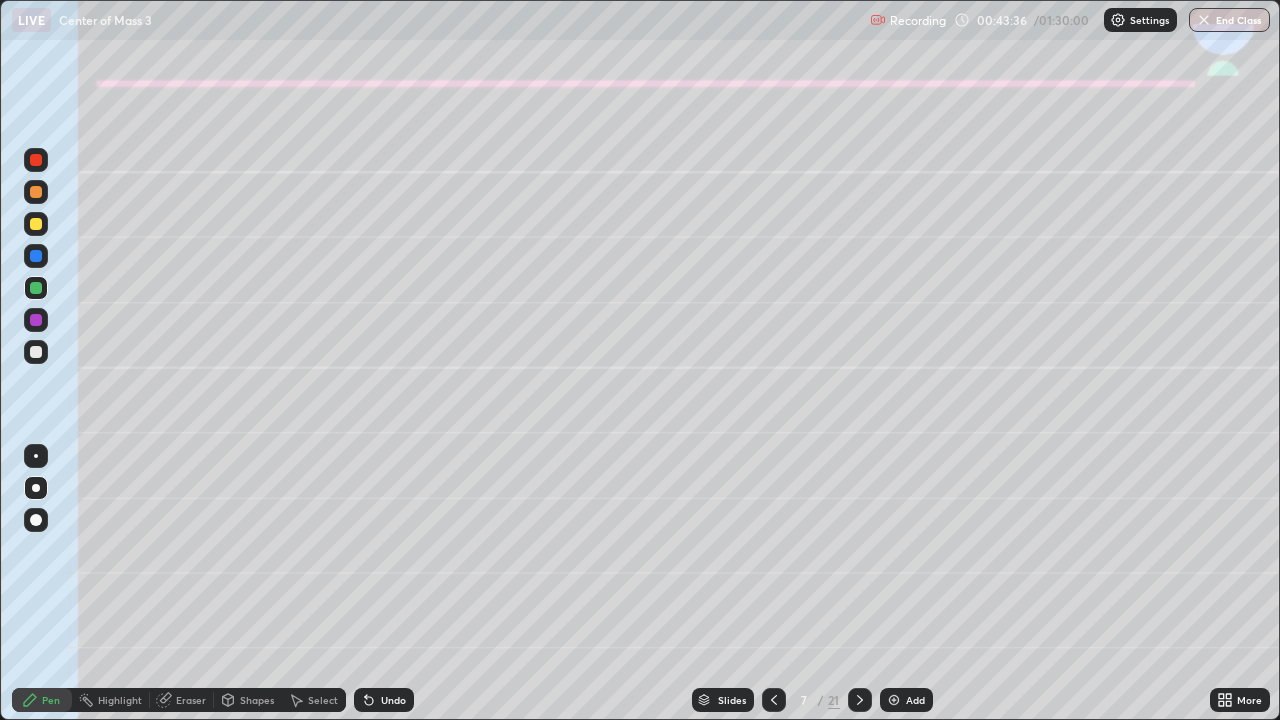 click on "Undo" at bounding box center [393, 700] 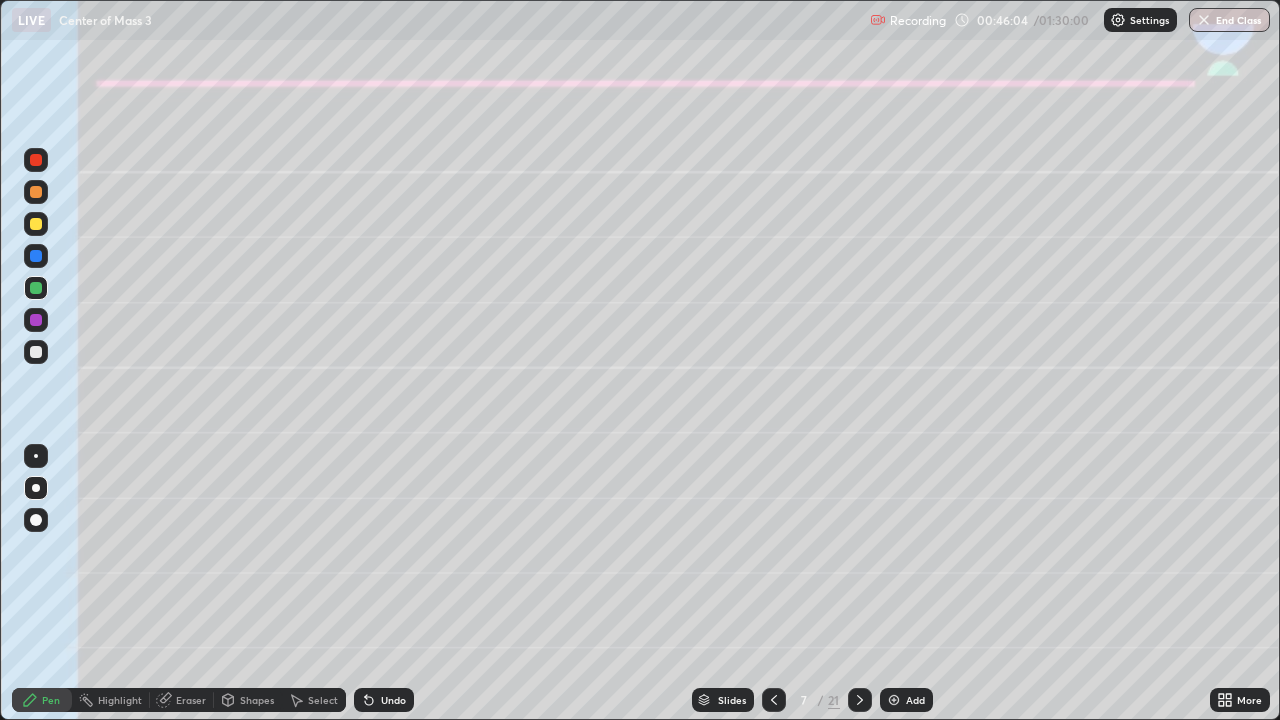 click at bounding box center [36, 352] 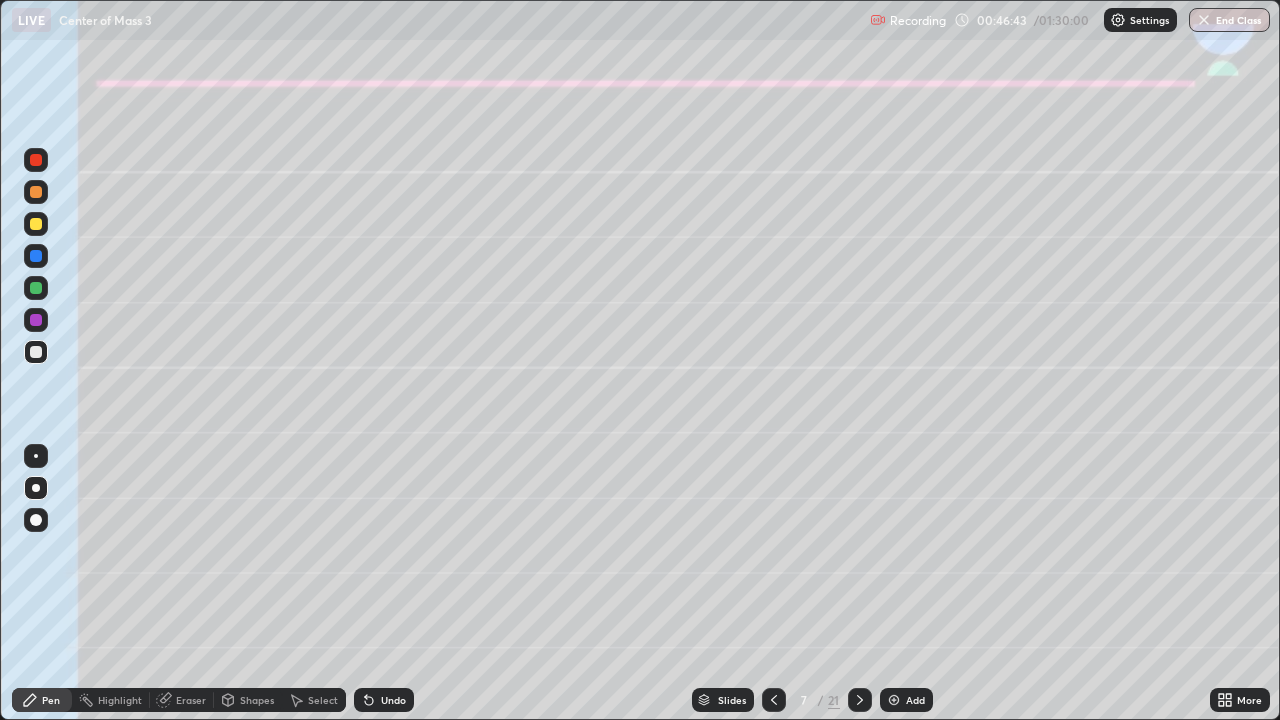 click at bounding box center [860, 700] 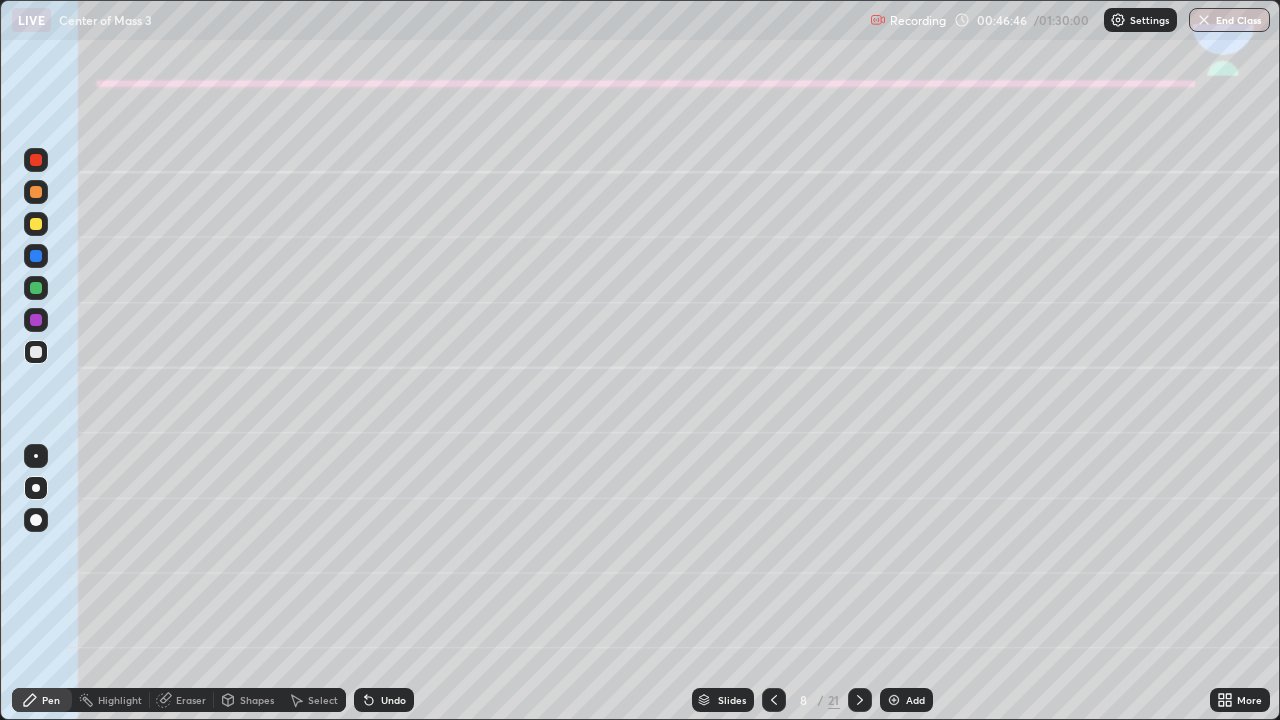 click at bounding box center [36, 192] 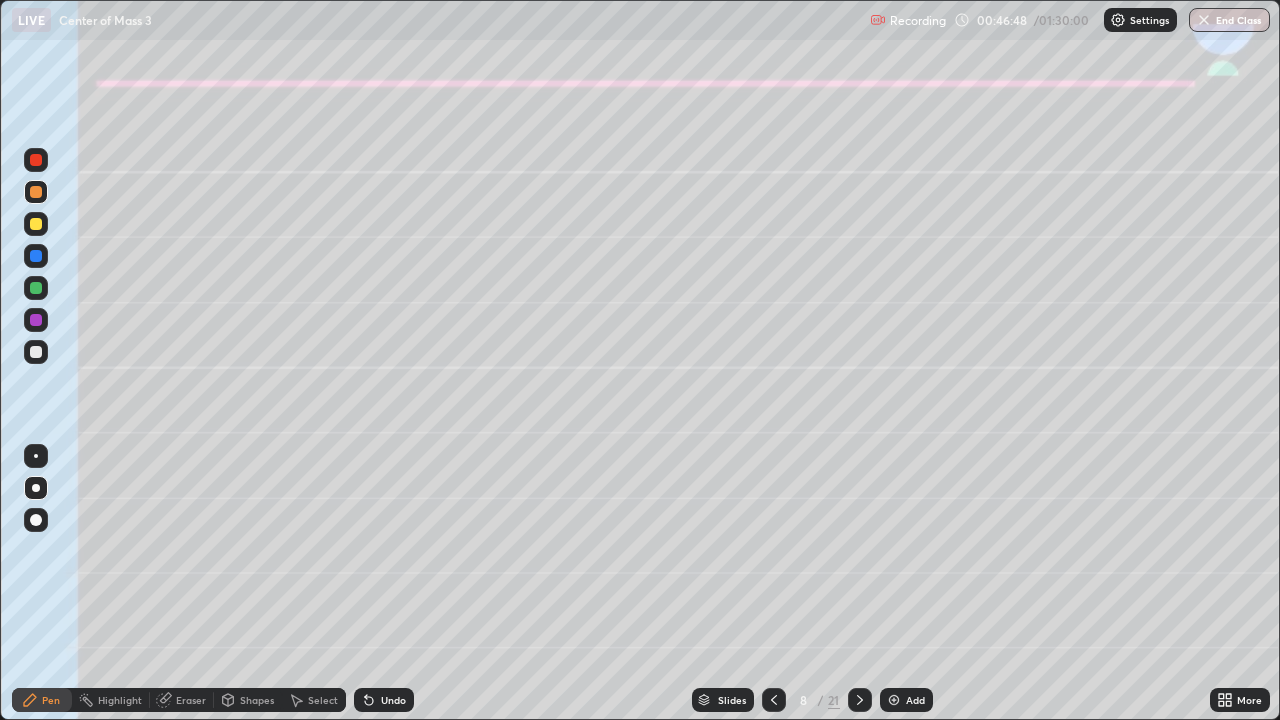 click on "Shapes" at bounding box center (257, 700) 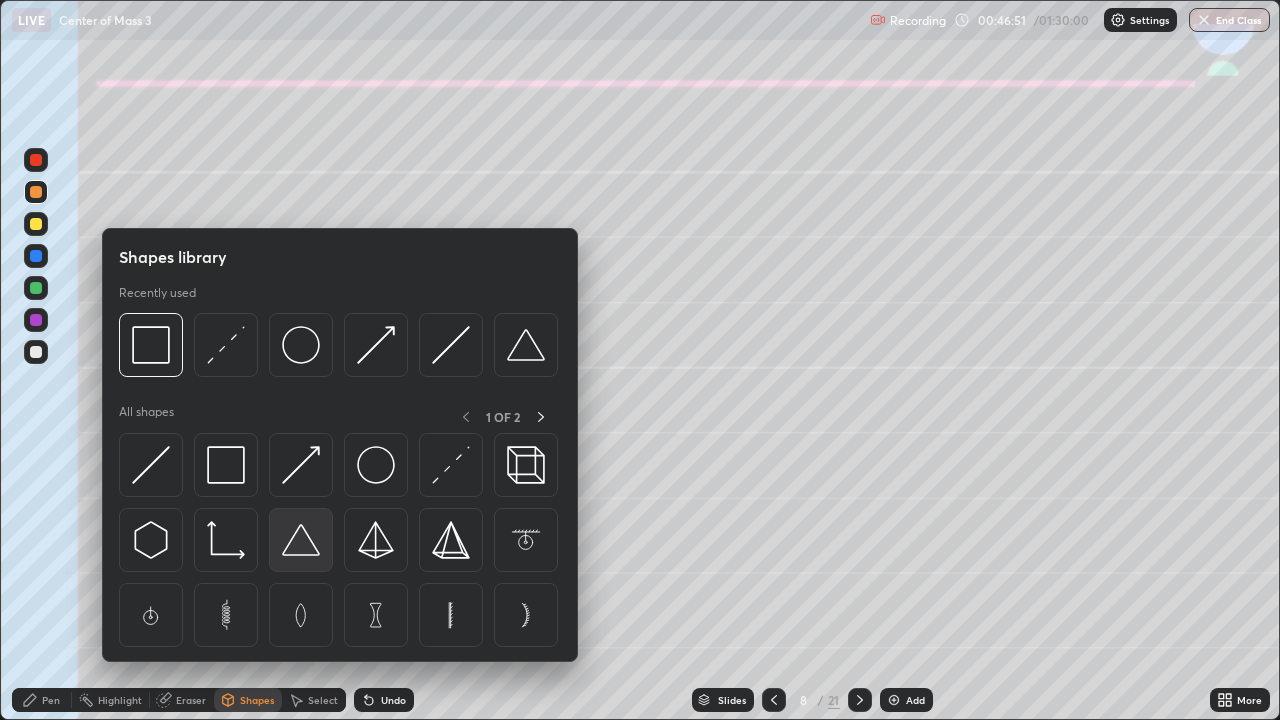 click at bounding box center [301, 540] 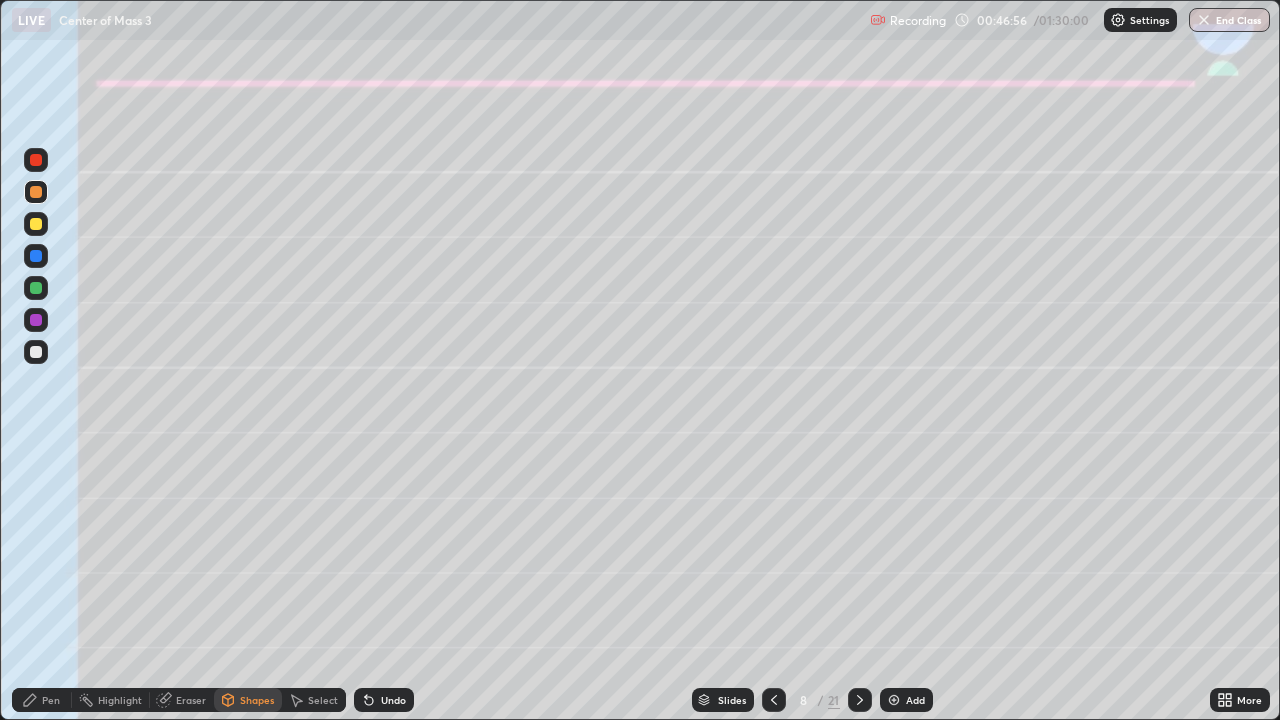 click on "Shapes" at bounding box center (257, 700) 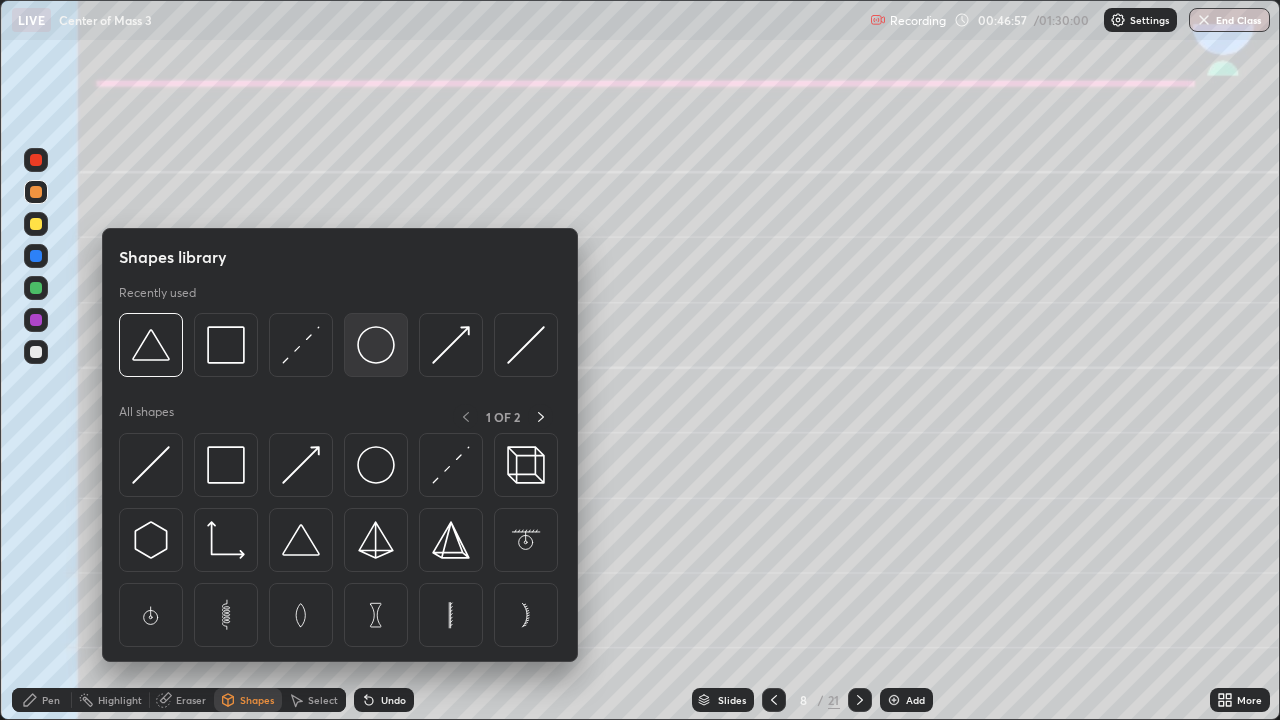 click at bounding box center (376, 345) 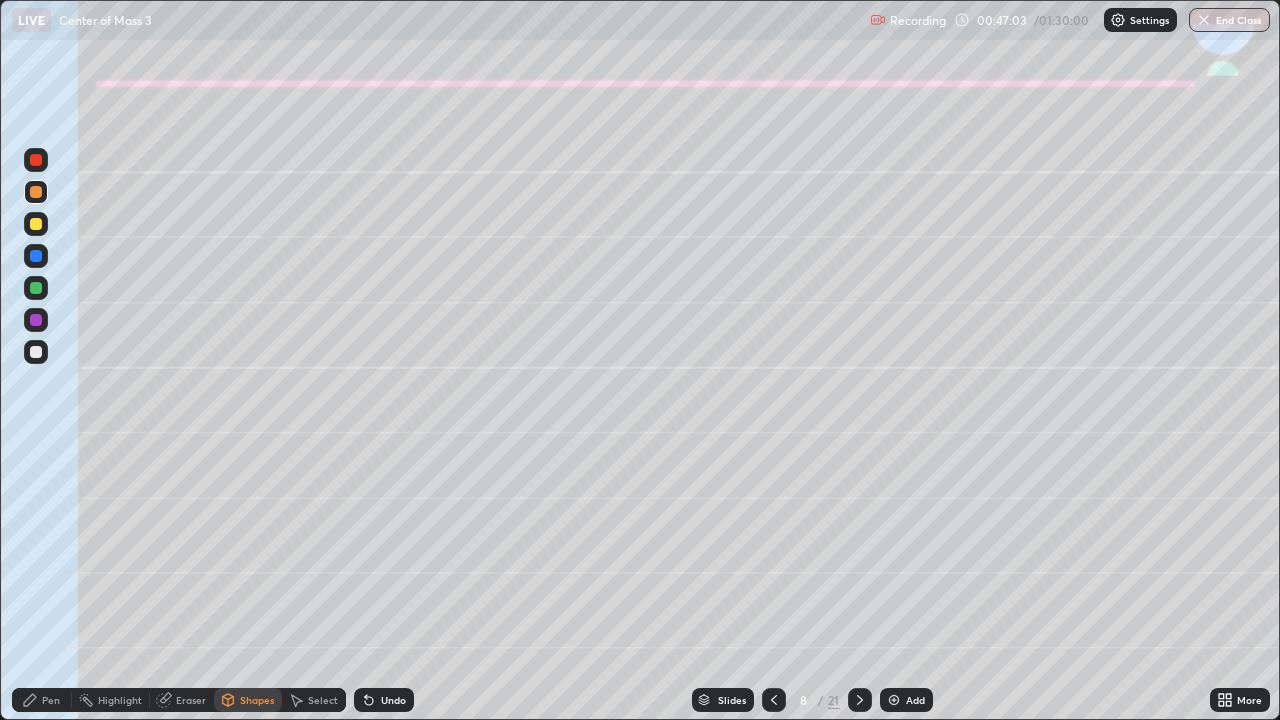 click on "Shapes" at bounding box center (257, 700) 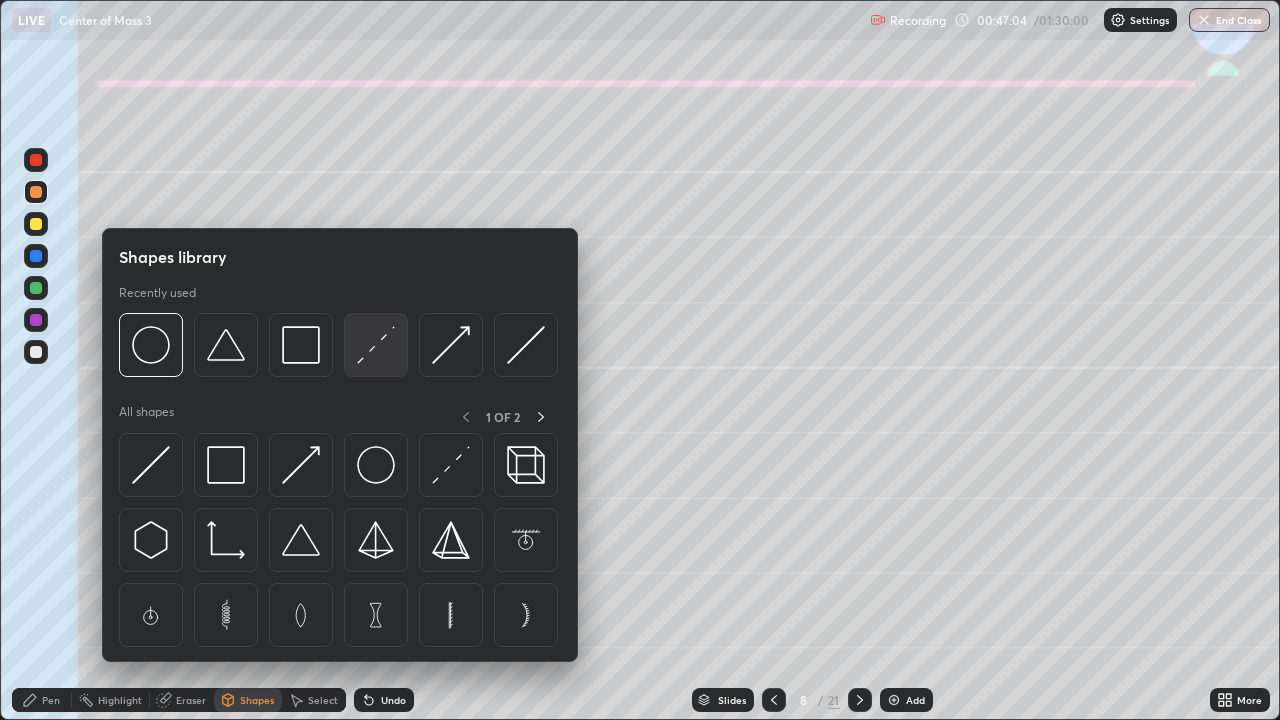 click at bounding box center (376, 345) 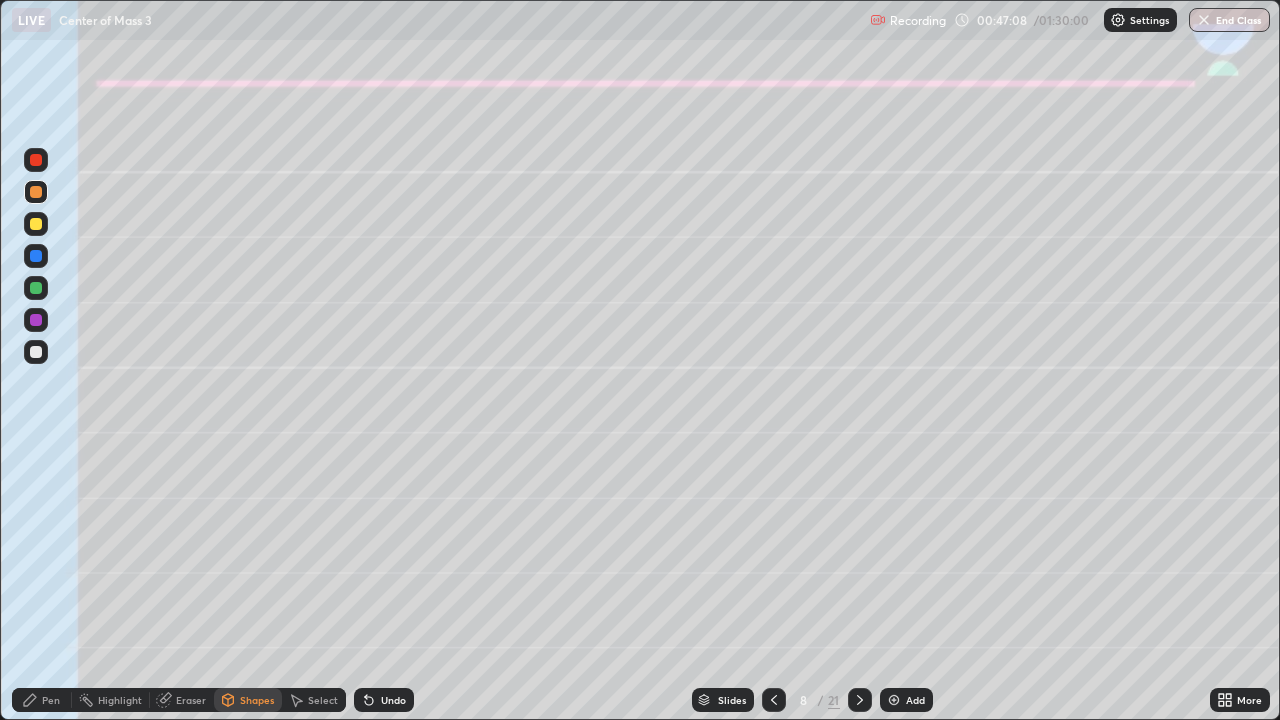 click on "Pen" at bounding box center (42, 700) 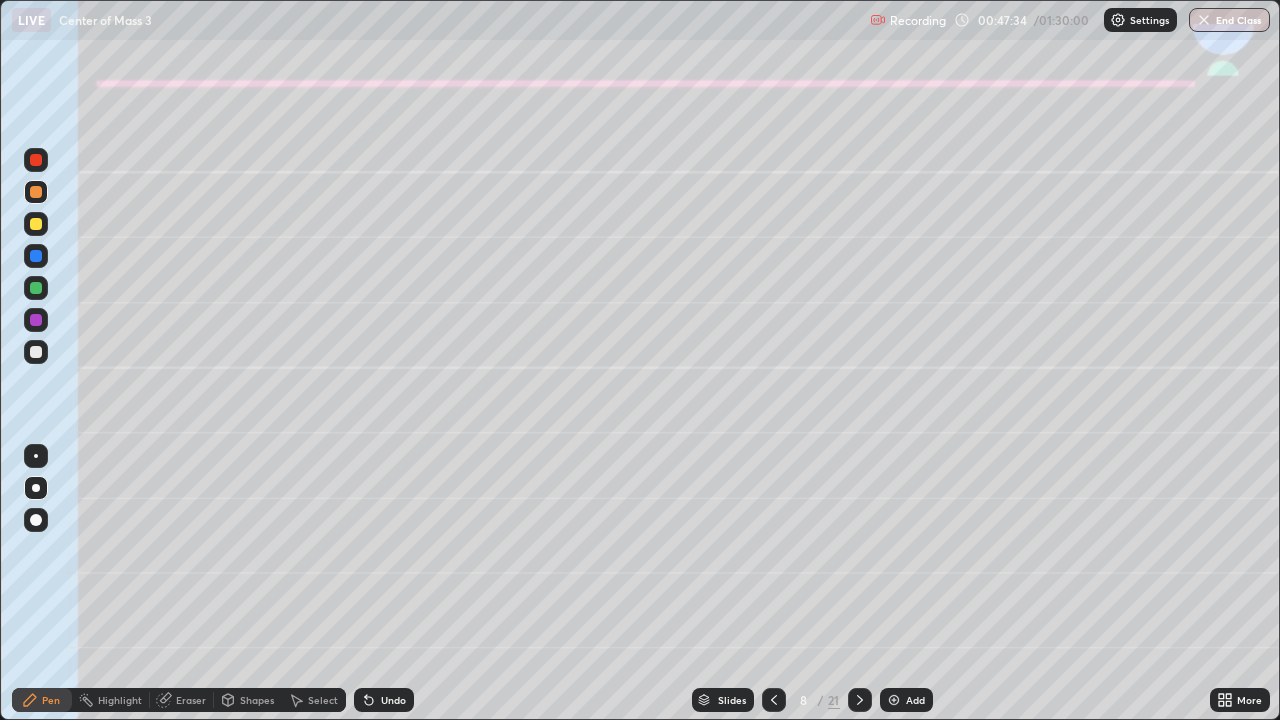 click on "Undo" at bounding box center (393, 700) 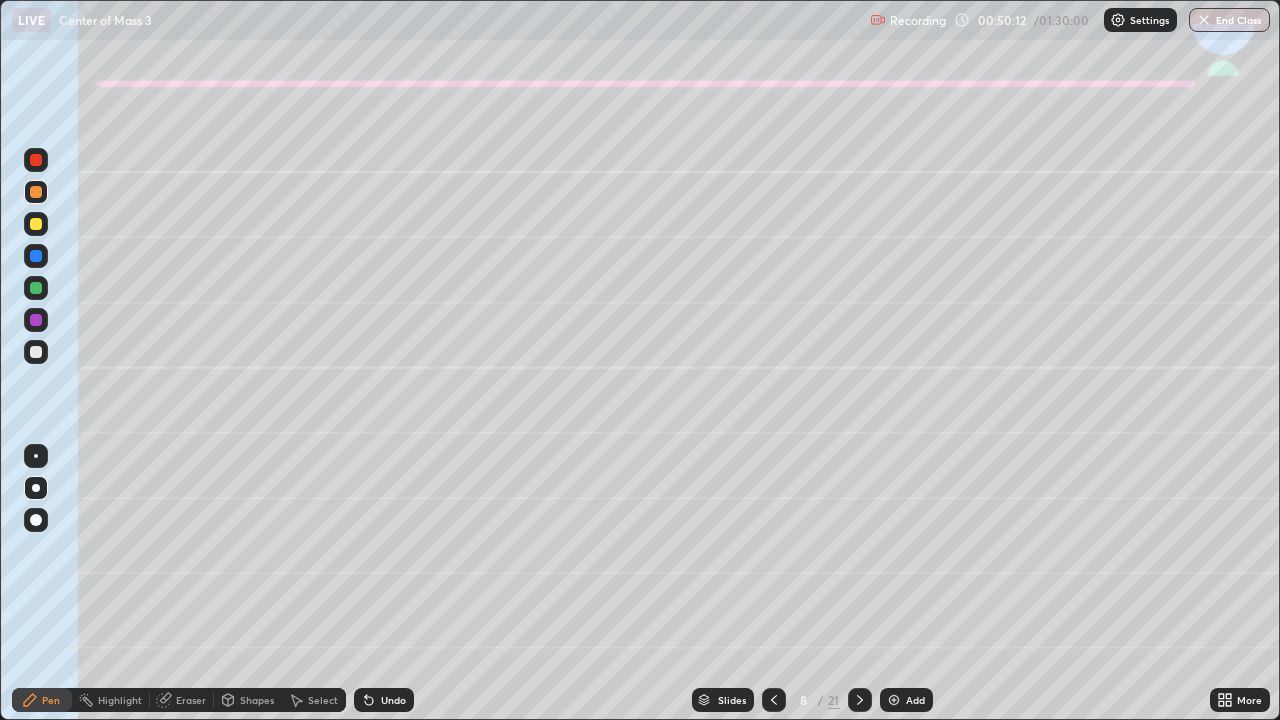 click at bounding box center (36, 288) 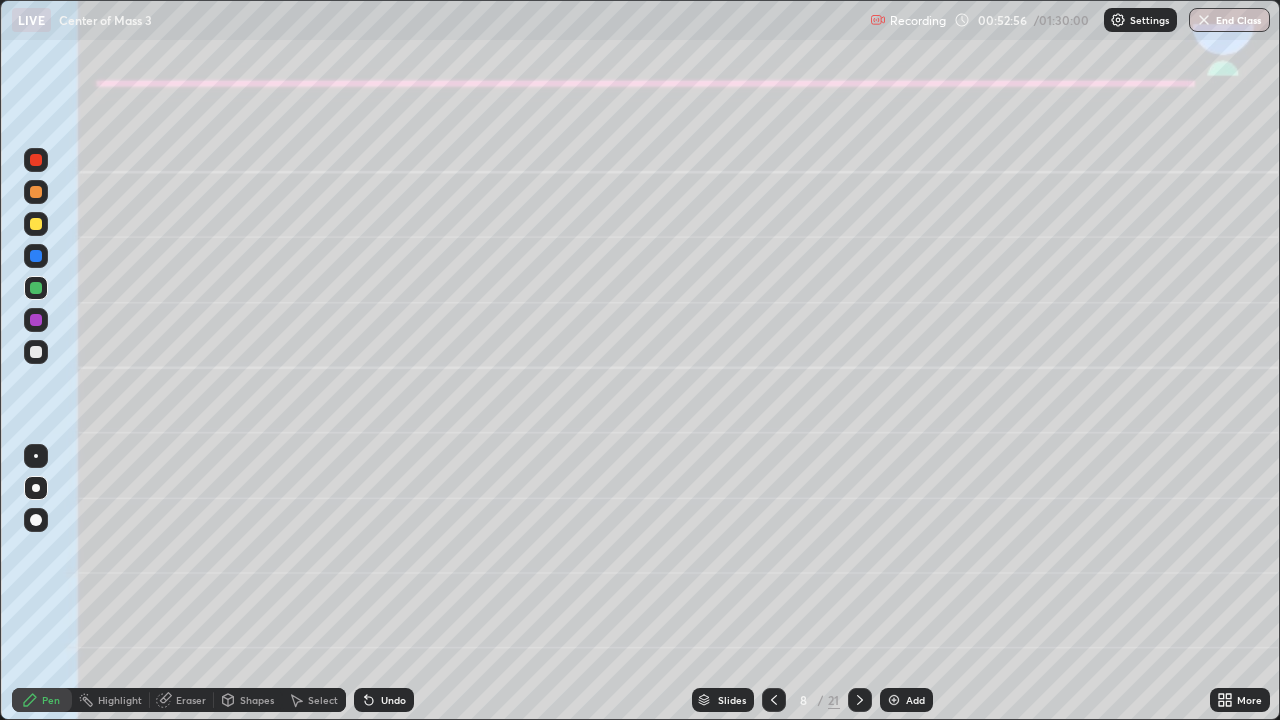 click on "Eraser" at bounding box center (191, 700) 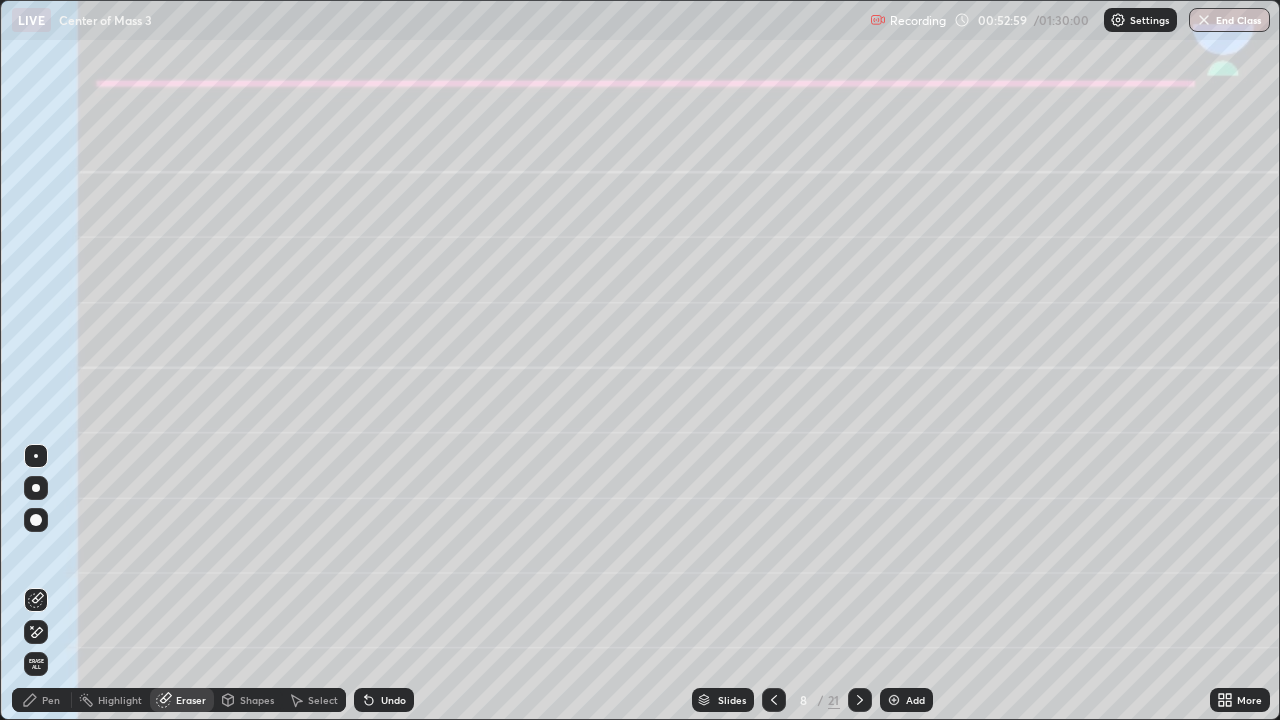 click on "Pen" at bounding box center [51, 700] 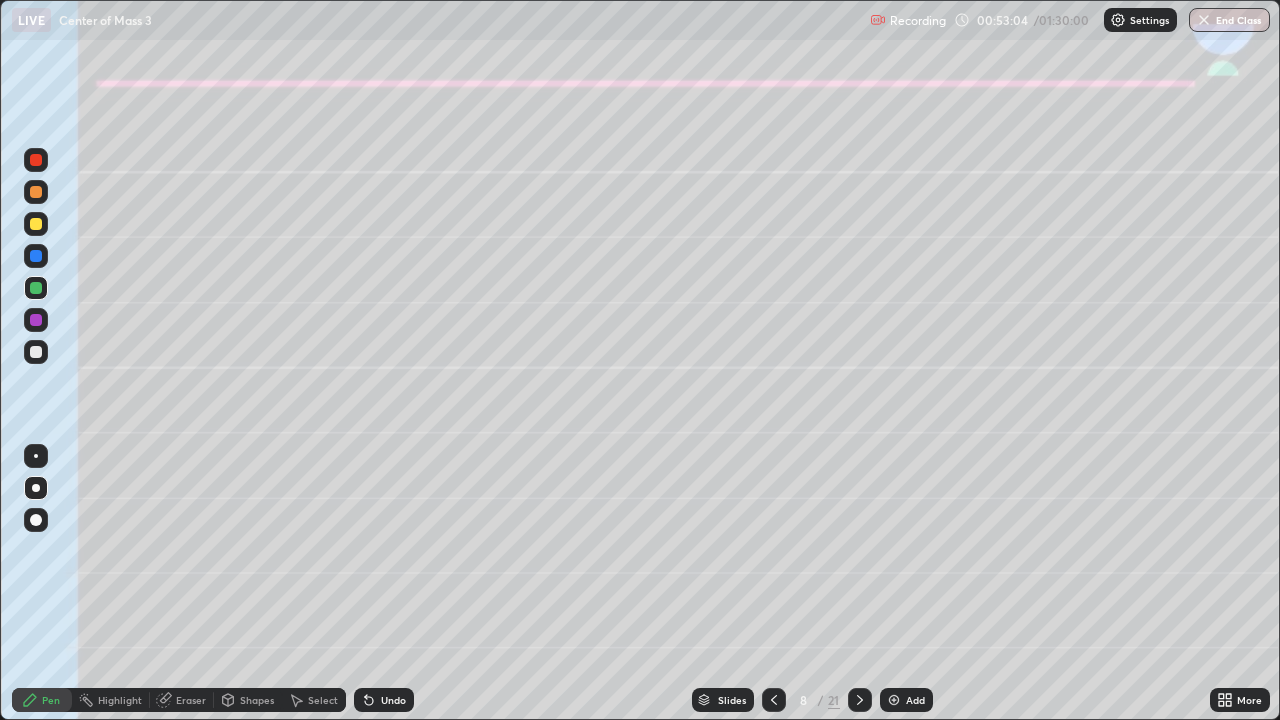 click on "Undo" at bounding box center [393, 700] 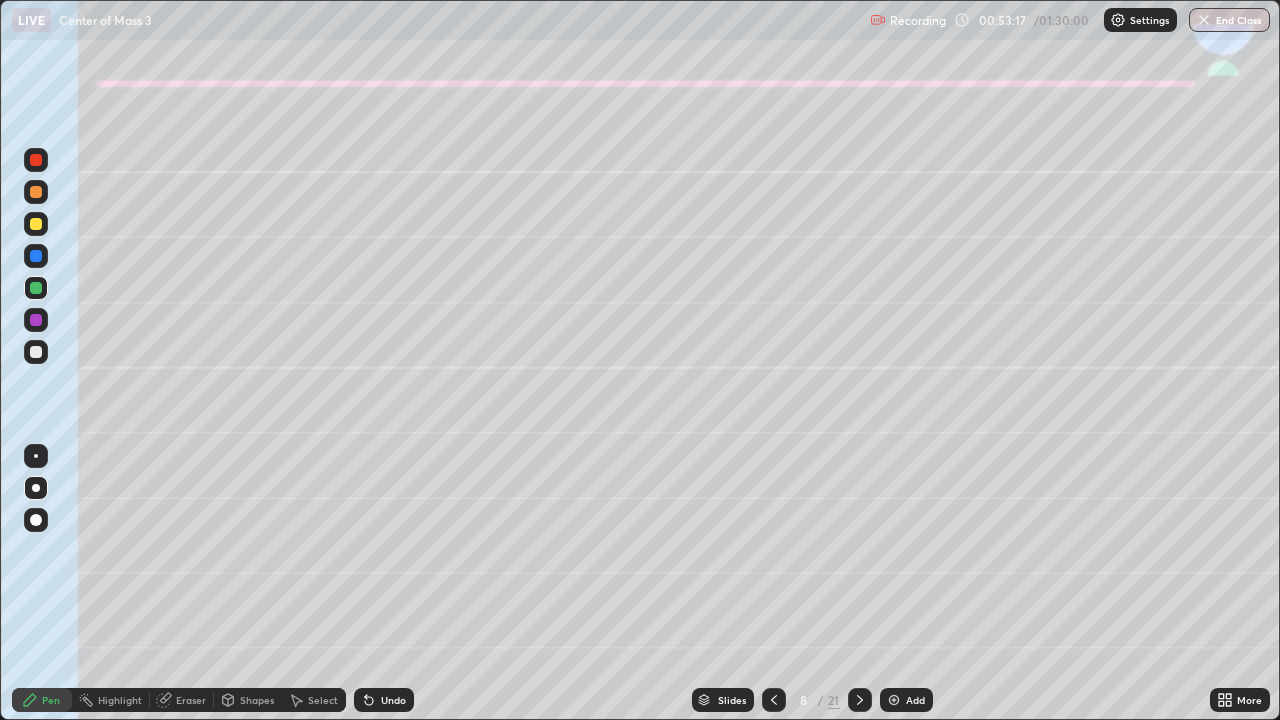 click at bounding box center (36, 352) 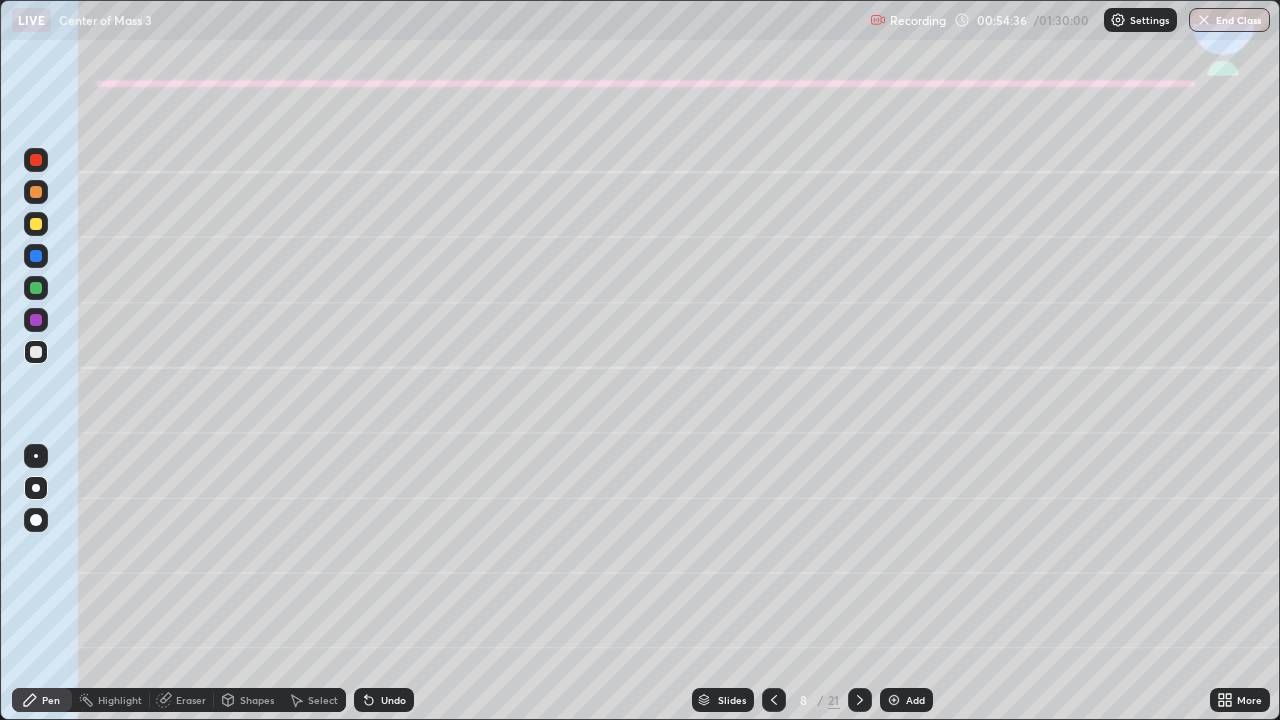 click on "Shapes" at bounding box center (257, 700) 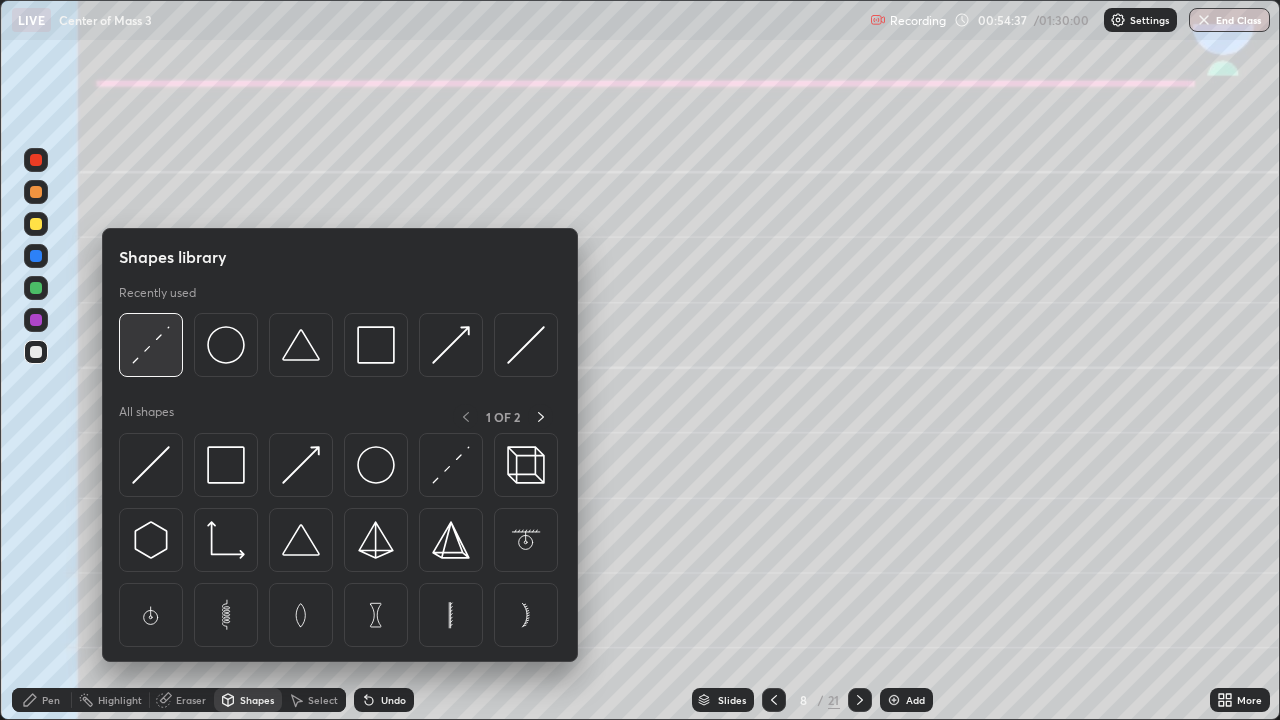 click at bounding box center (151, 345) 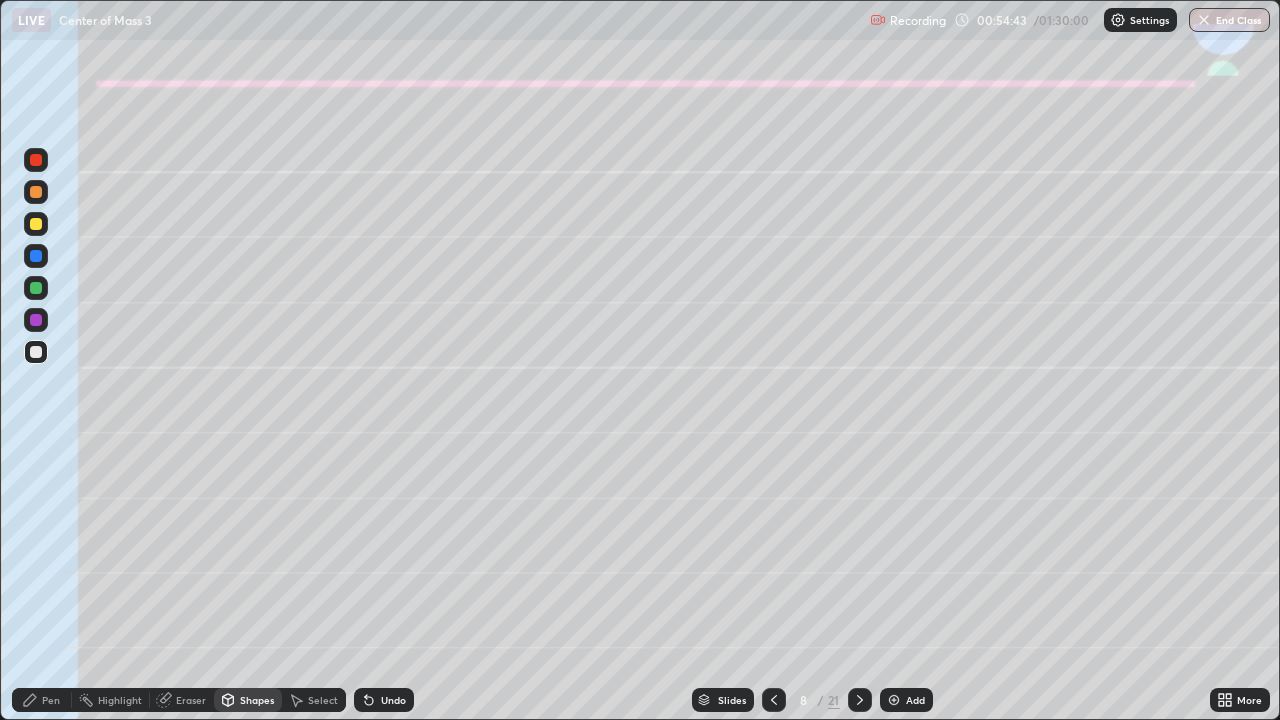 click on "Pen" at bounding box center [42, 700] 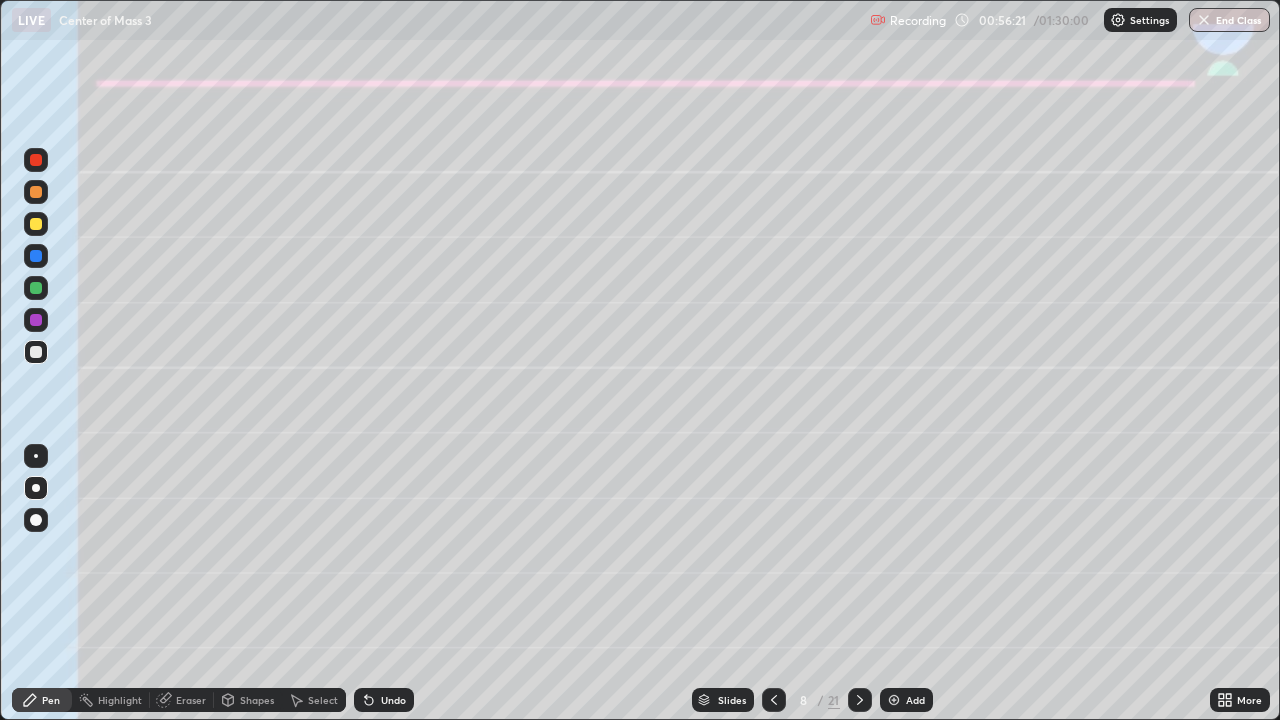click on "Eraser" at bounding box center (191, 700) 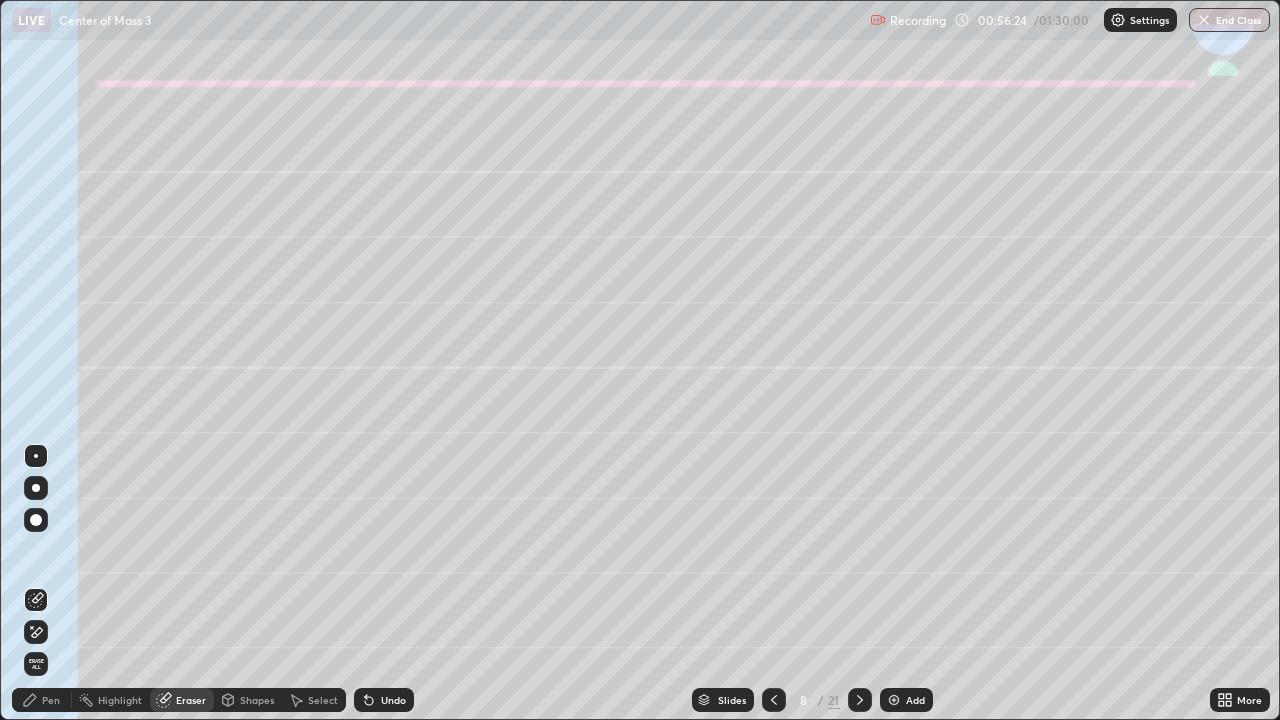 click on "Pen" at bounding box center [51, 700] 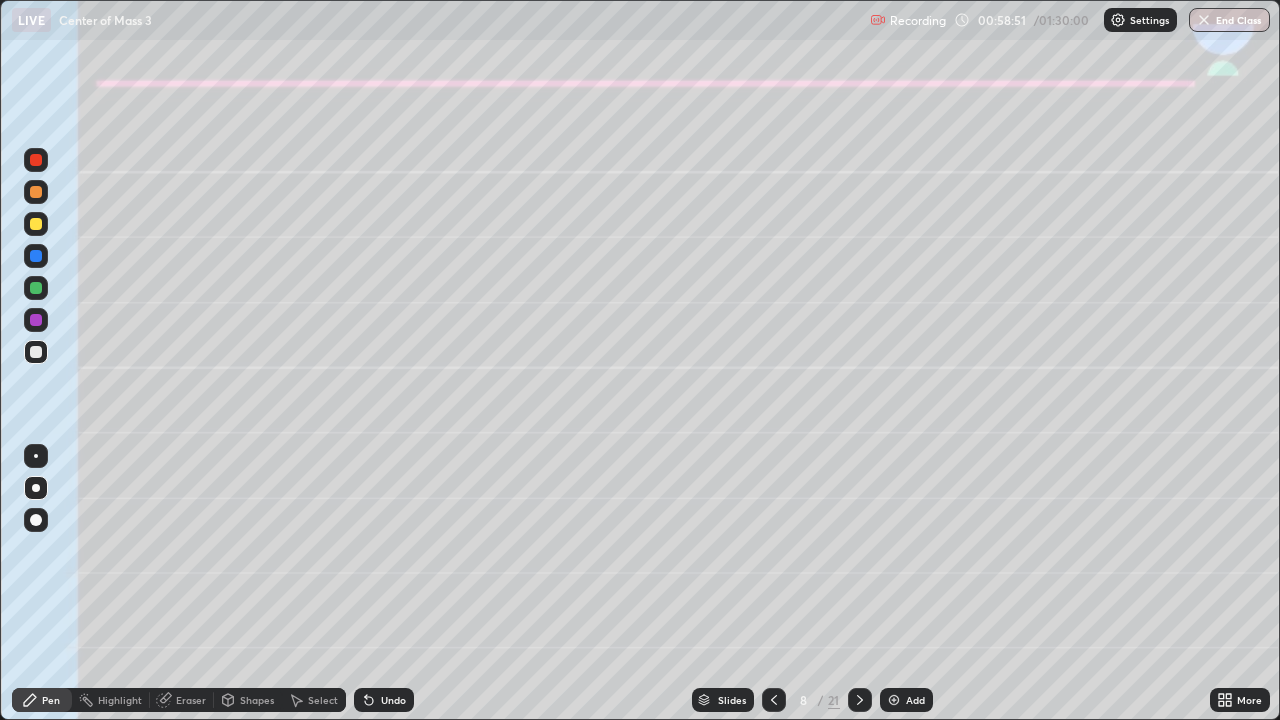 click 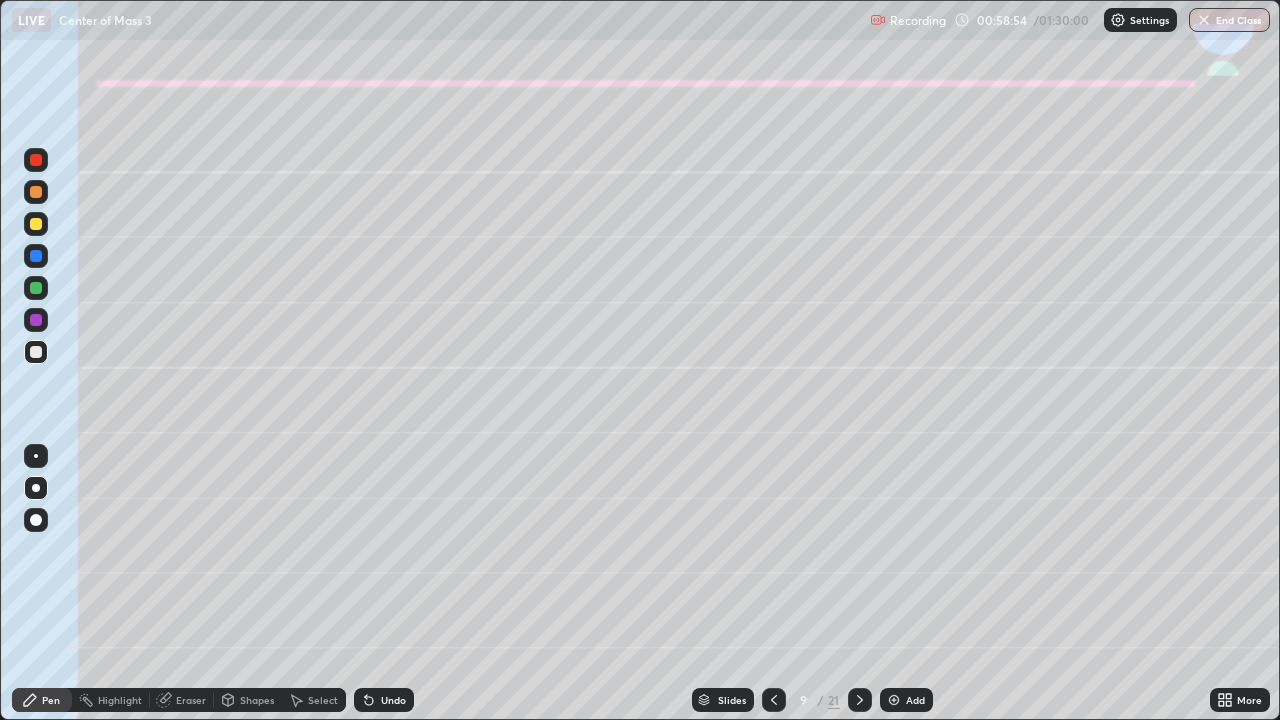 click at bounding box center [36, 224] 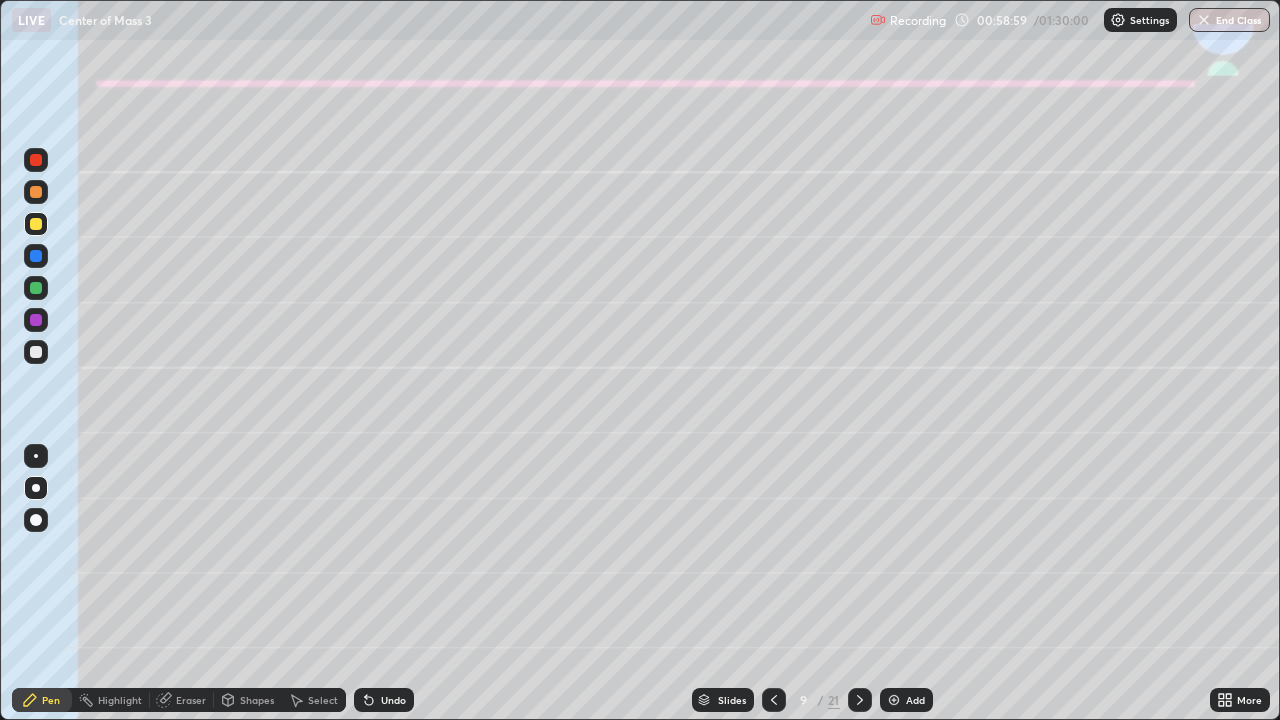 click at bounding box center [36, 224] 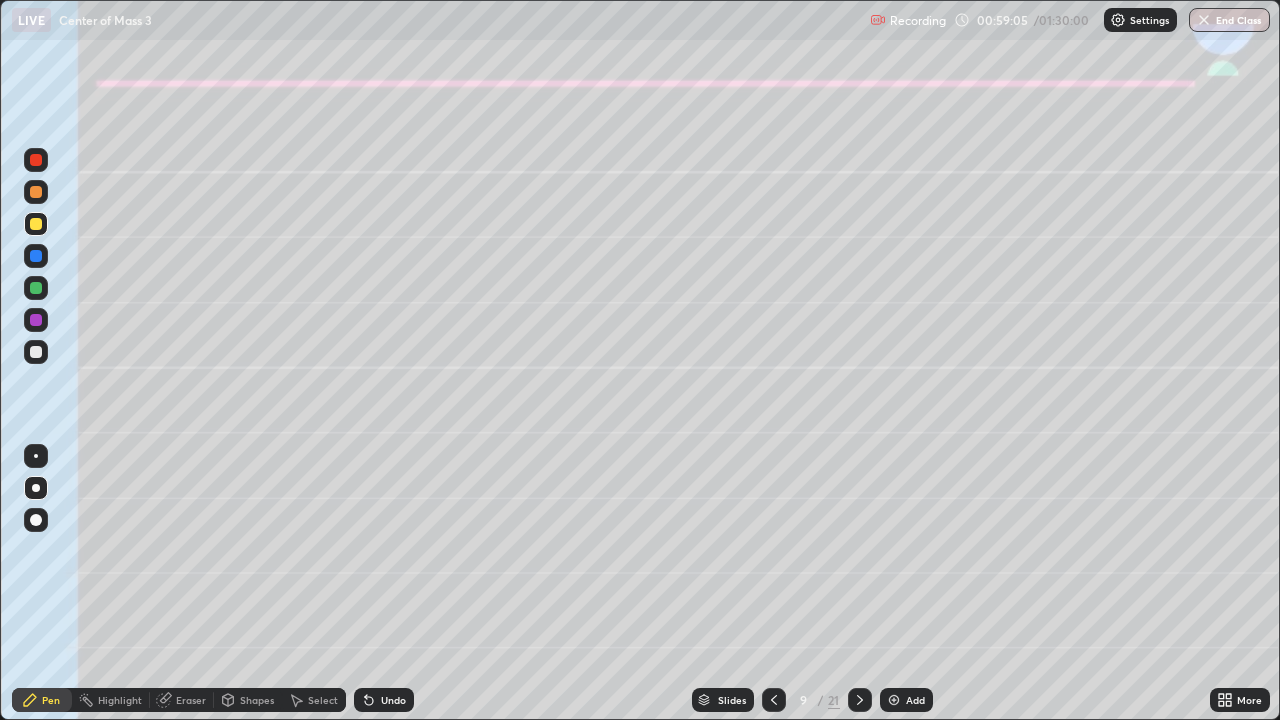 click 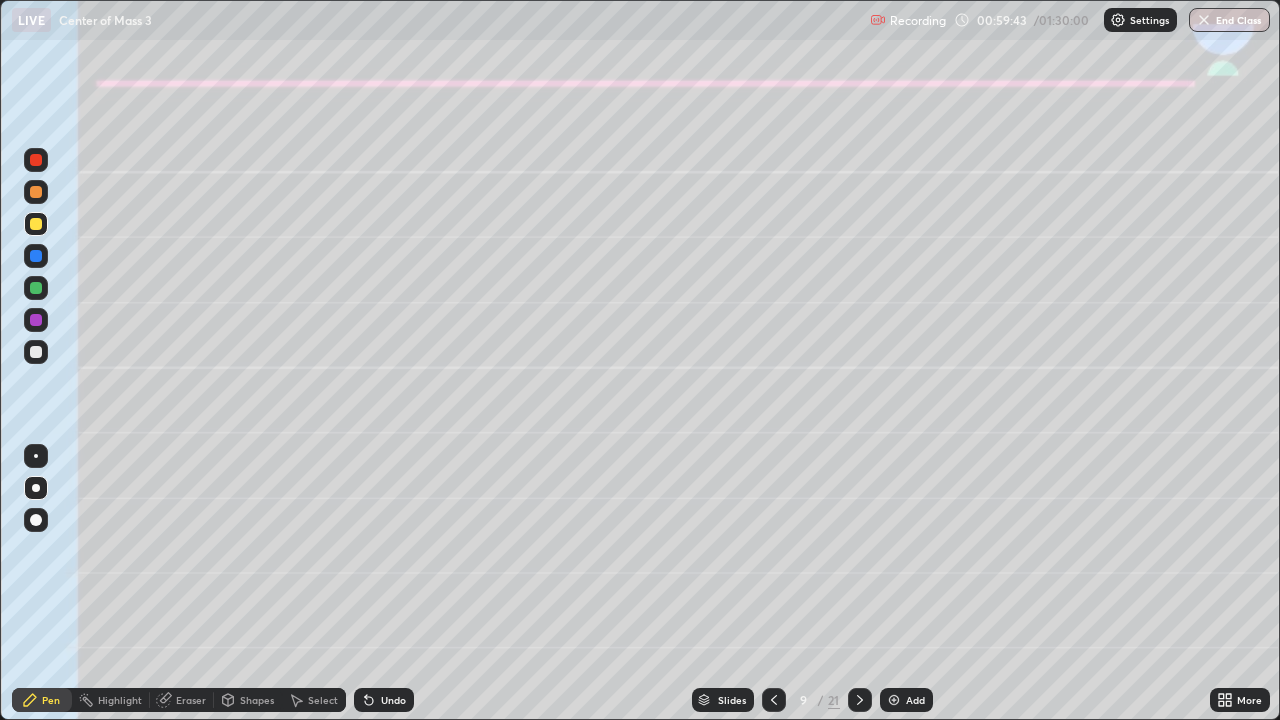 click at bounding box center [36, 288] 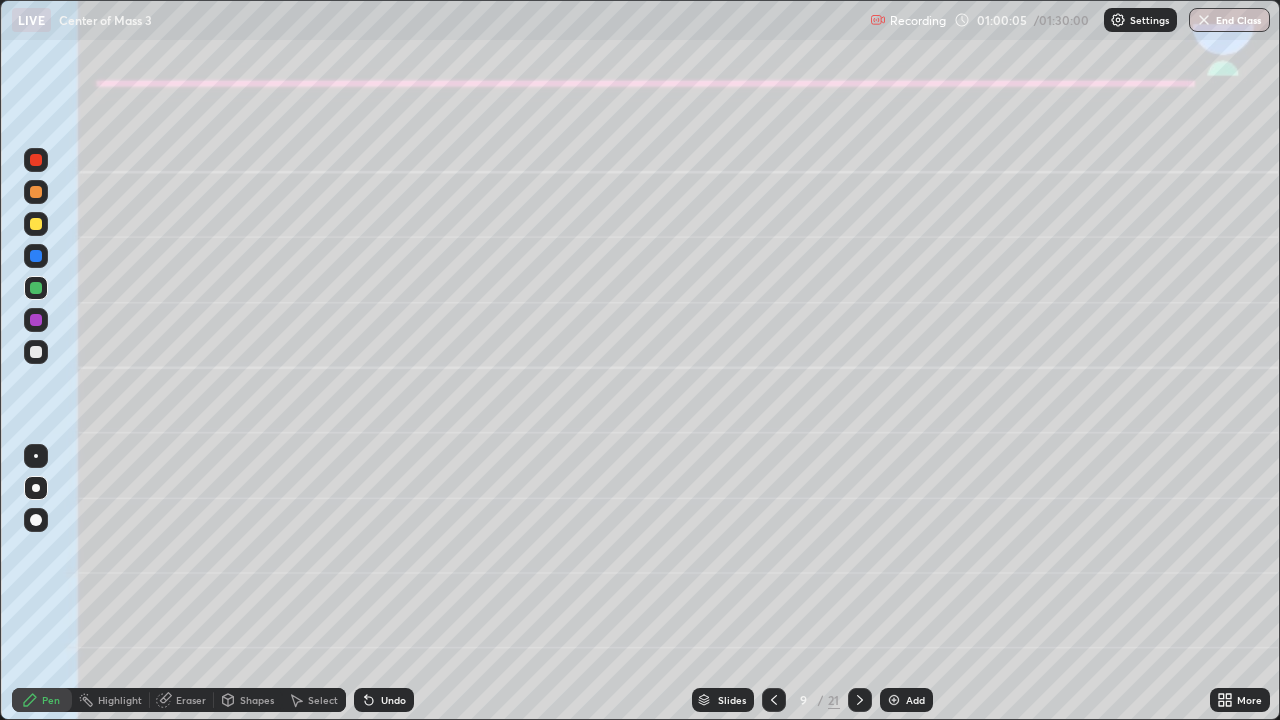 click 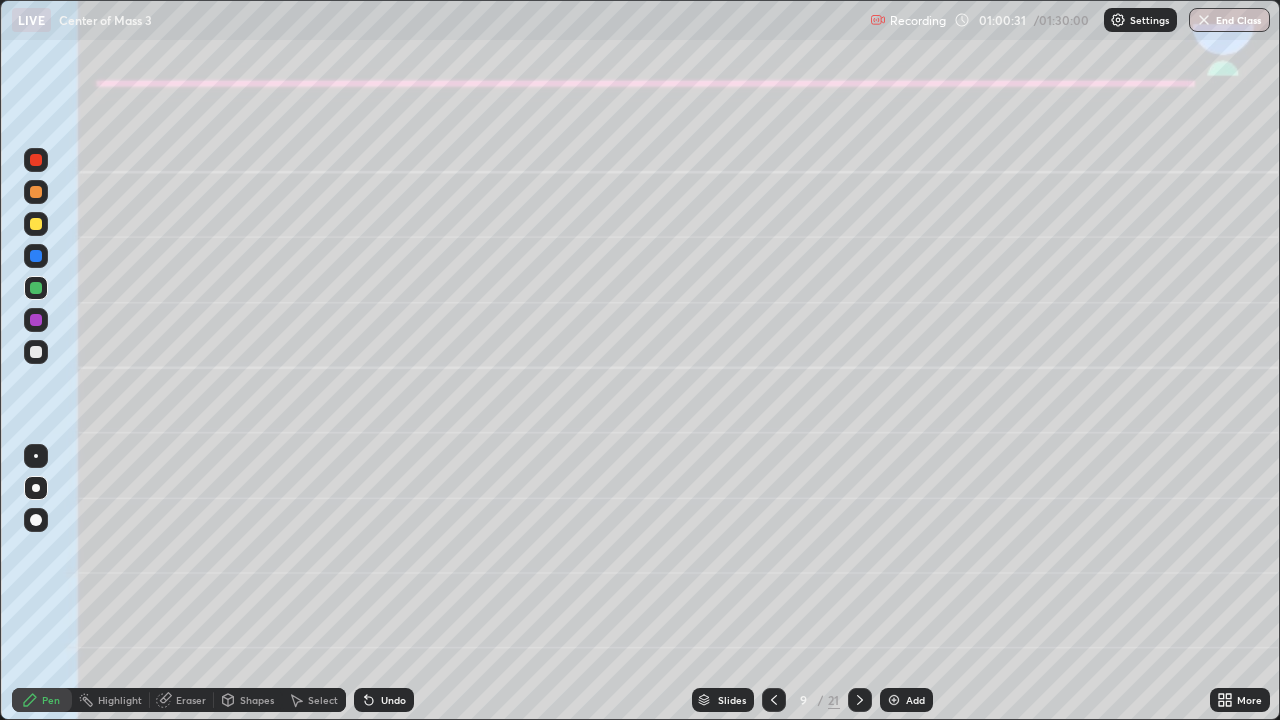 click on "Undo" at bounding box center [384, 700] 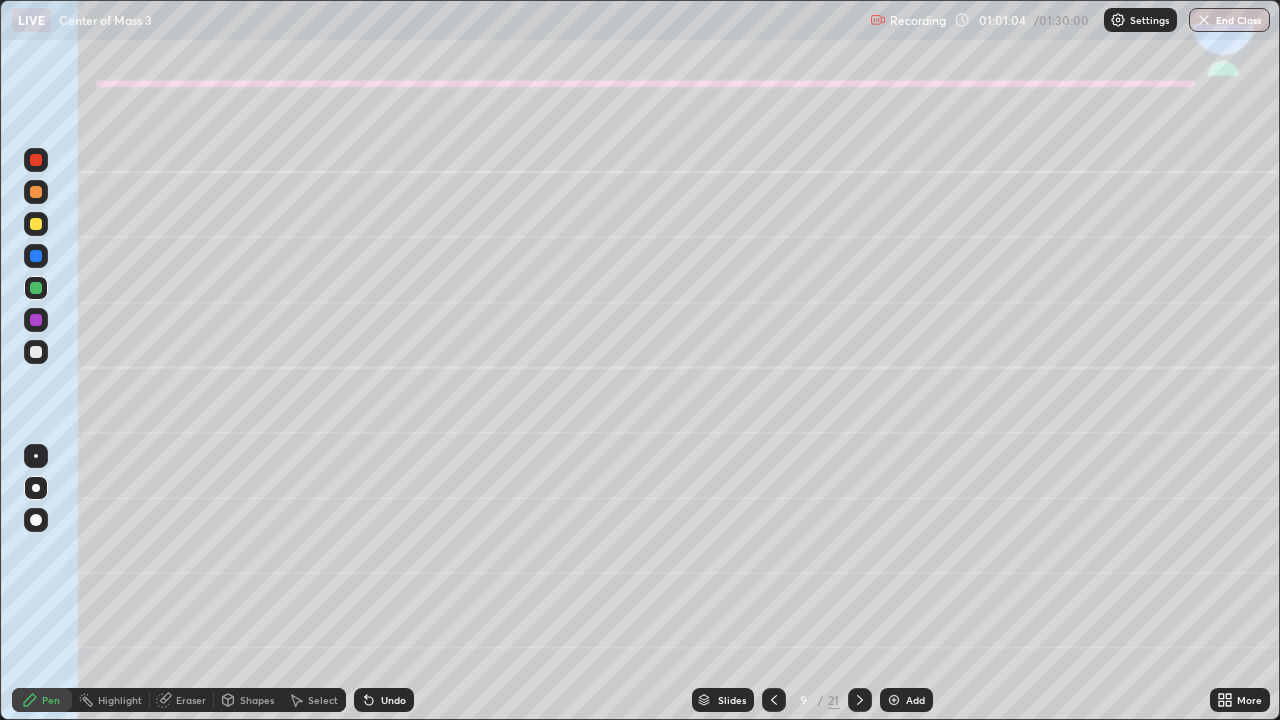 click on "Undo" at bounding box center [393, 700] 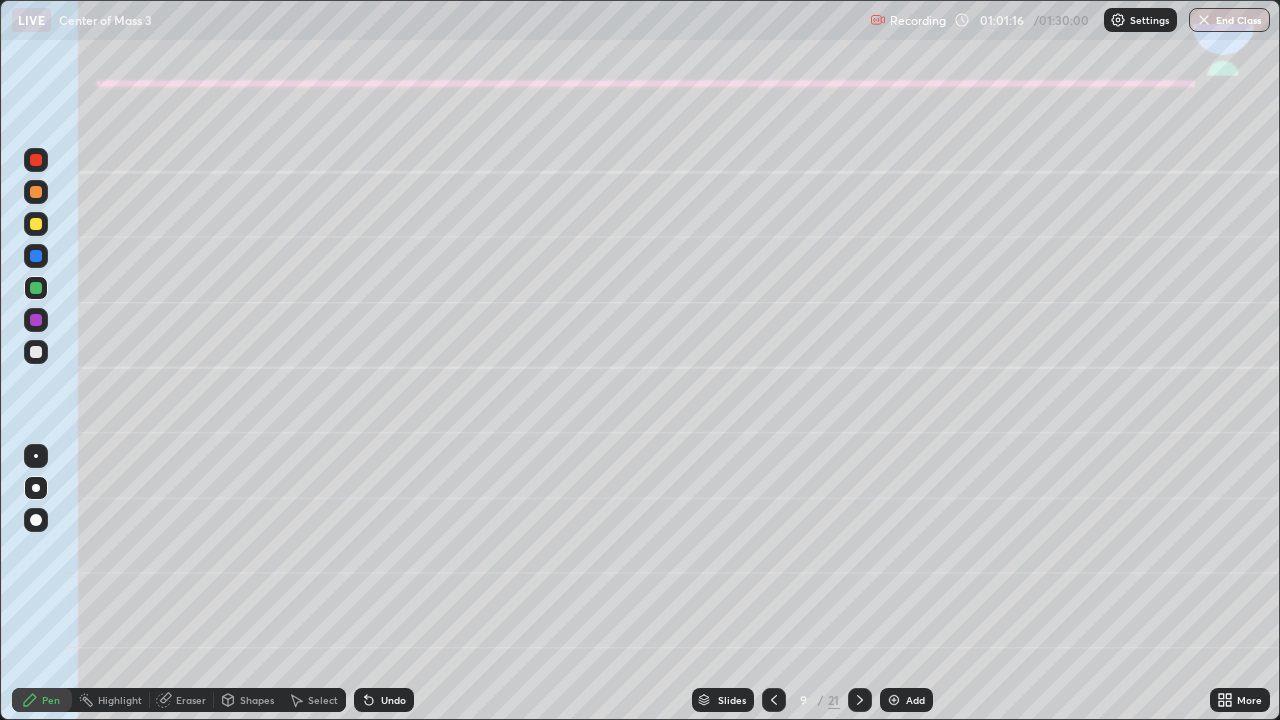 click at bounding box center [36, 320] 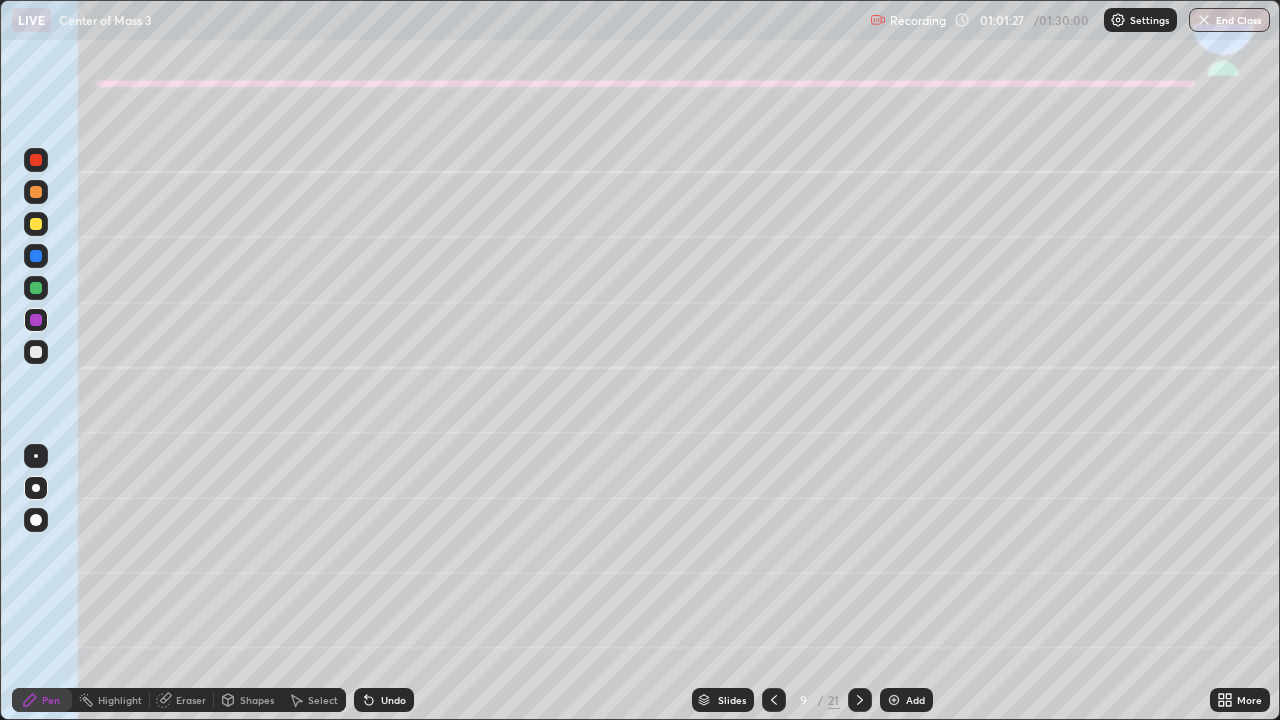 click on "Undo" at bounding box center (393, 700) 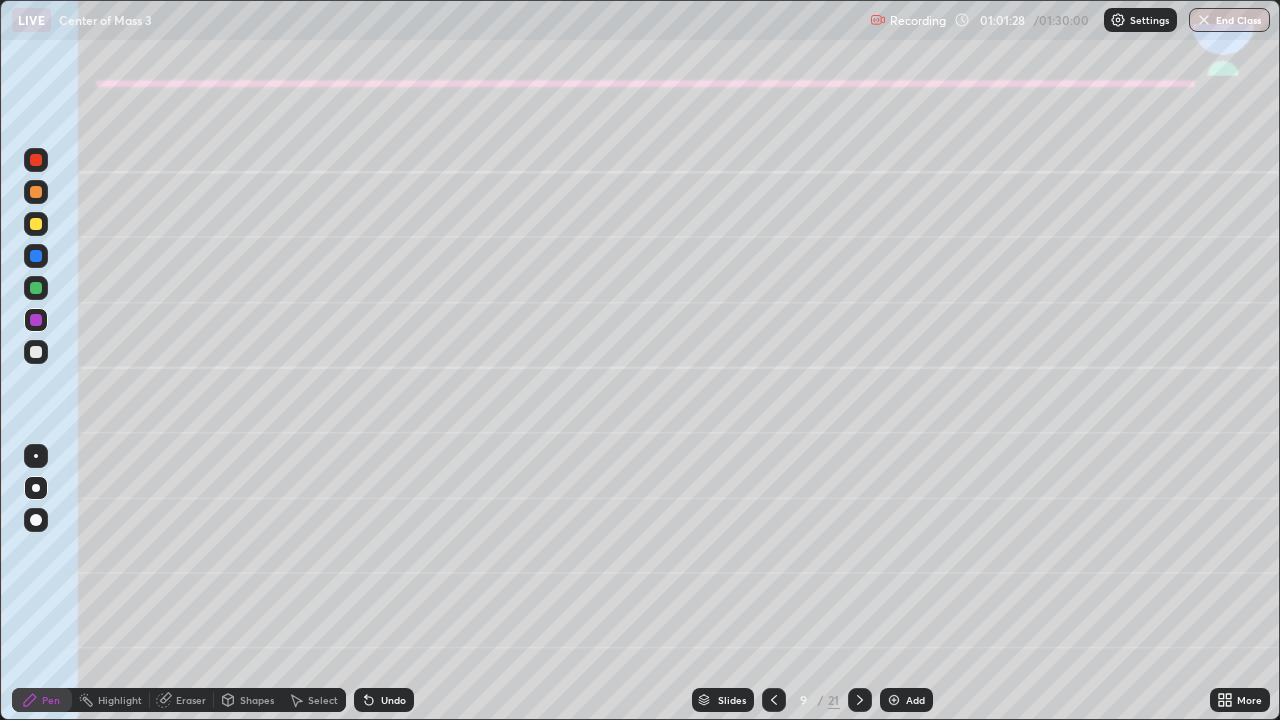 click on "Undo" at bounding box center [393, 700] 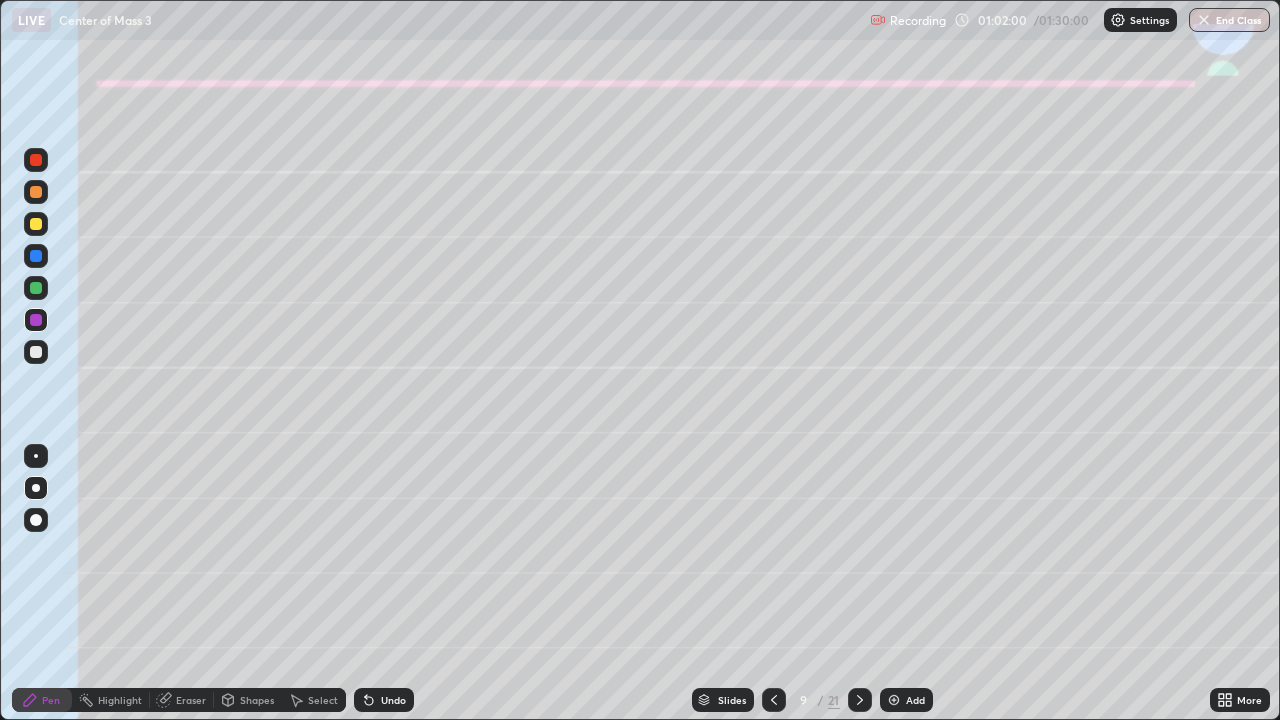 click on "Shapes" at bounding box center [257, 700] 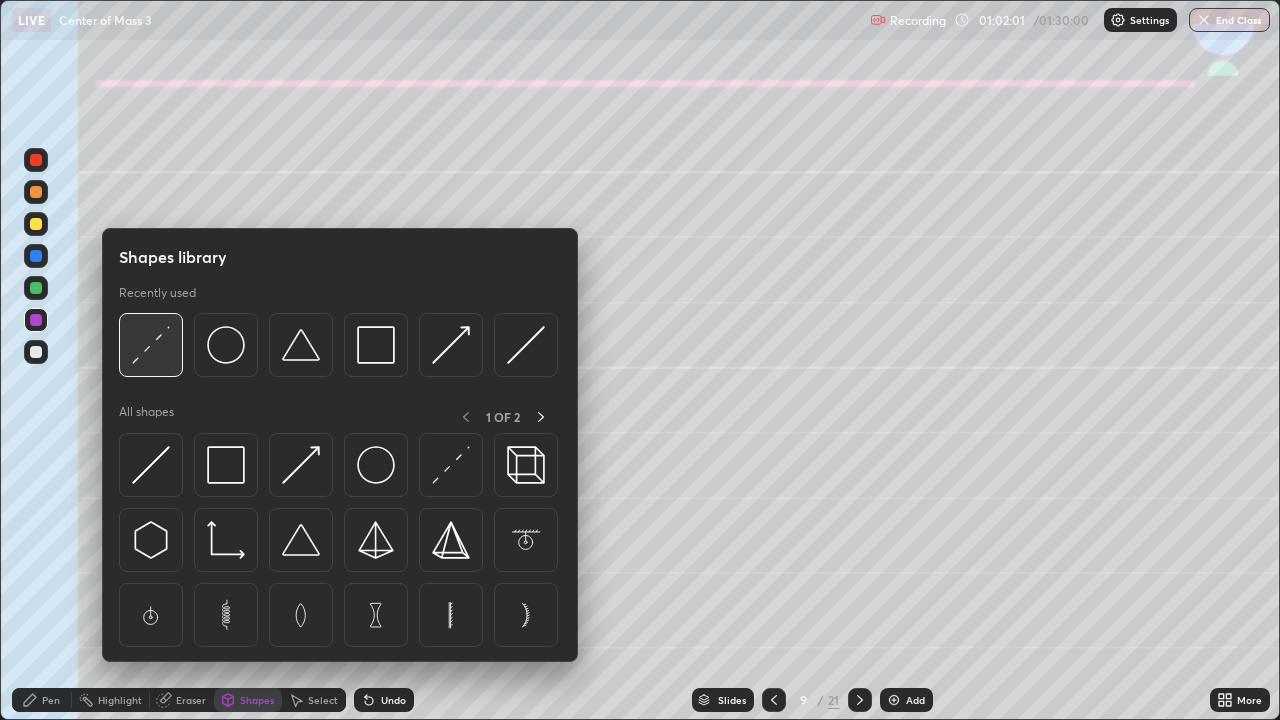 click at bounding box center [151, 345] 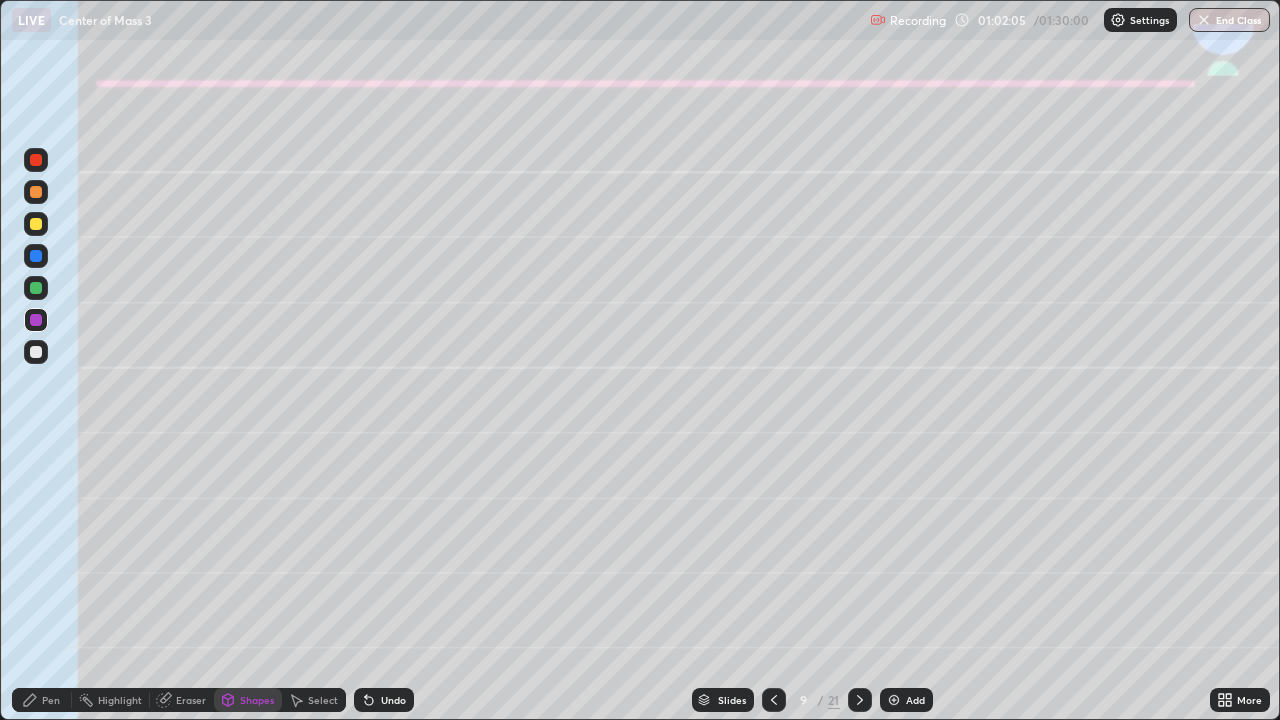 click on "Pen" at bounding box center (51, 700) 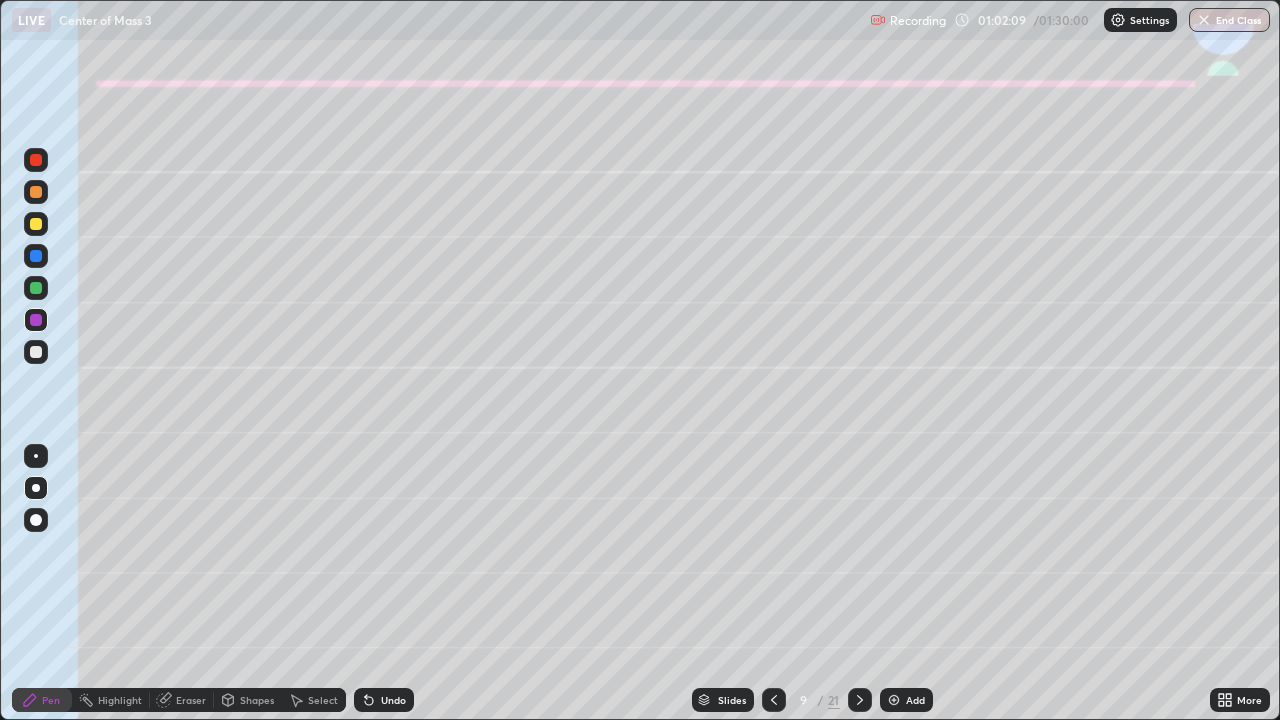 click at bounding box center [36, 224] 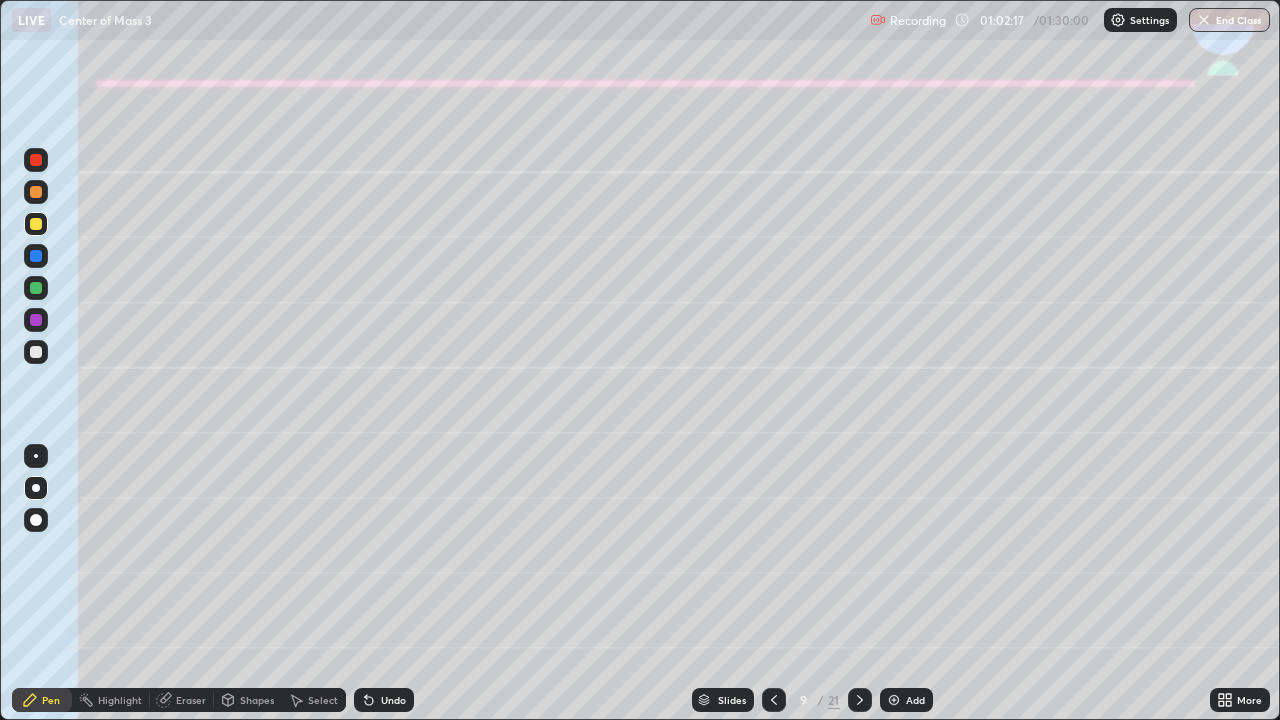 click on "Shapes" at bounding box center (248, 700) 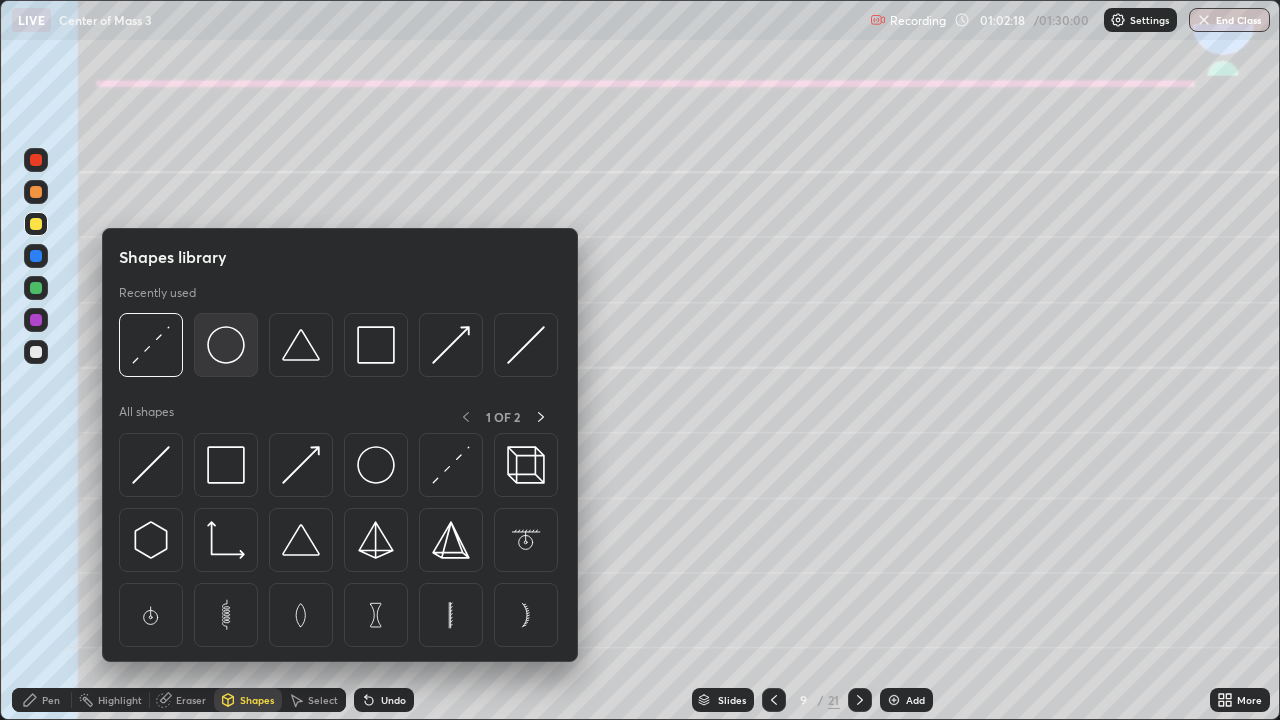 click at bounding box center (226, 345) 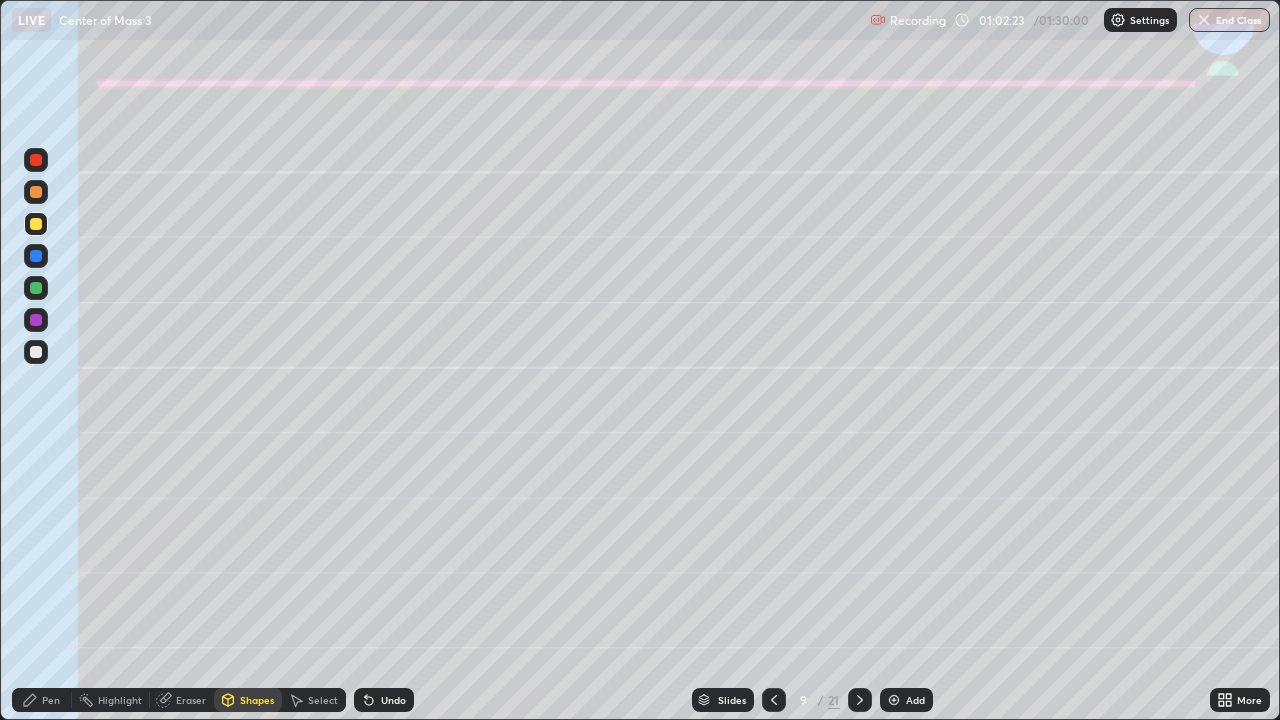 click on "Shapes" at bounding box center [257, 700] 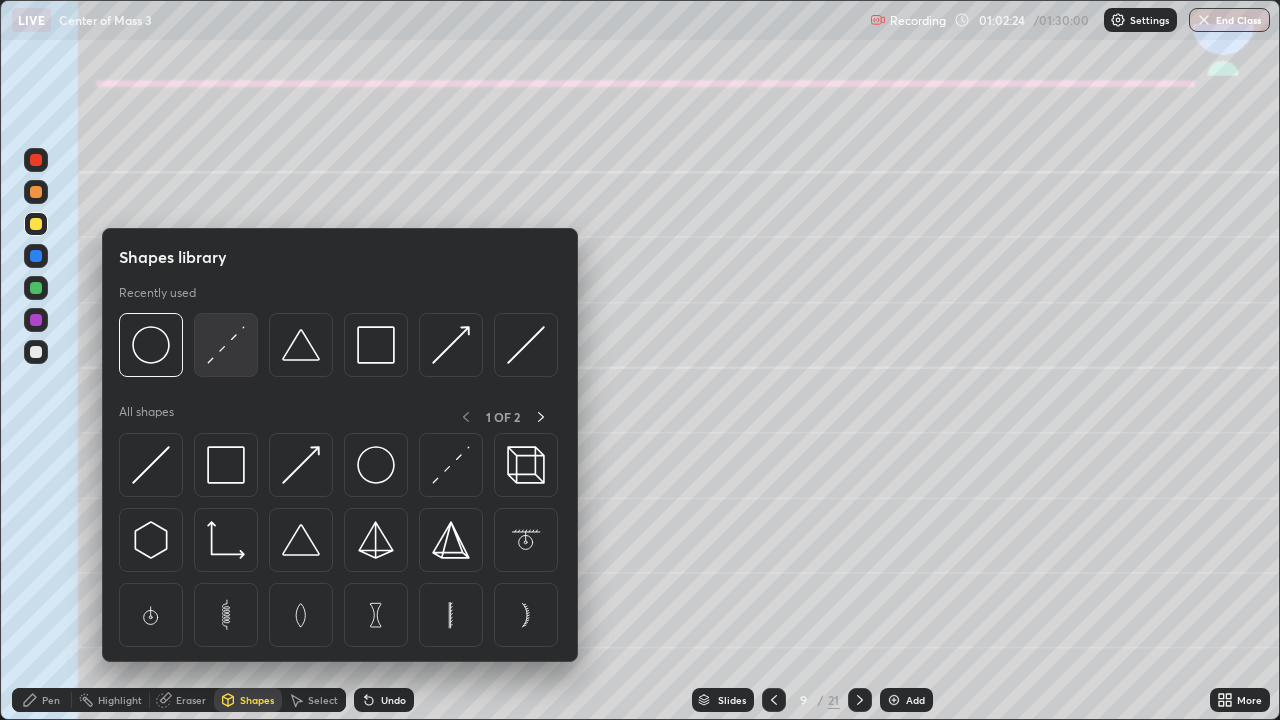 click at bounding box center (226, 345) 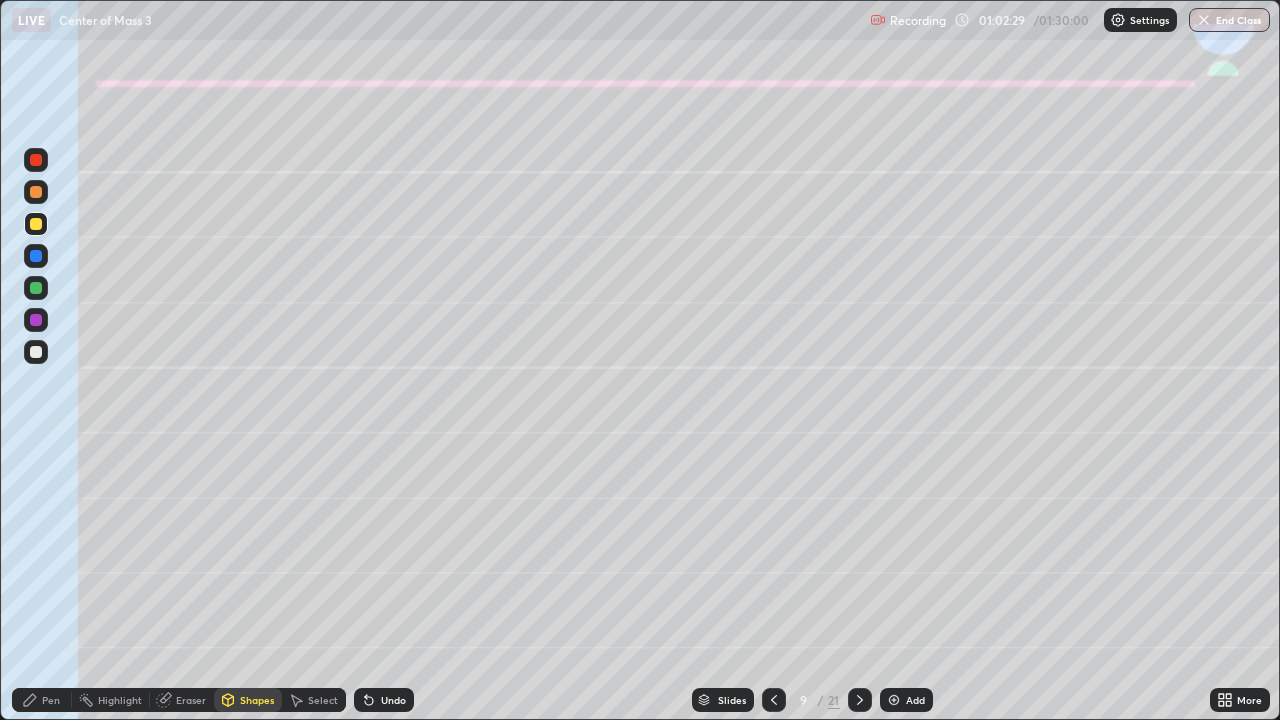 click on "Pen" at bounding box center [42, 700] 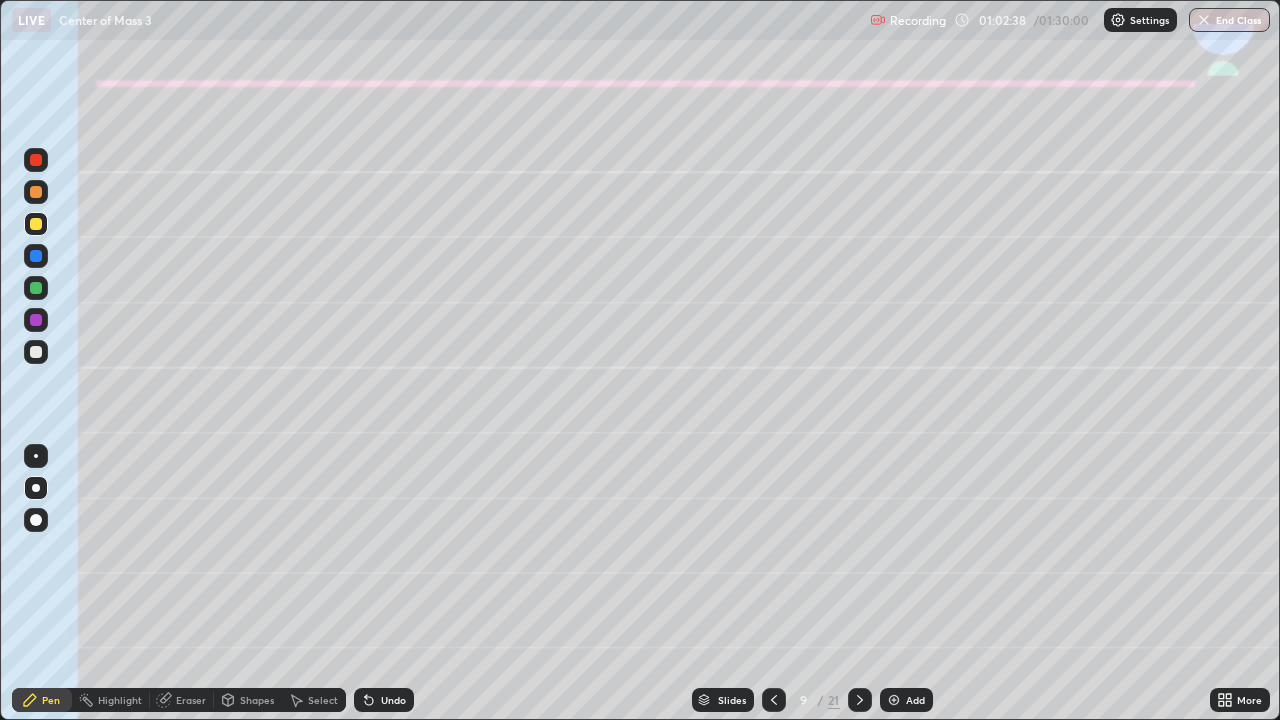 click on "Shapes" at bounding box center (257, 700) 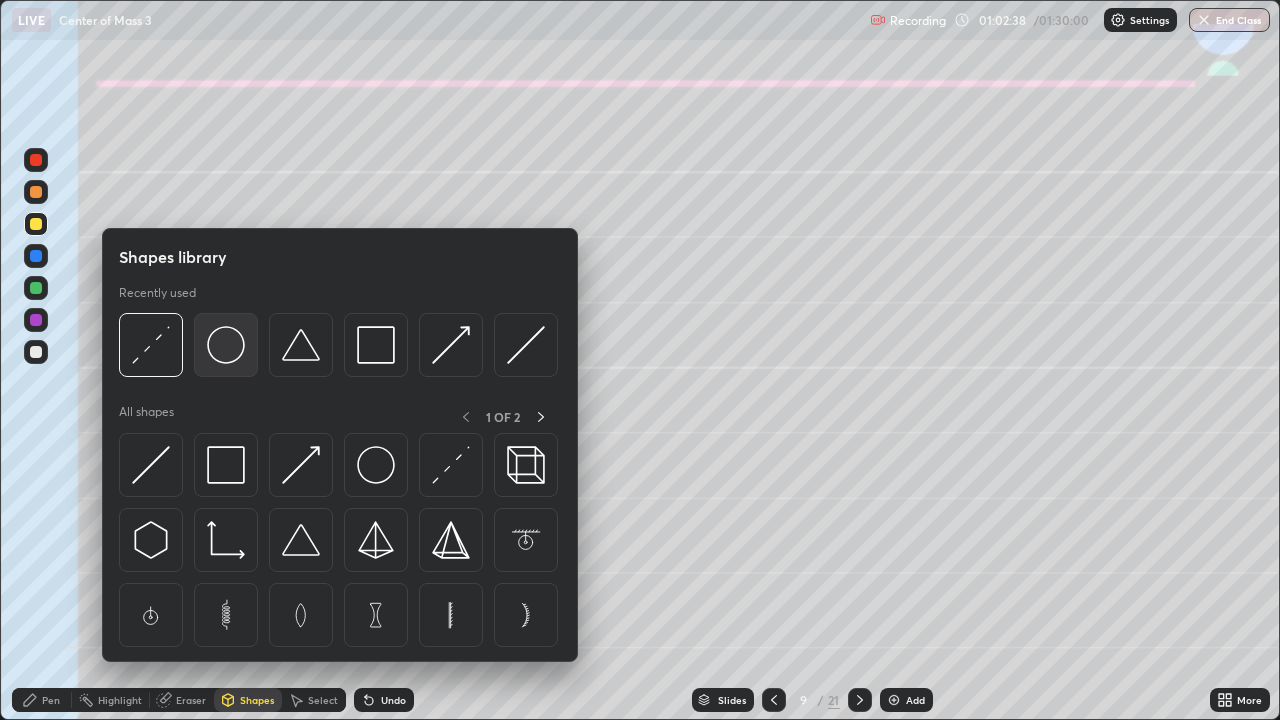 click at bounding box center (226, 345) 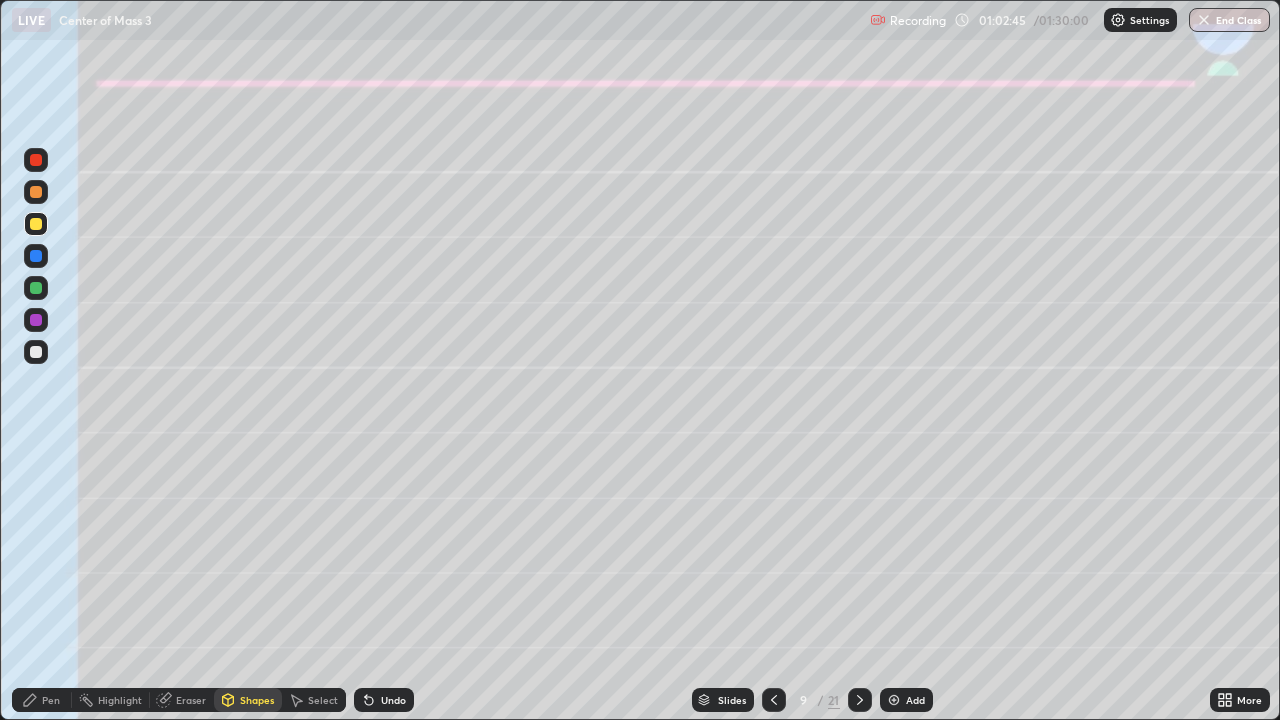 click on "Pen" at bounding box center [42, 700] 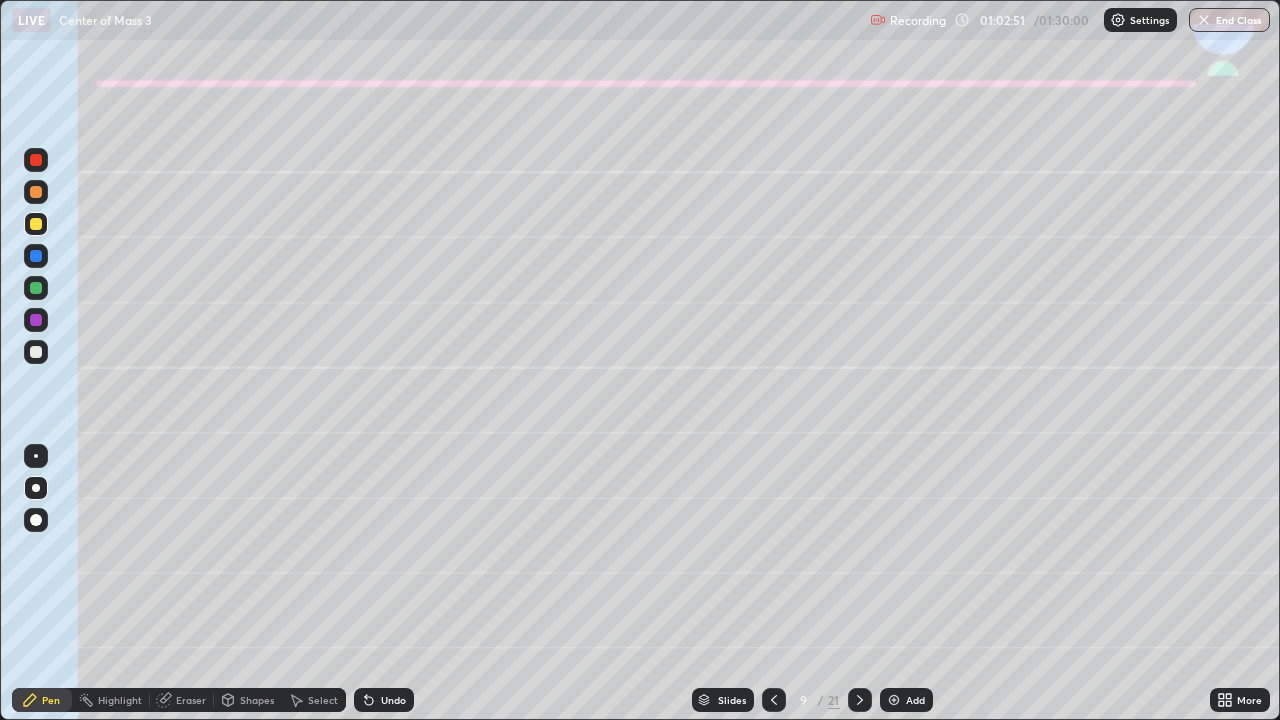 click at bounding box center (36, 352) 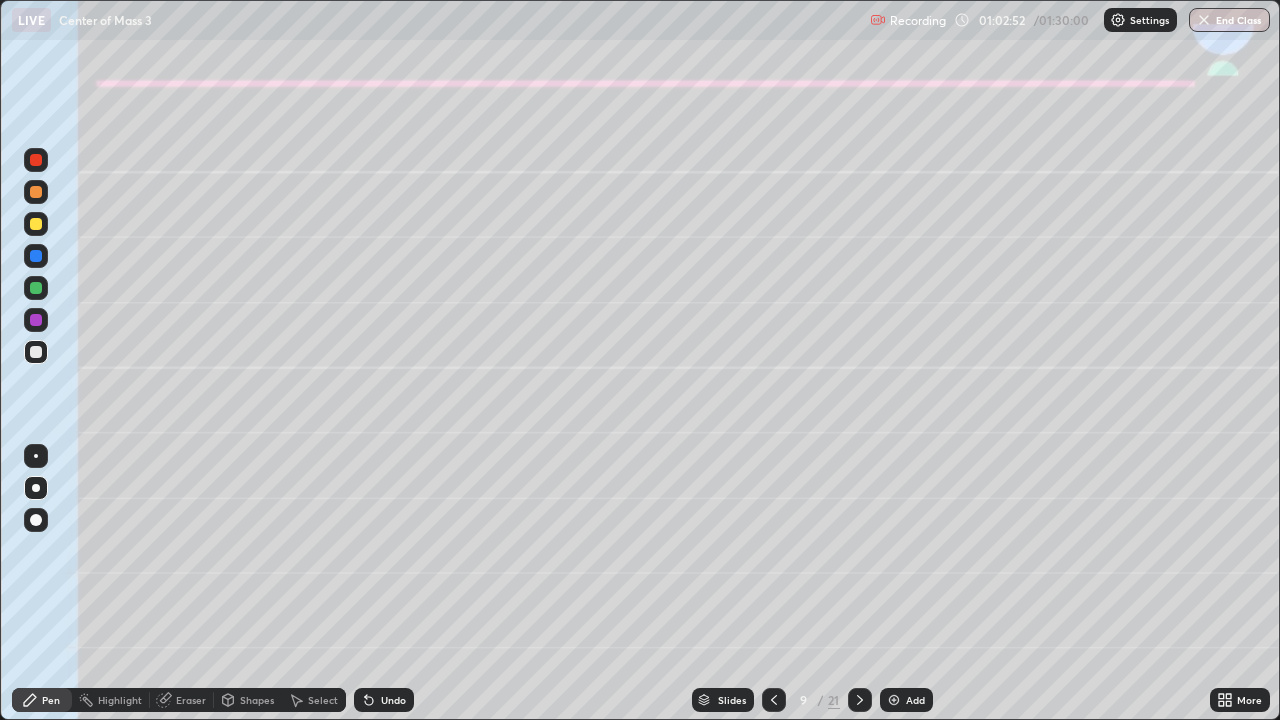 click at bounding box center (36, 192) 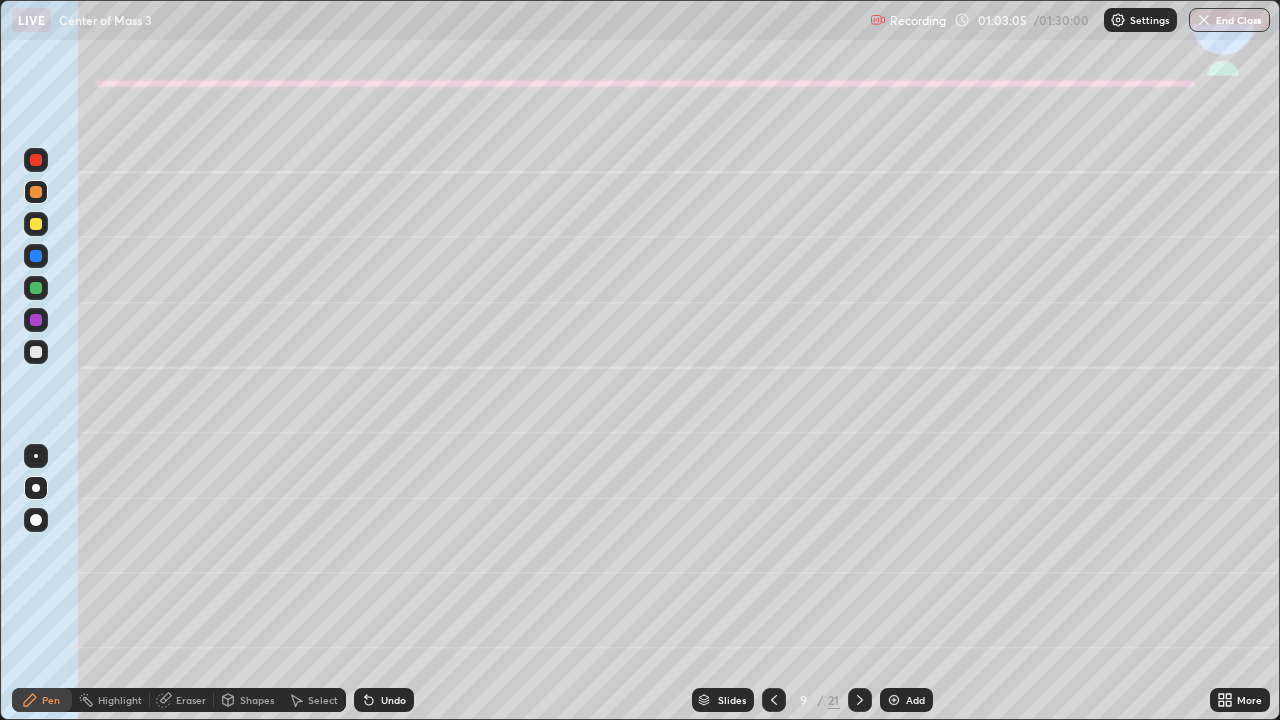 click on "Undo" at bounding box center [393, 700] 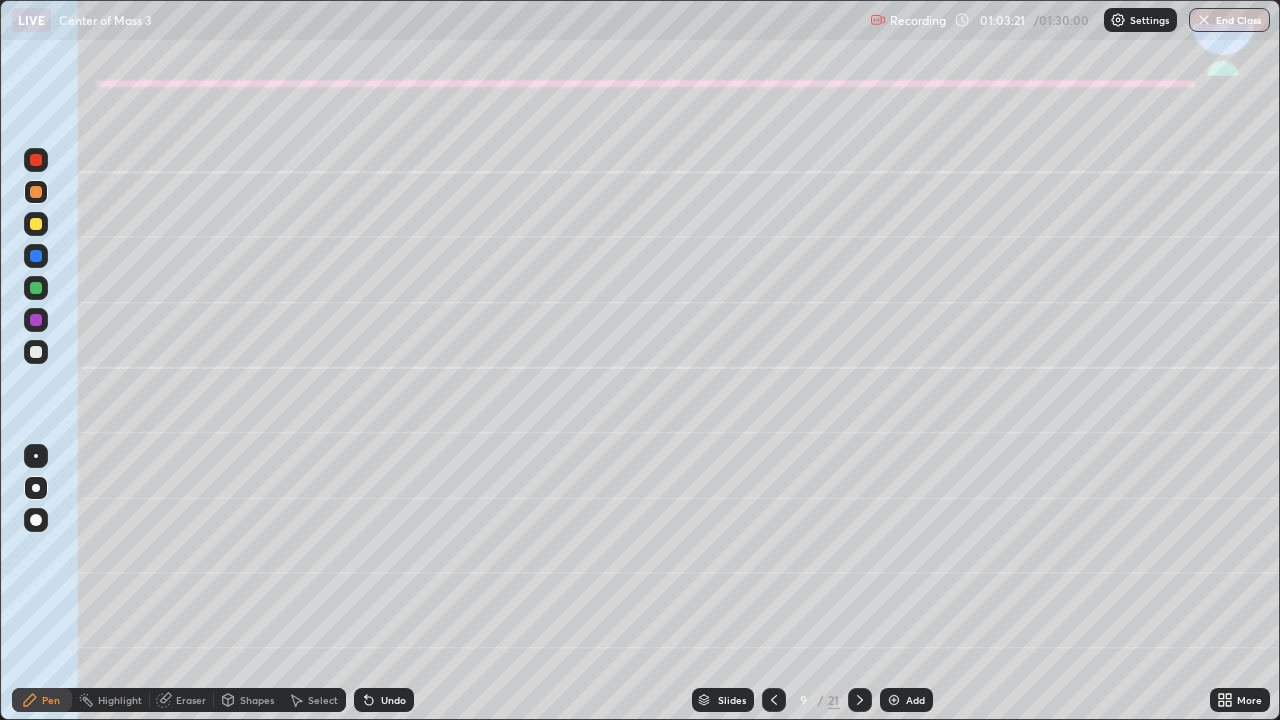 click at bounding box center [36, 352] 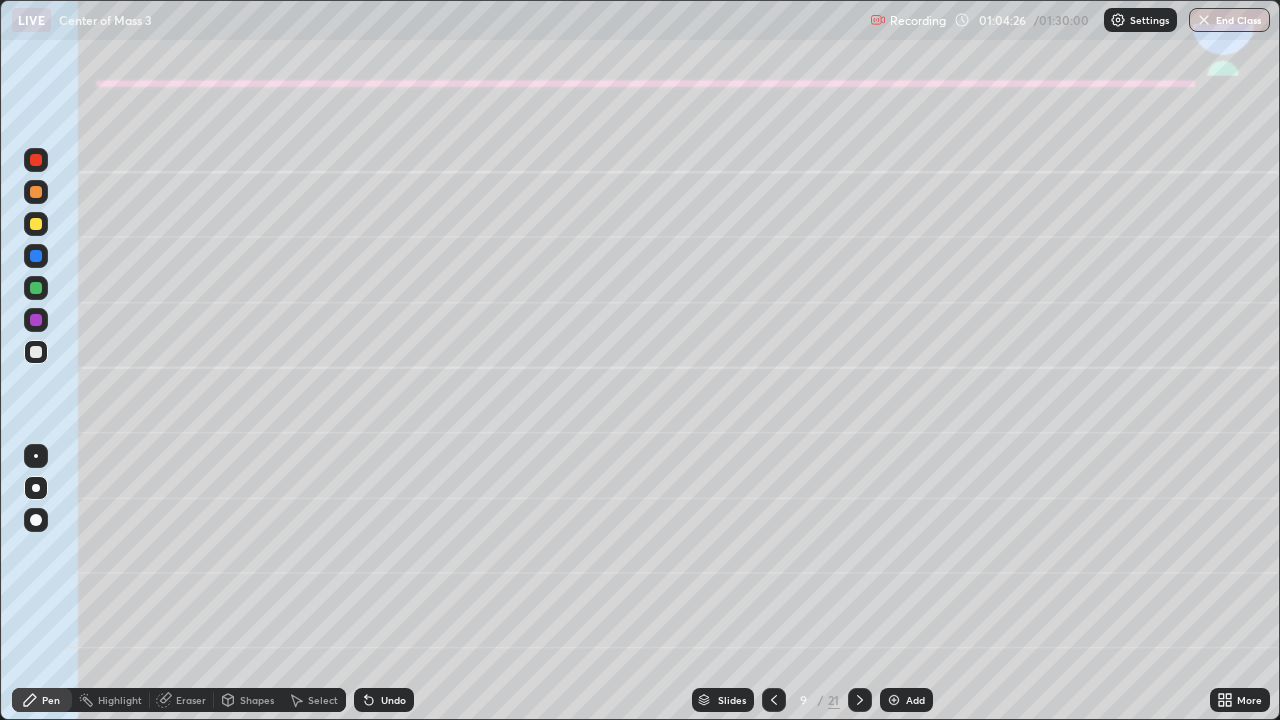 click on "Eraser" at bounding box center [191, 700] 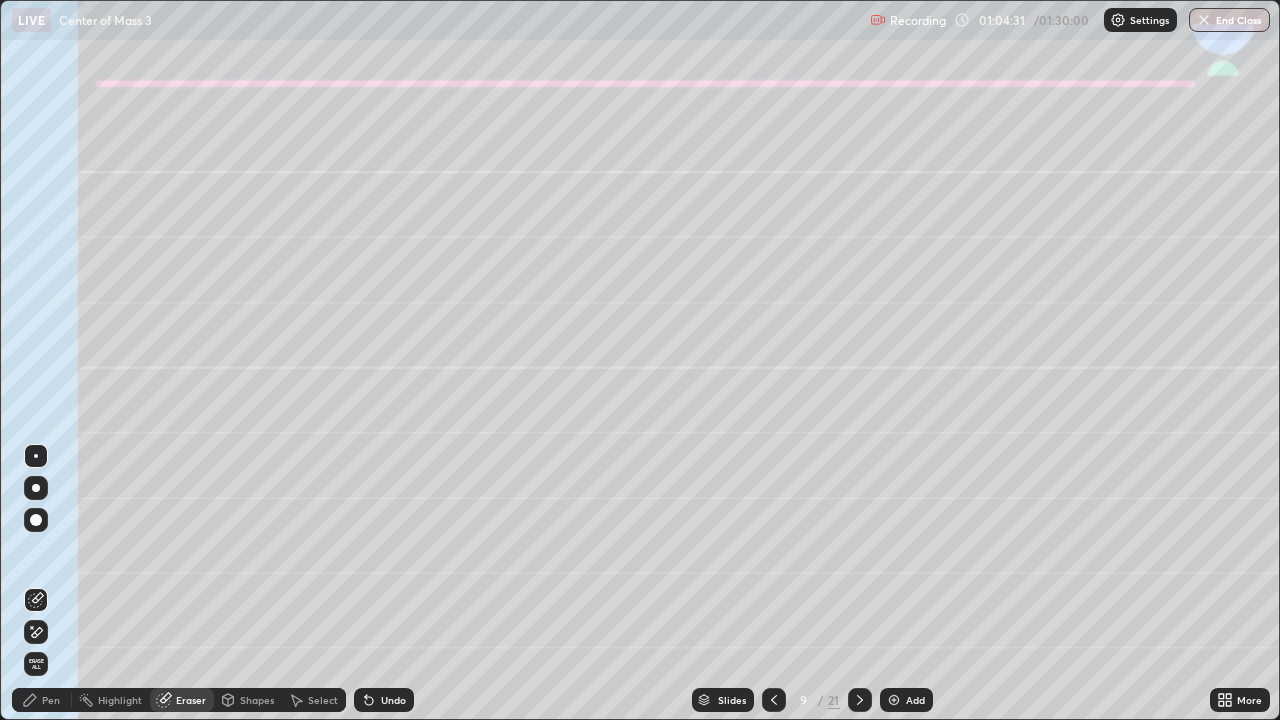 click on "Pen" at bounding box center (42, 700) 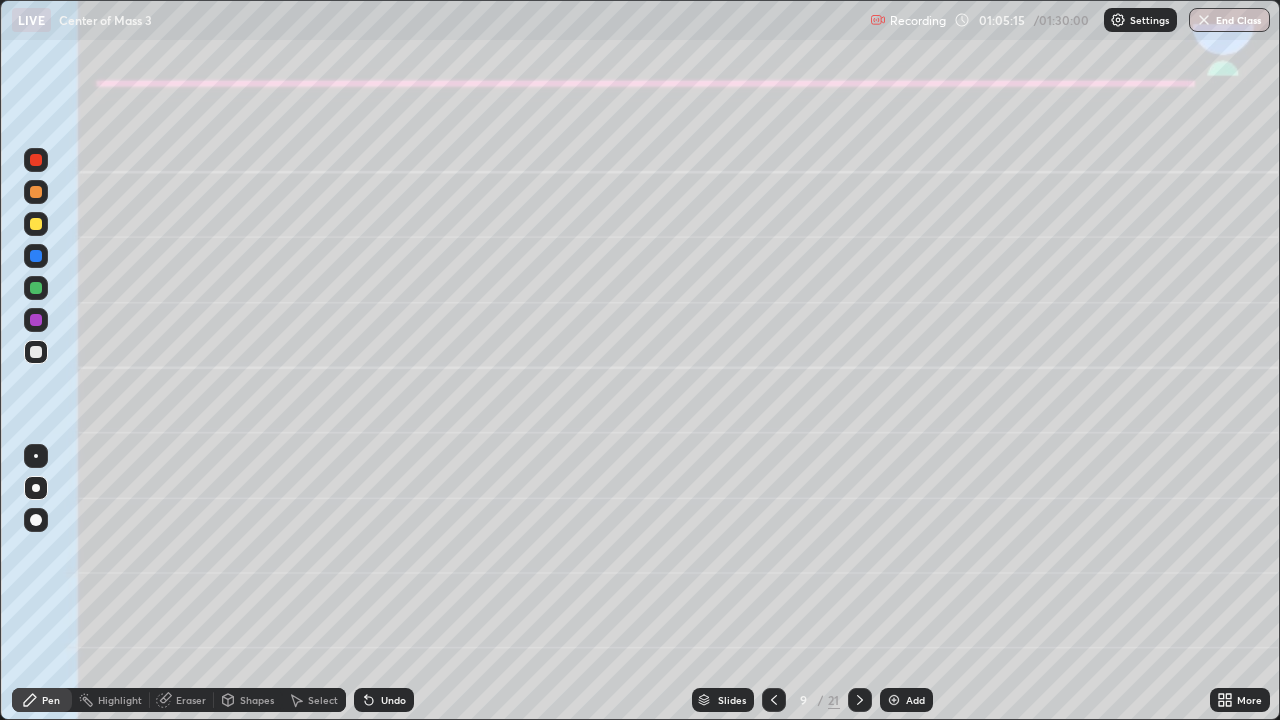 click 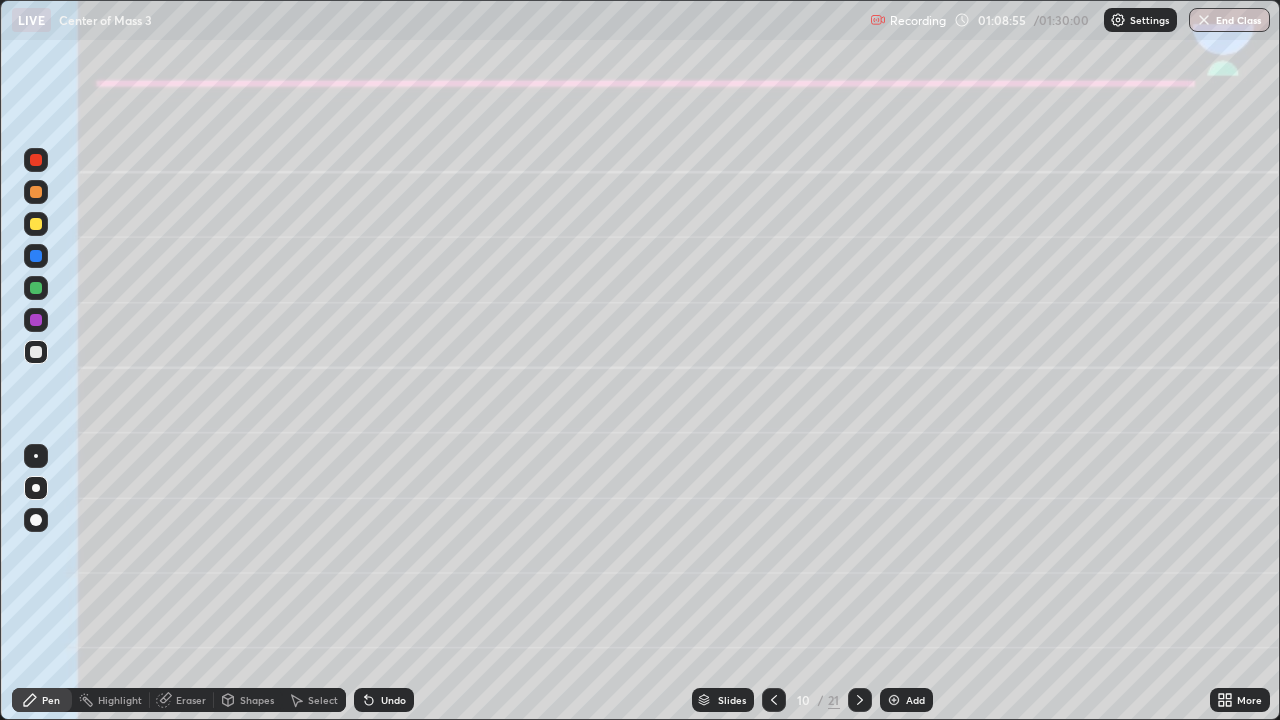 click 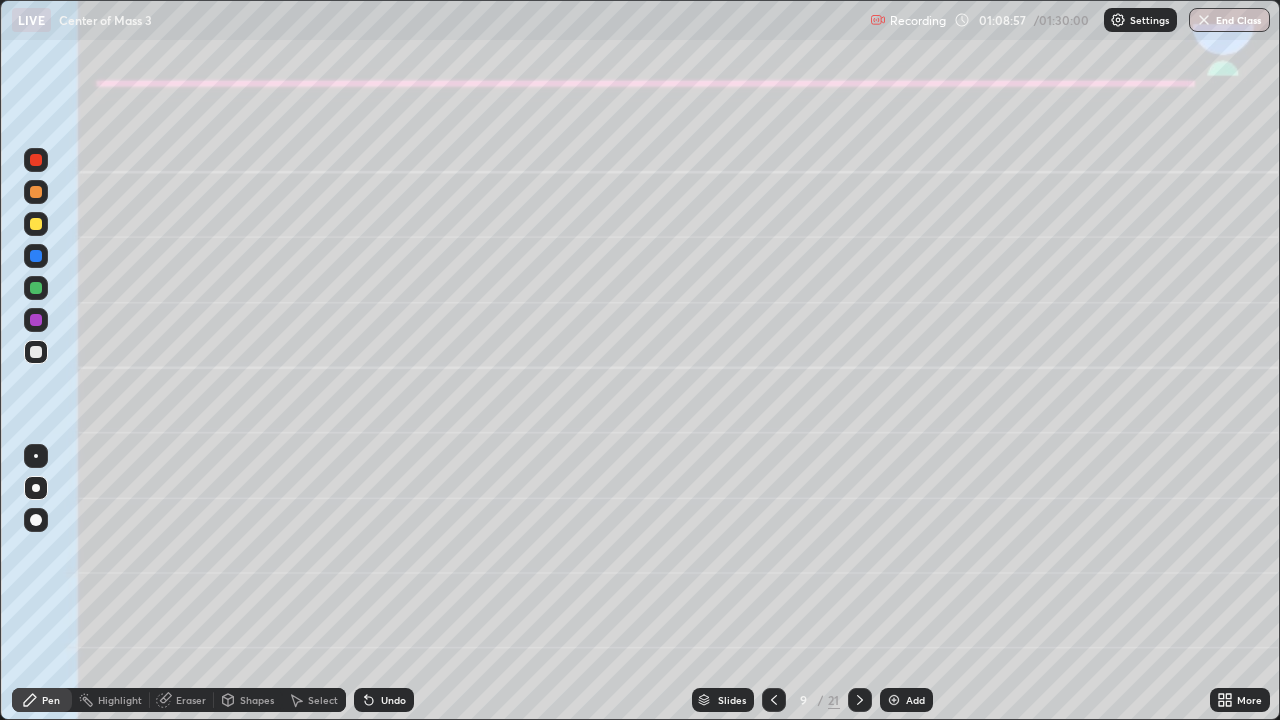click at bounding box center [36, 288] 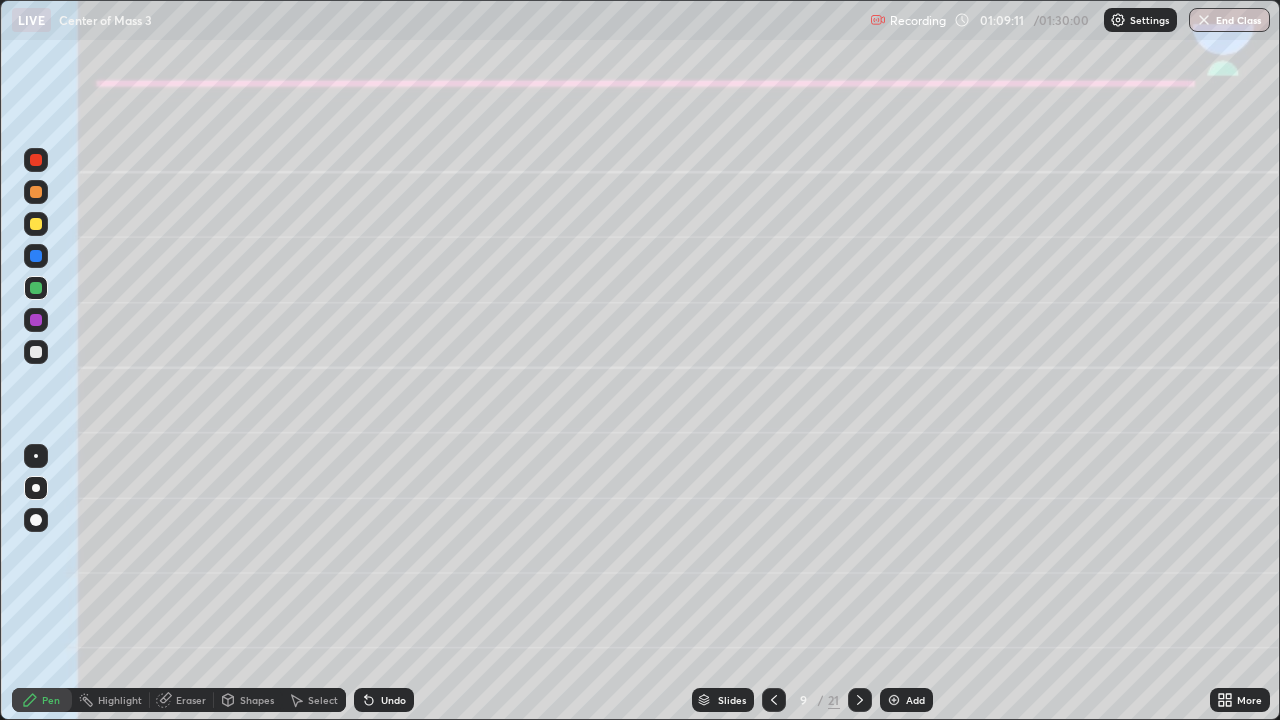 click 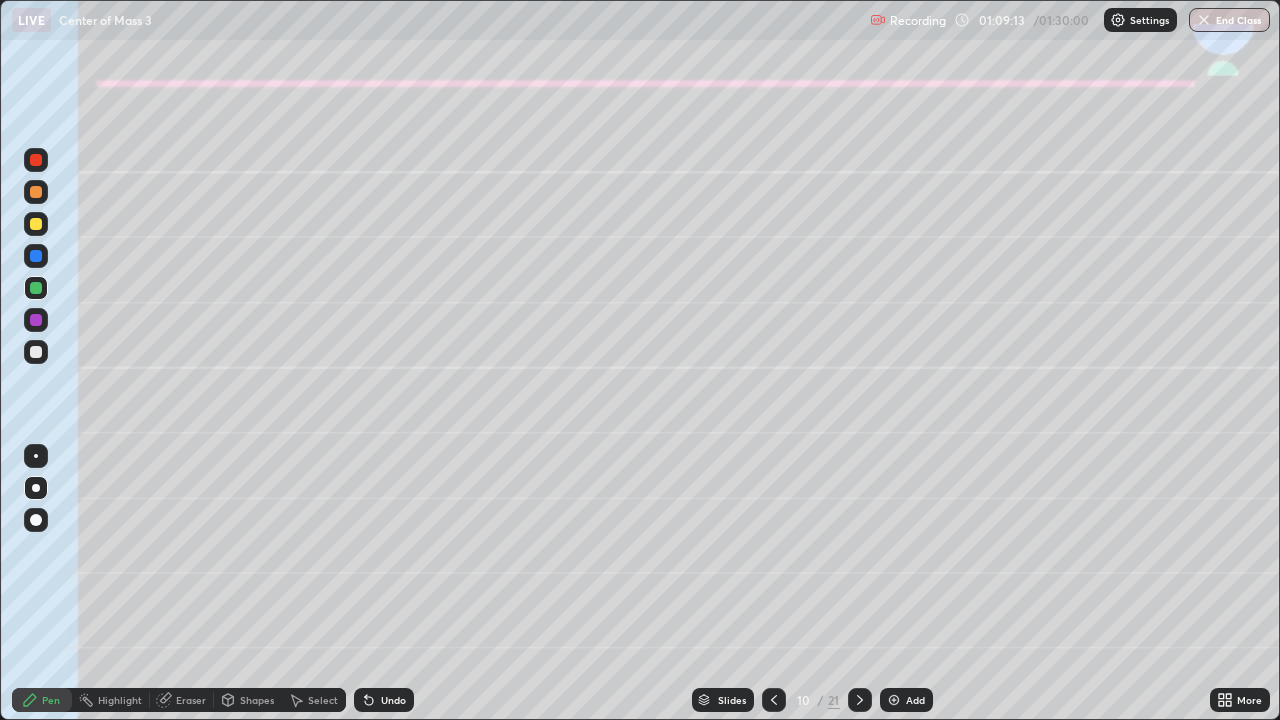 click on "Shapes" at bounding box center (257, 700) 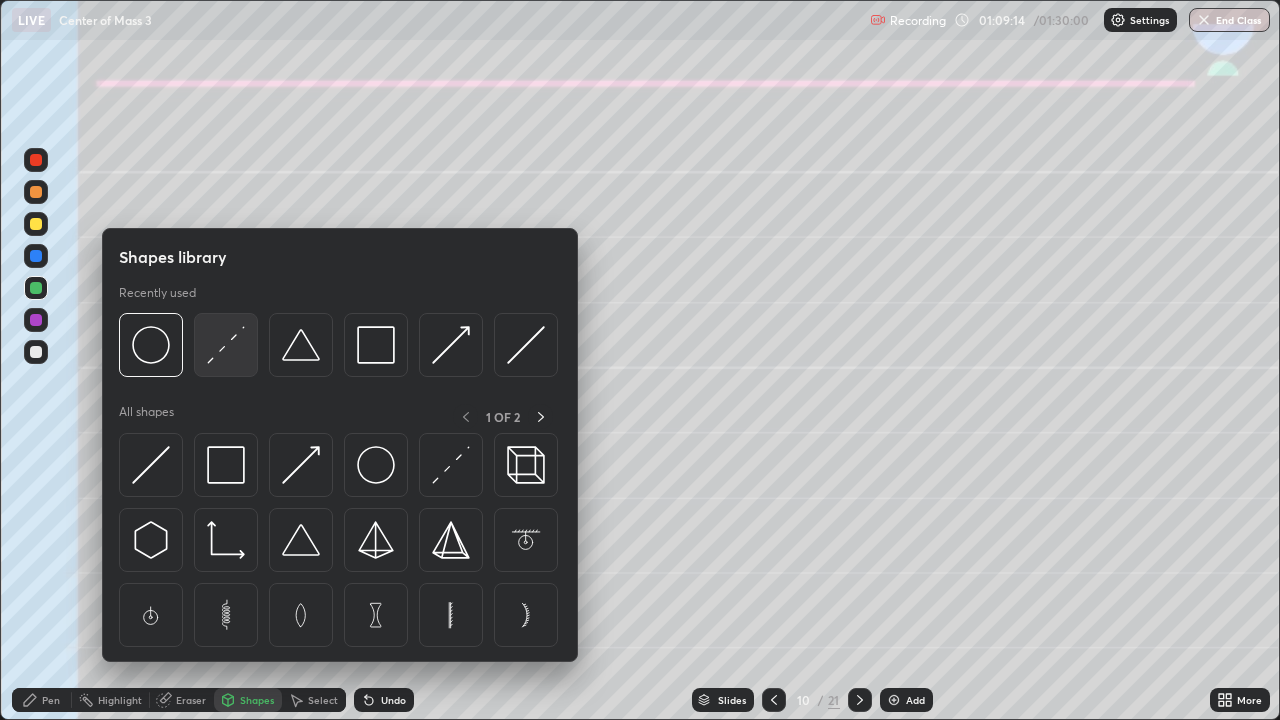 click at bounding box center (226, 345) 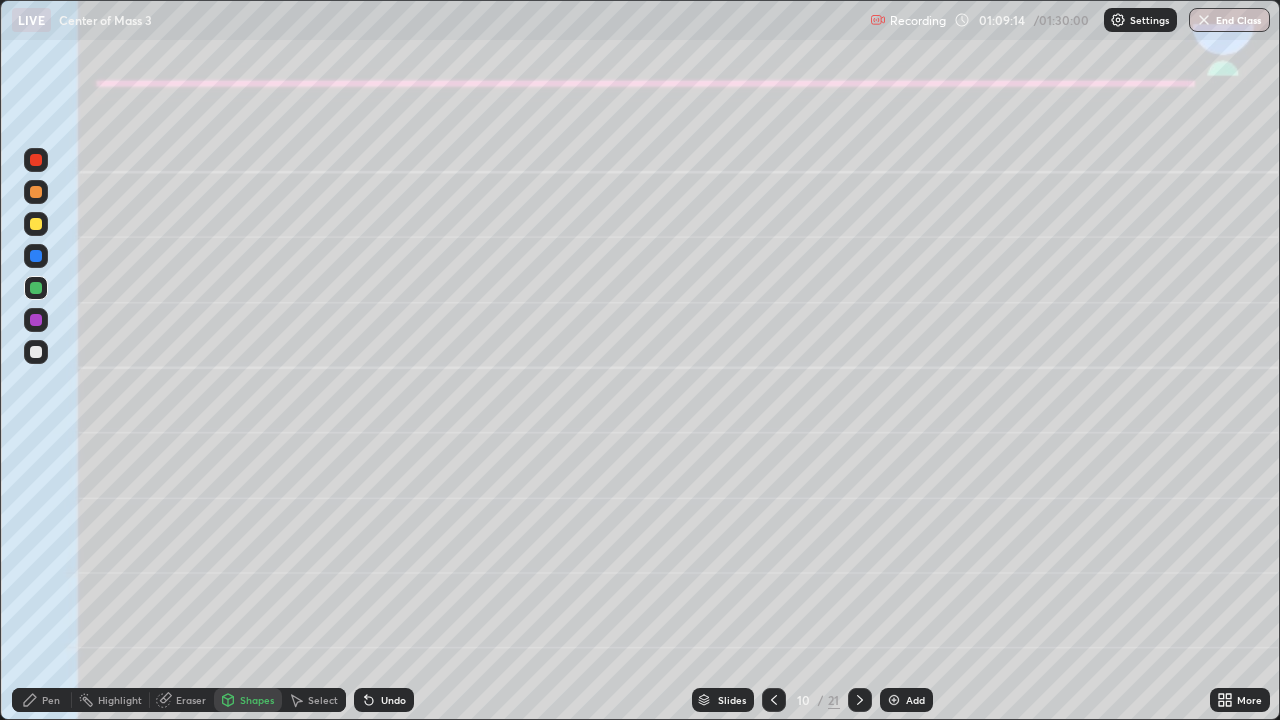 click at bounding box center (36, 352) 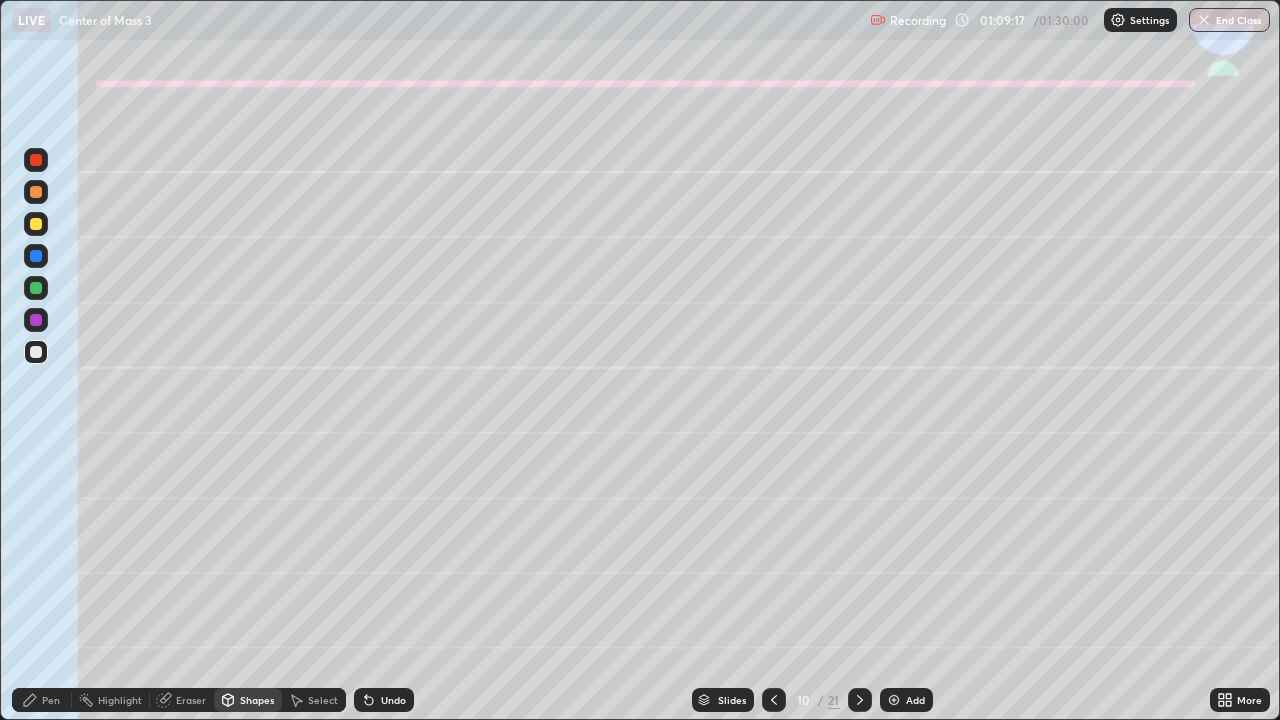 click on "Pen" at bounding box center (51, 700) 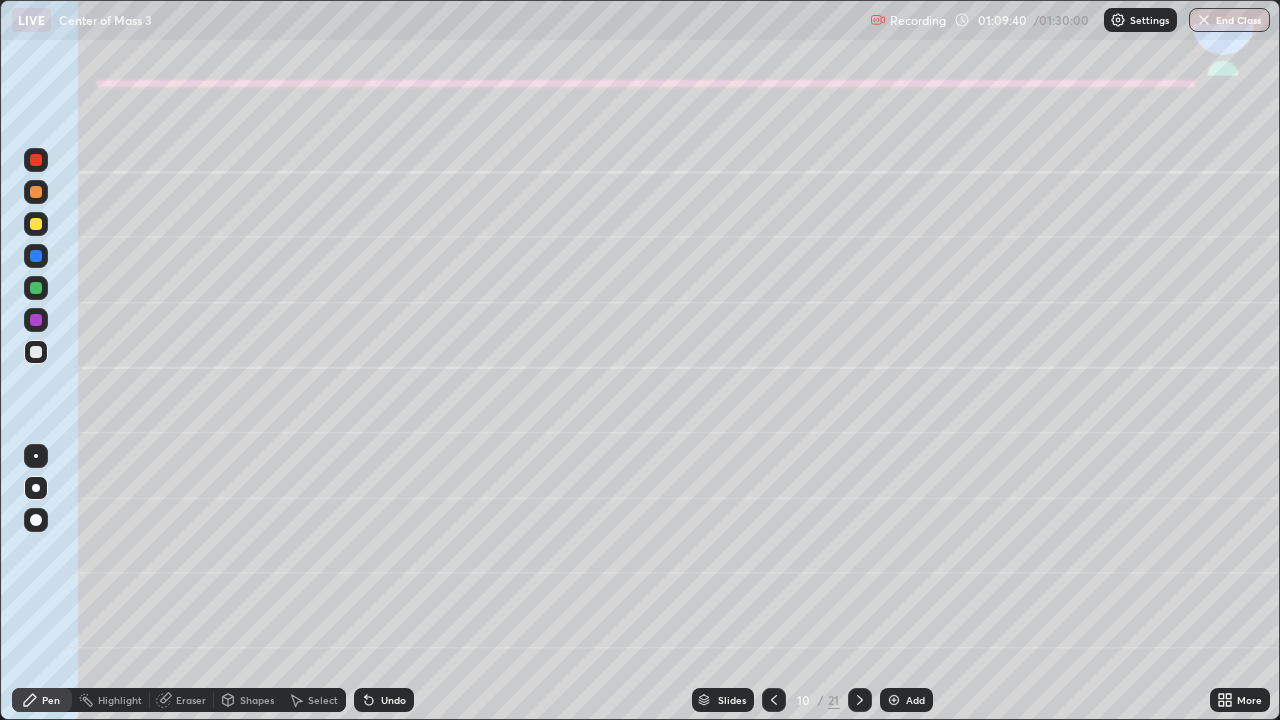 click on "Undo" at bounding box center [384, 700] 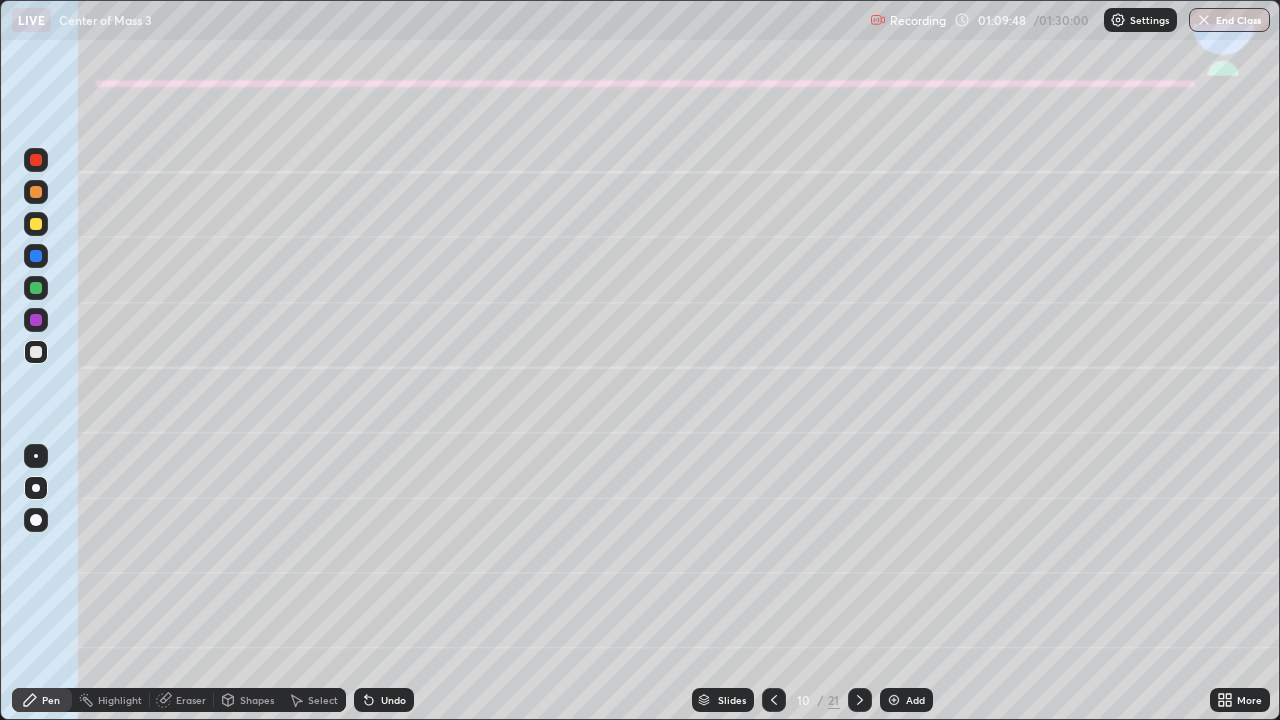 click on "Undo" at bounding box center (384, 700) 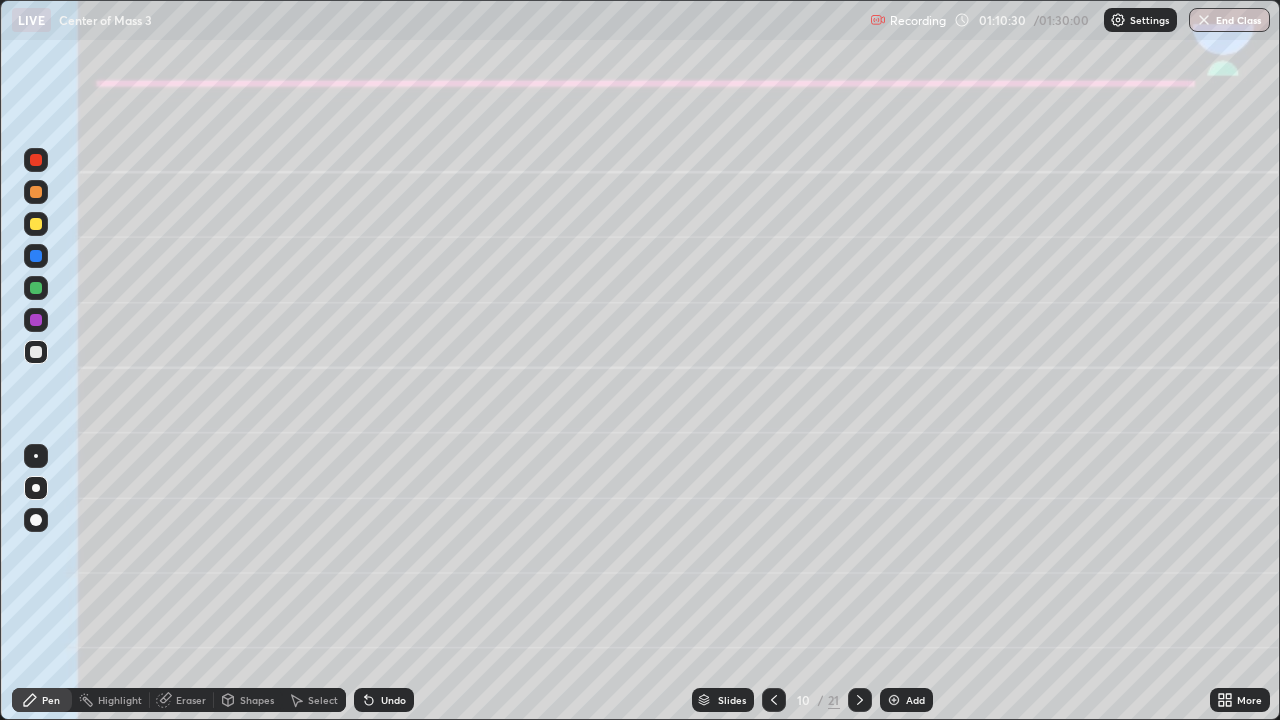 click at bounding box center (774, 700) 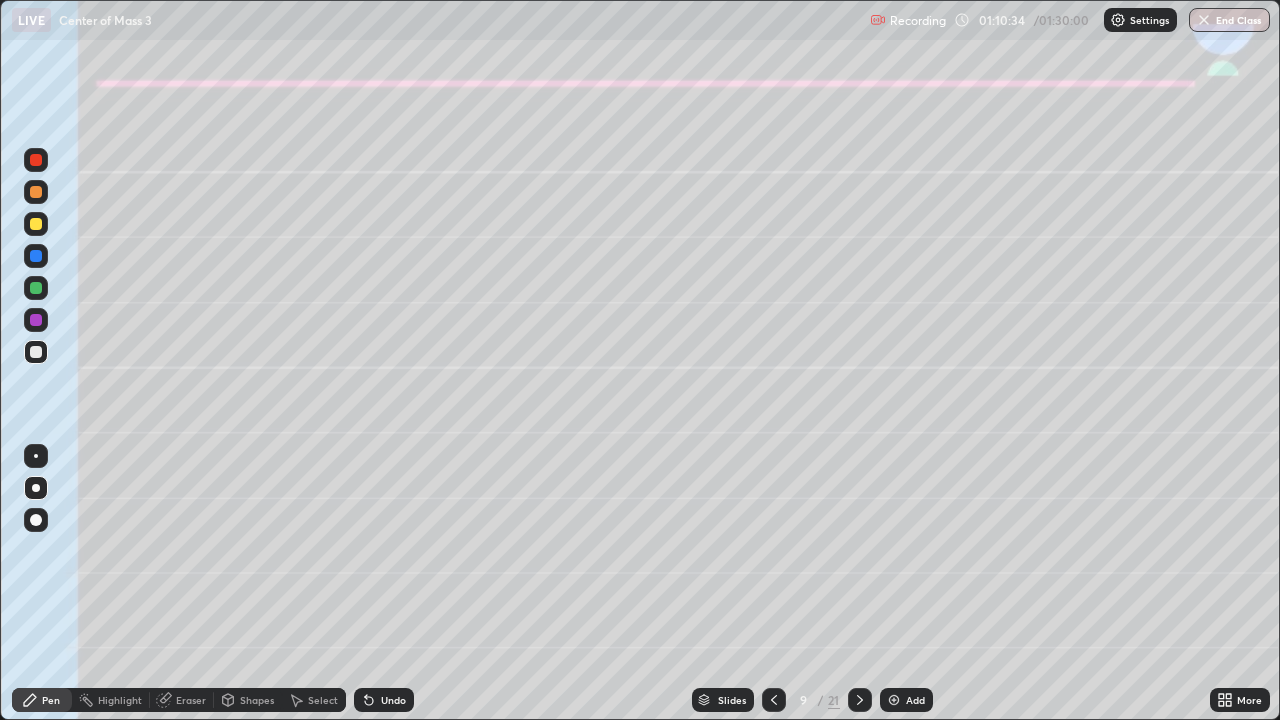 click at bounding box center [36, 192] 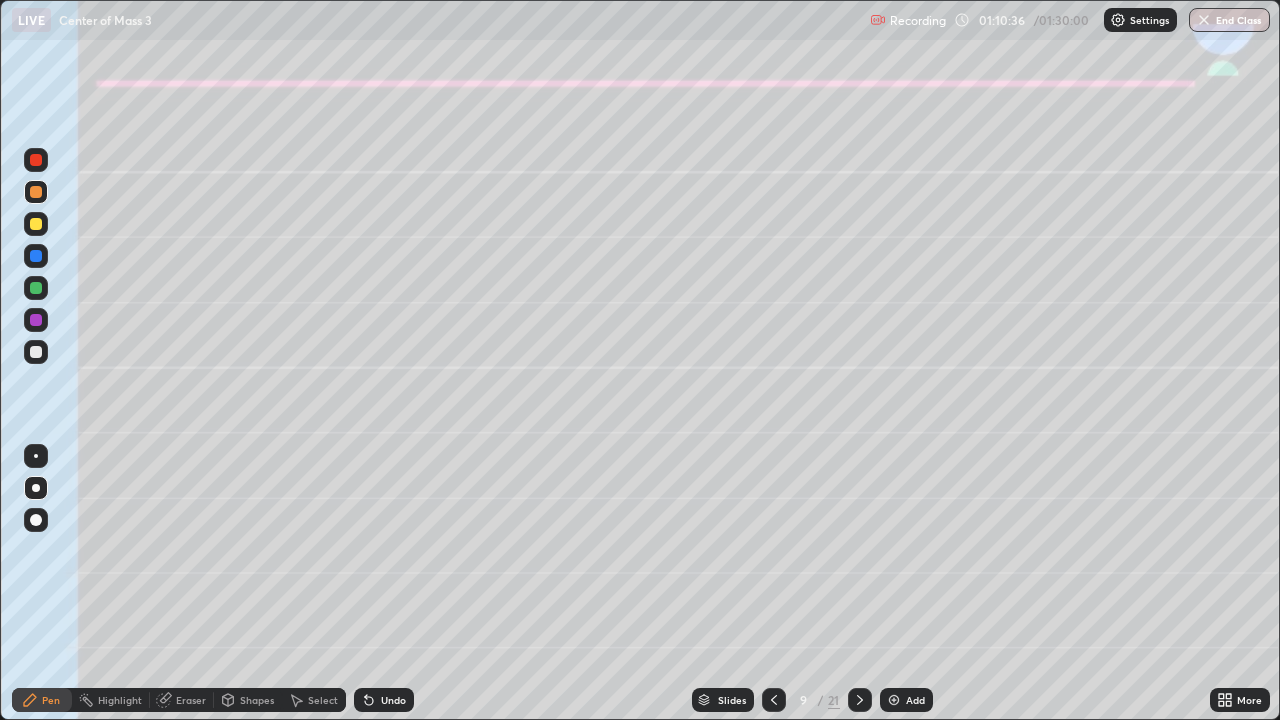 click at bounding box center (36, 352) 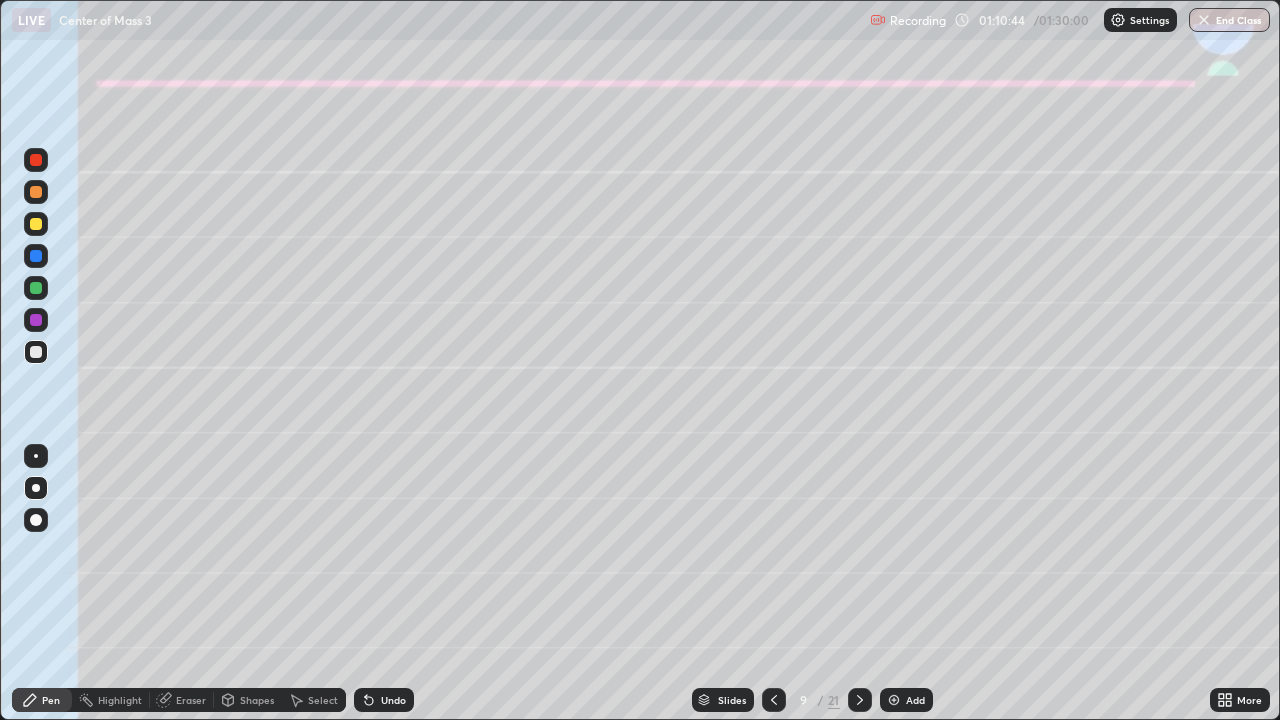 click 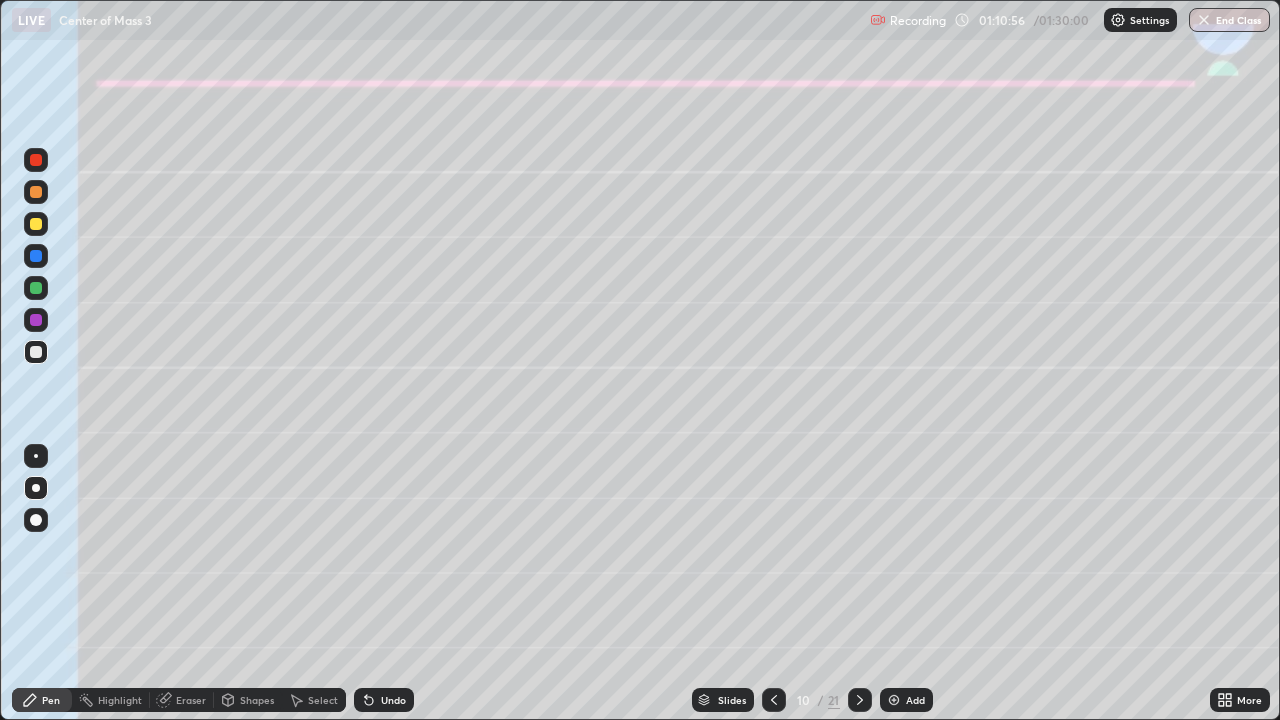click 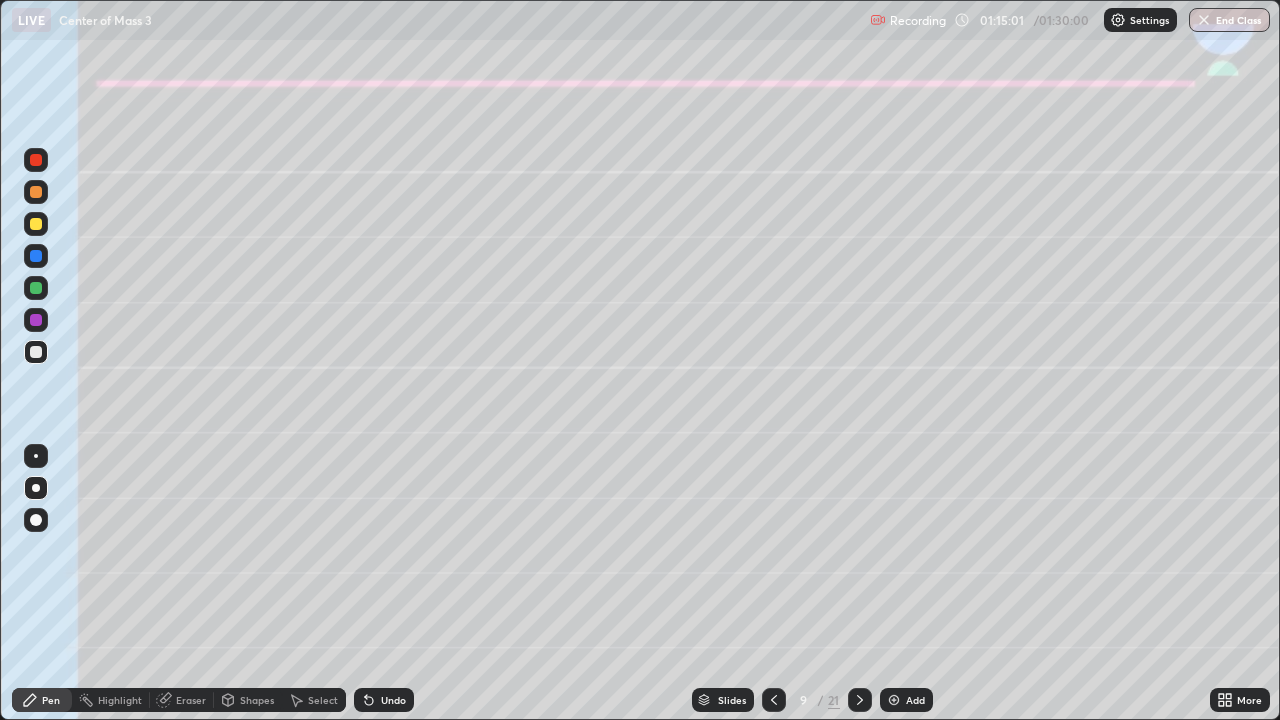 click 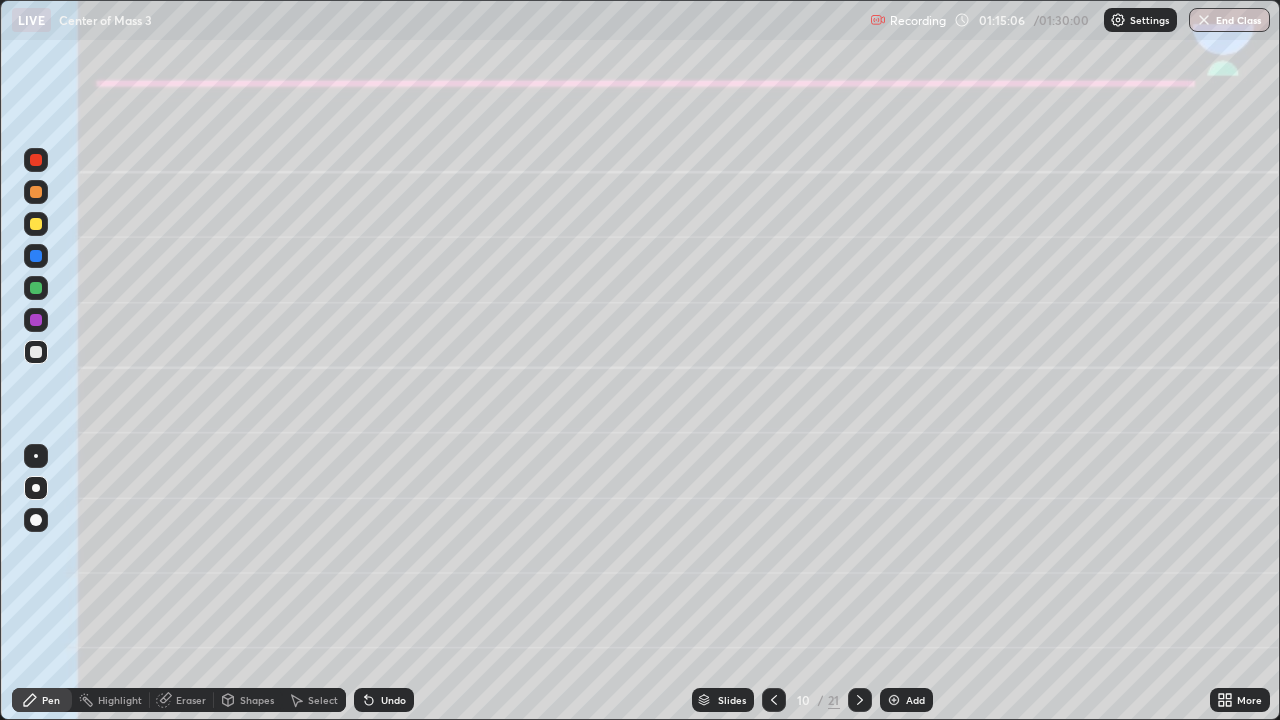 click 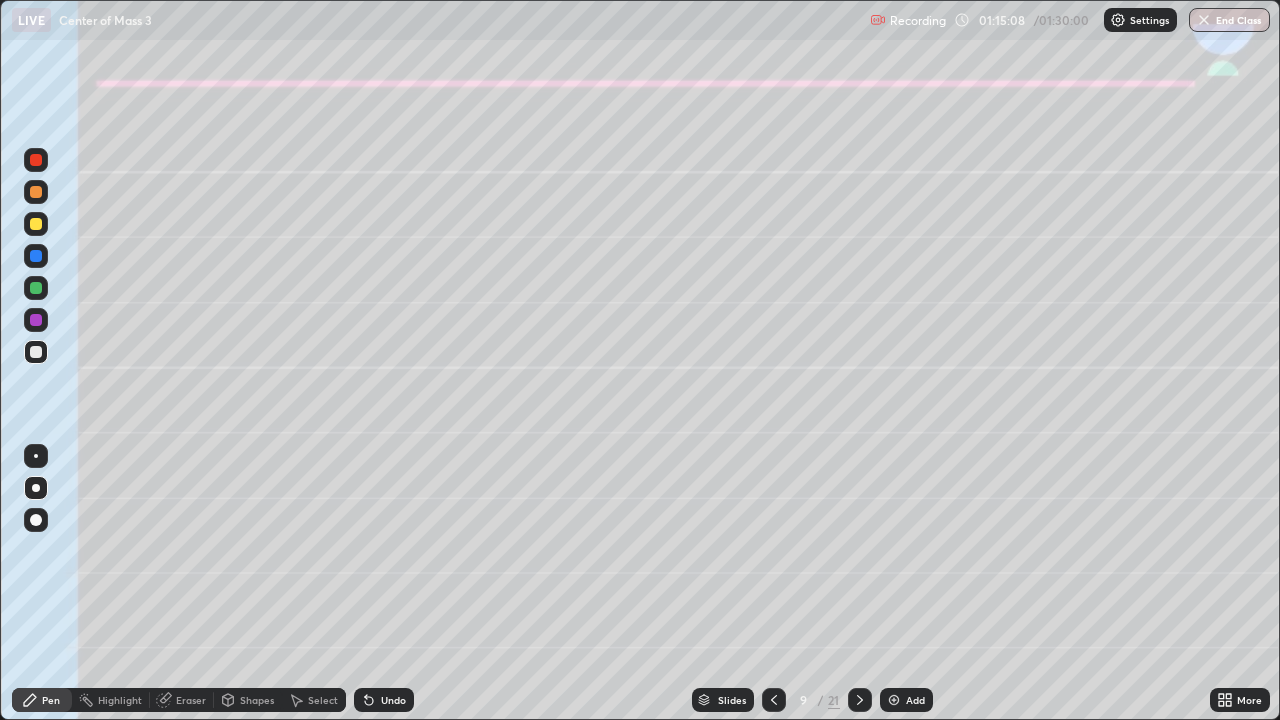 click 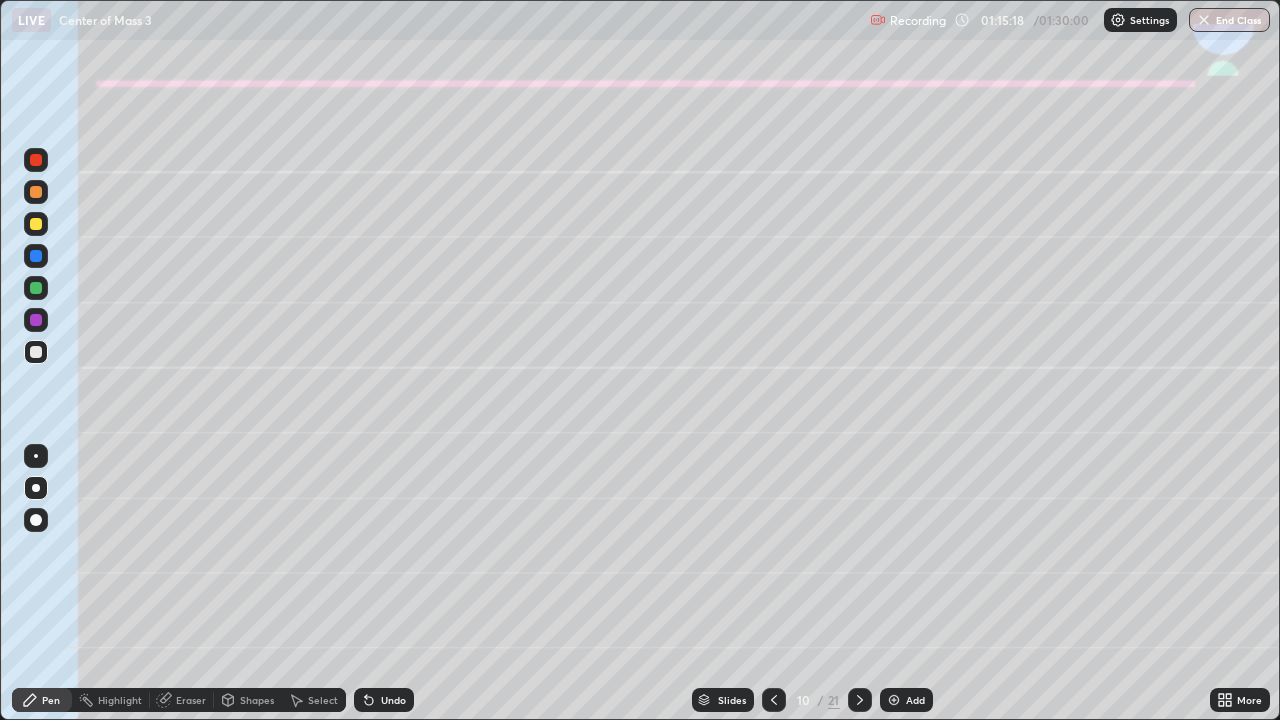 click at bounding box center [36, 224] 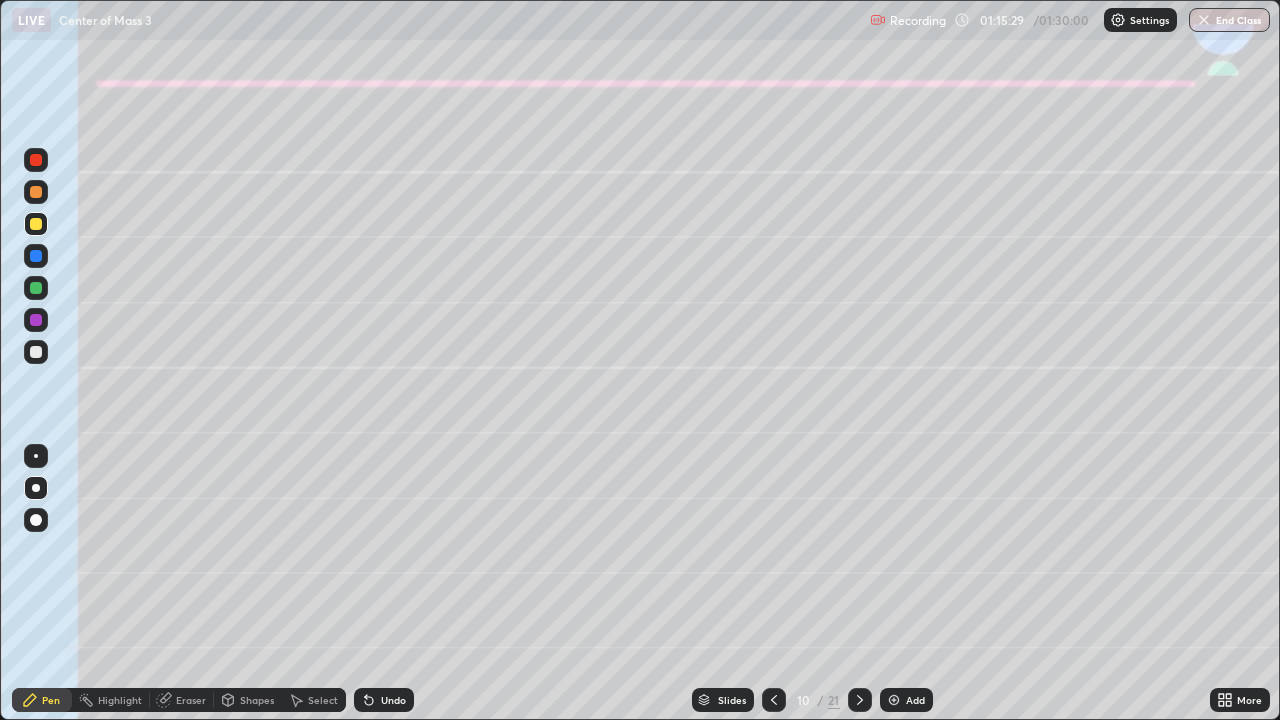 click 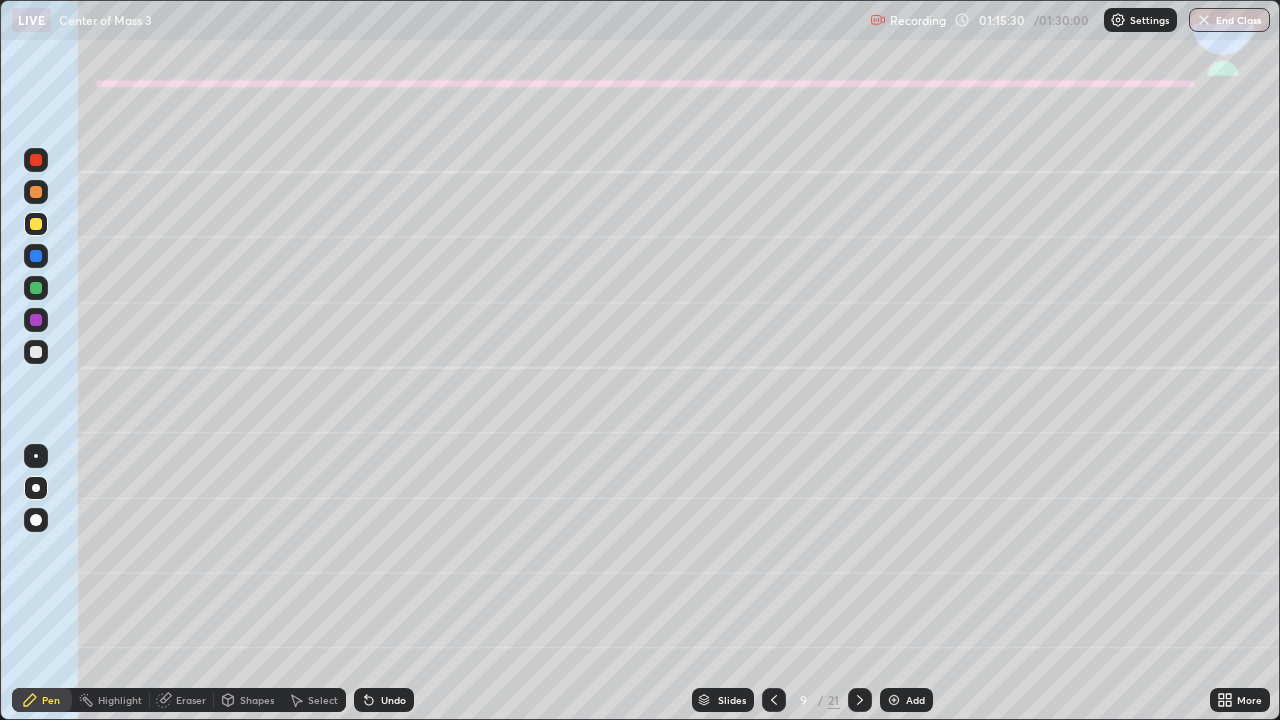 click 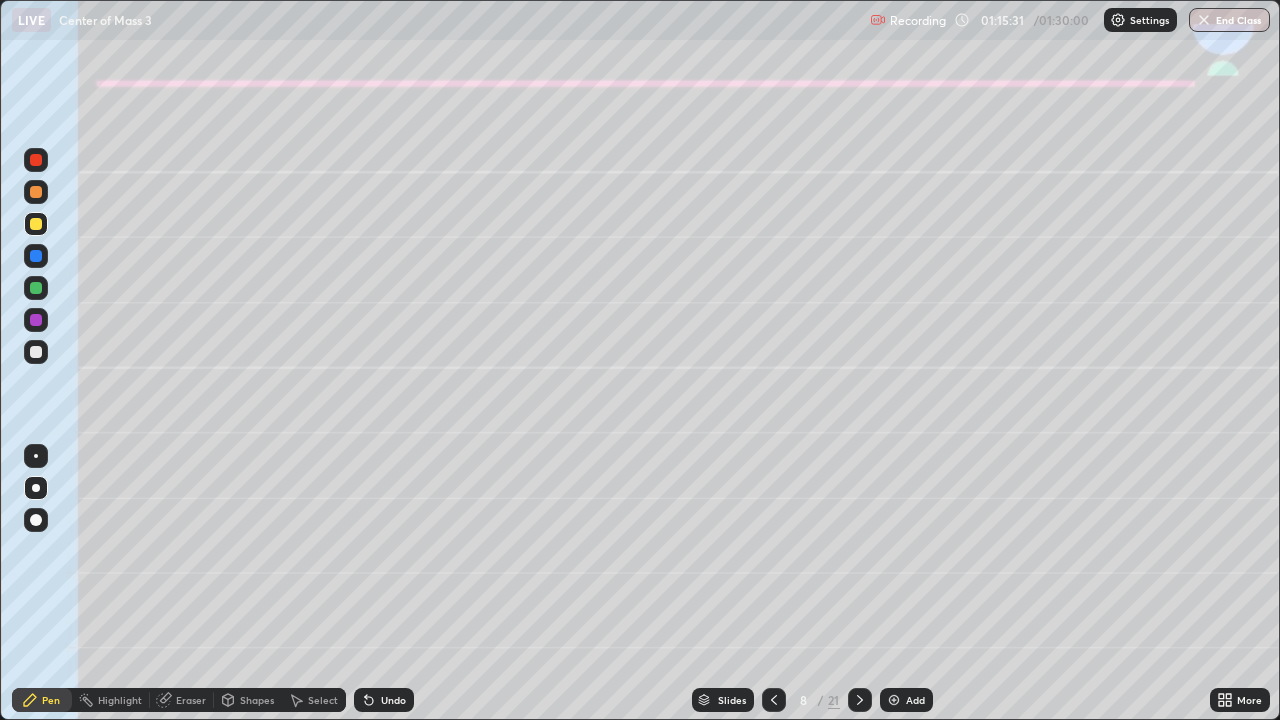 click 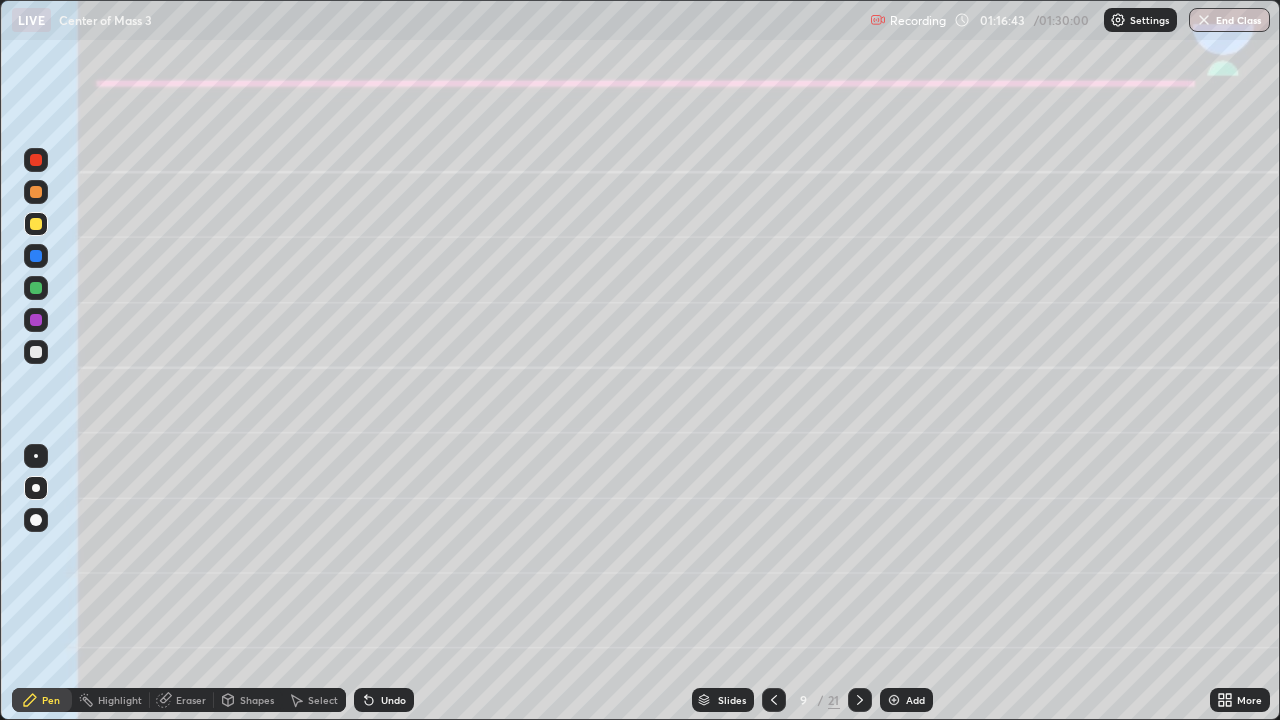 click 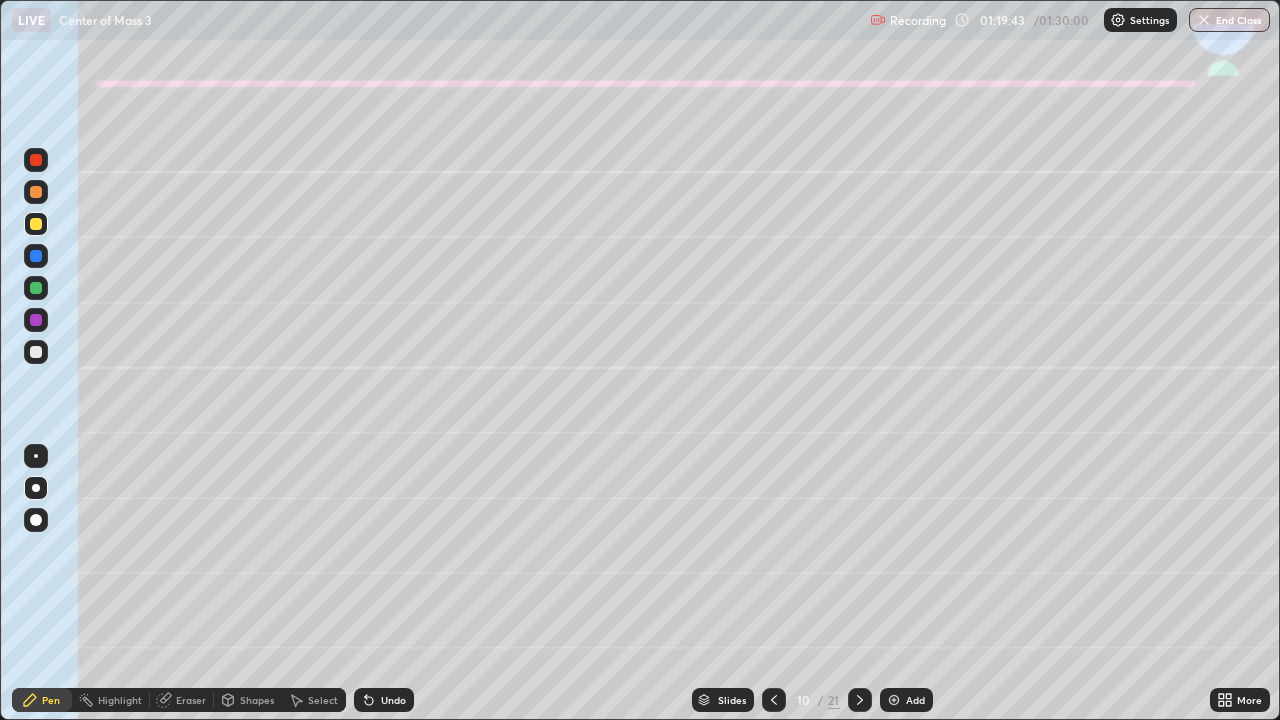 click 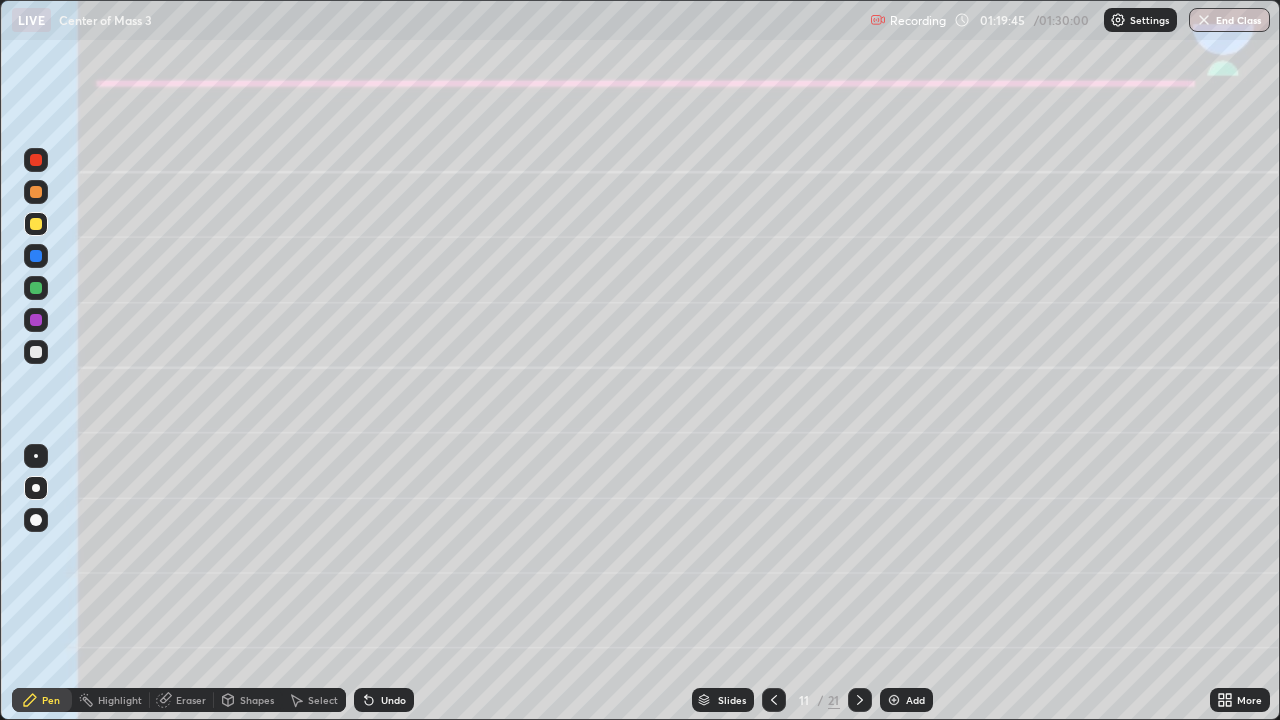 click at bounding box center [36, 224] 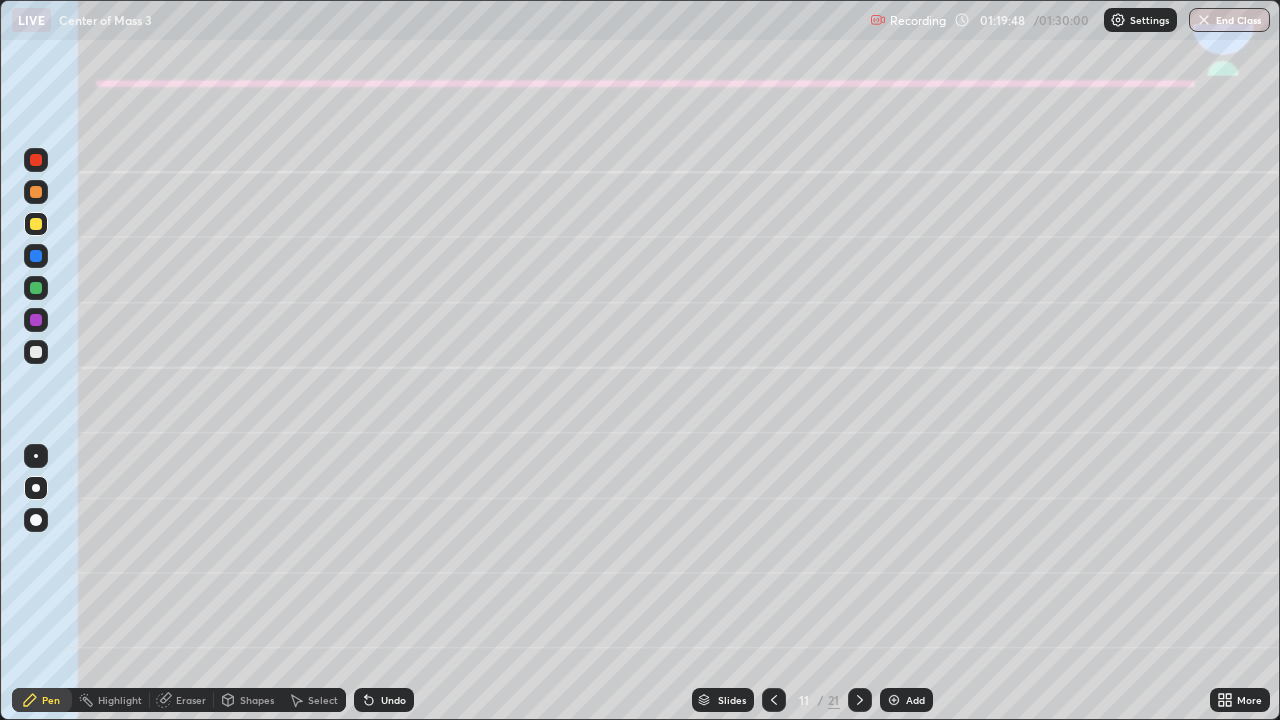click on "Shapes" at bounding box center [257, 700] 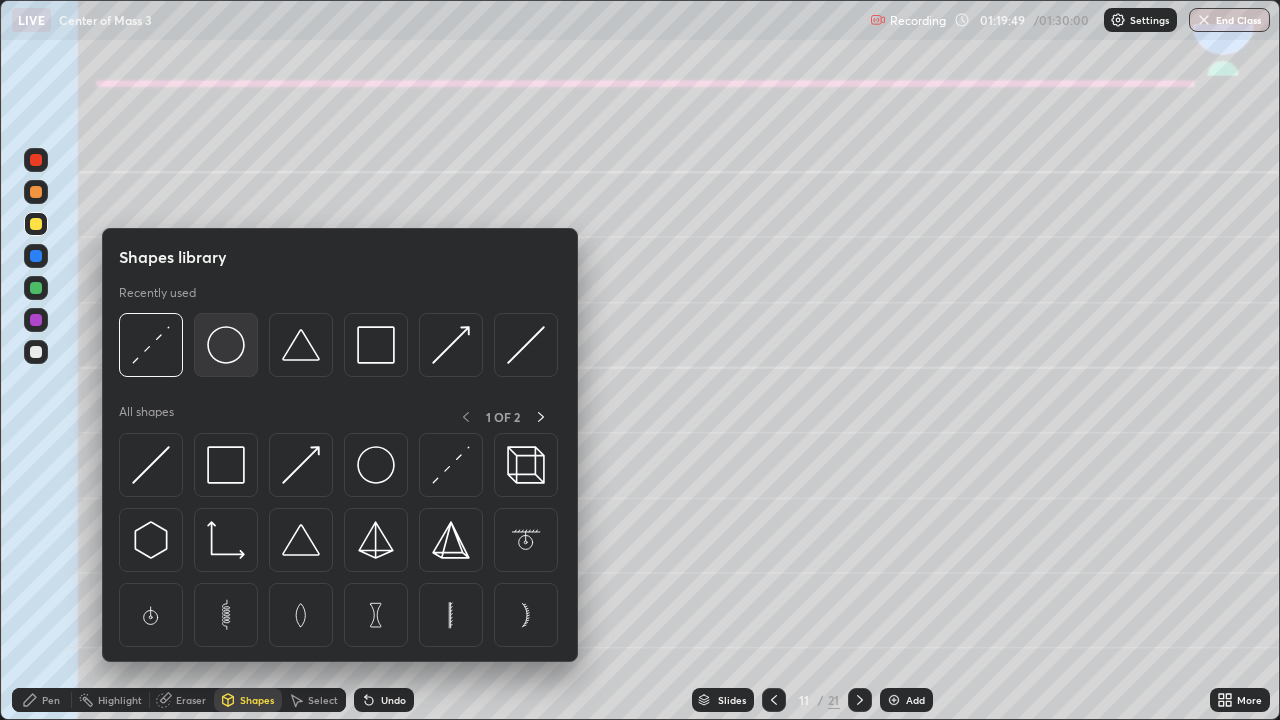 click at bounding box center (226, 345) 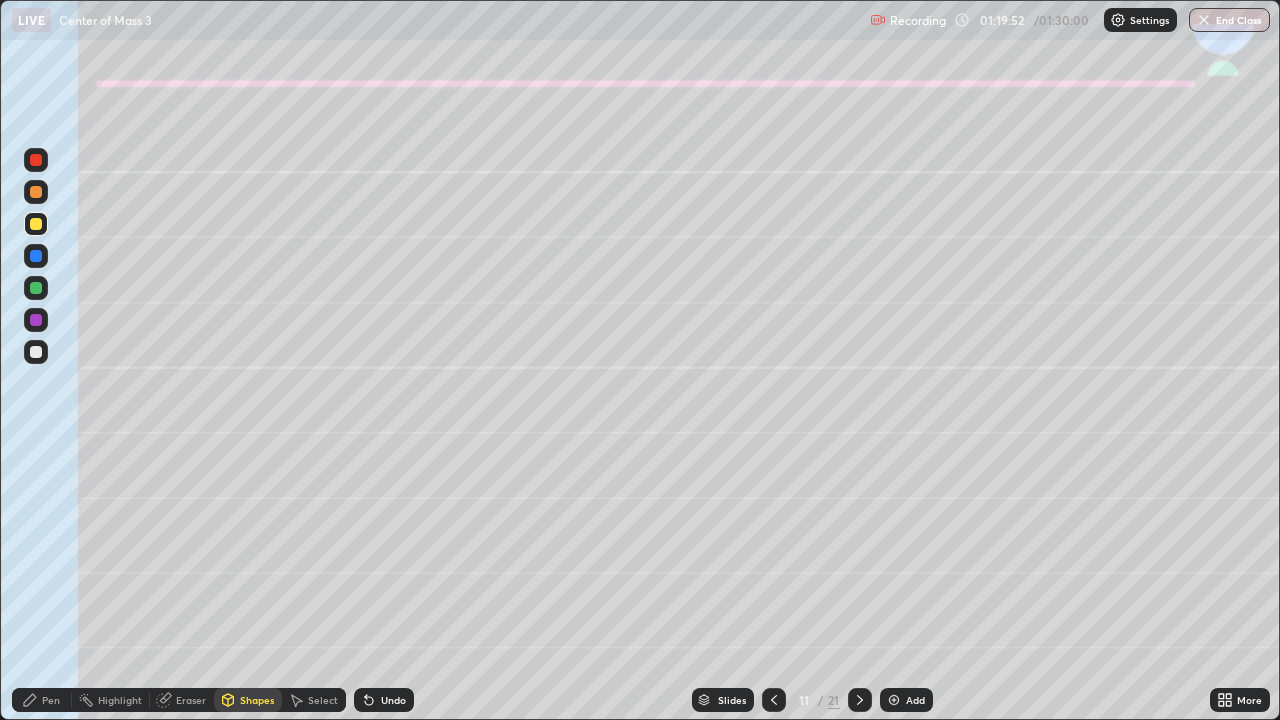 click on "Shapes" at bounding box center (248, 700) 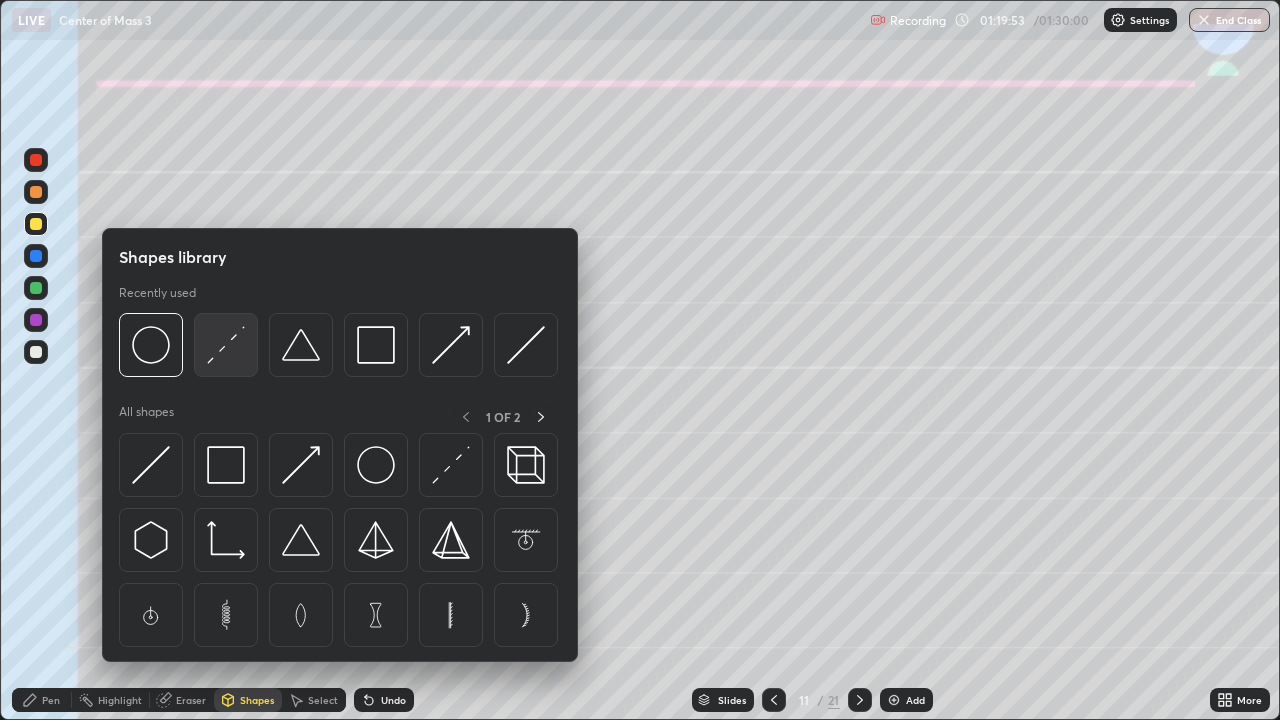 click at bounding box center (226, 345) 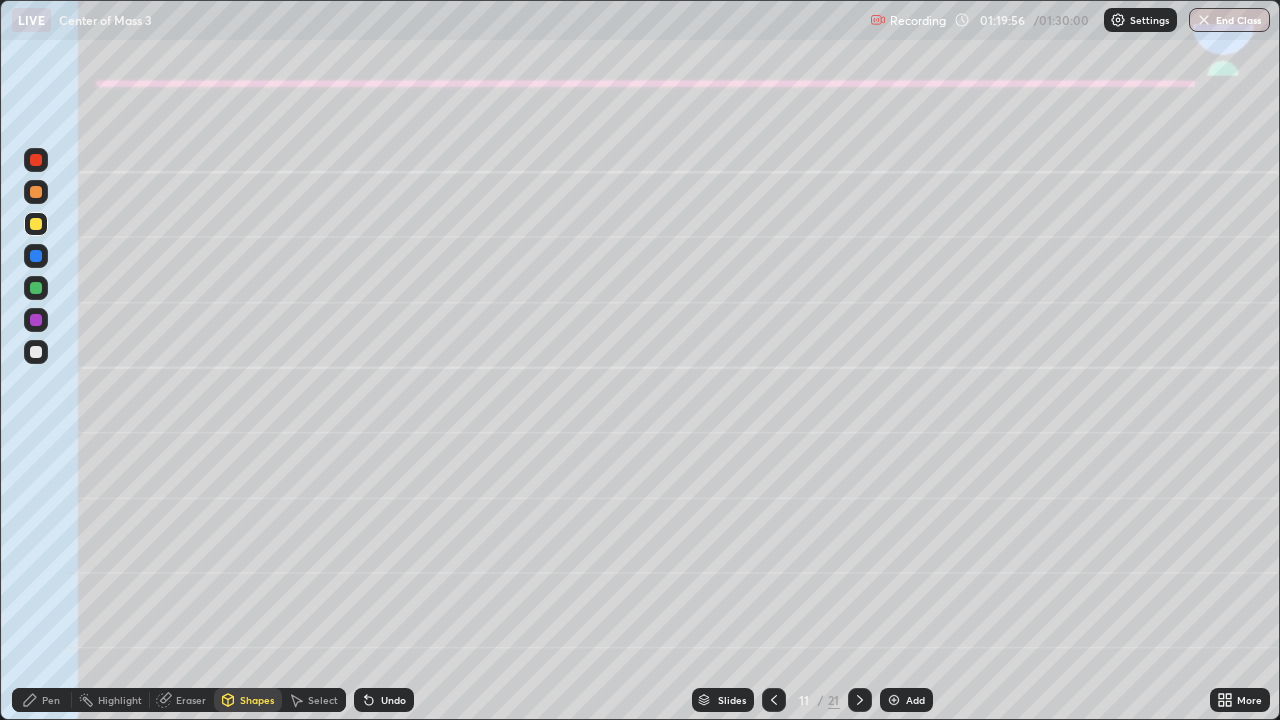 click on "Shapes" at bounding box center [257, 700] 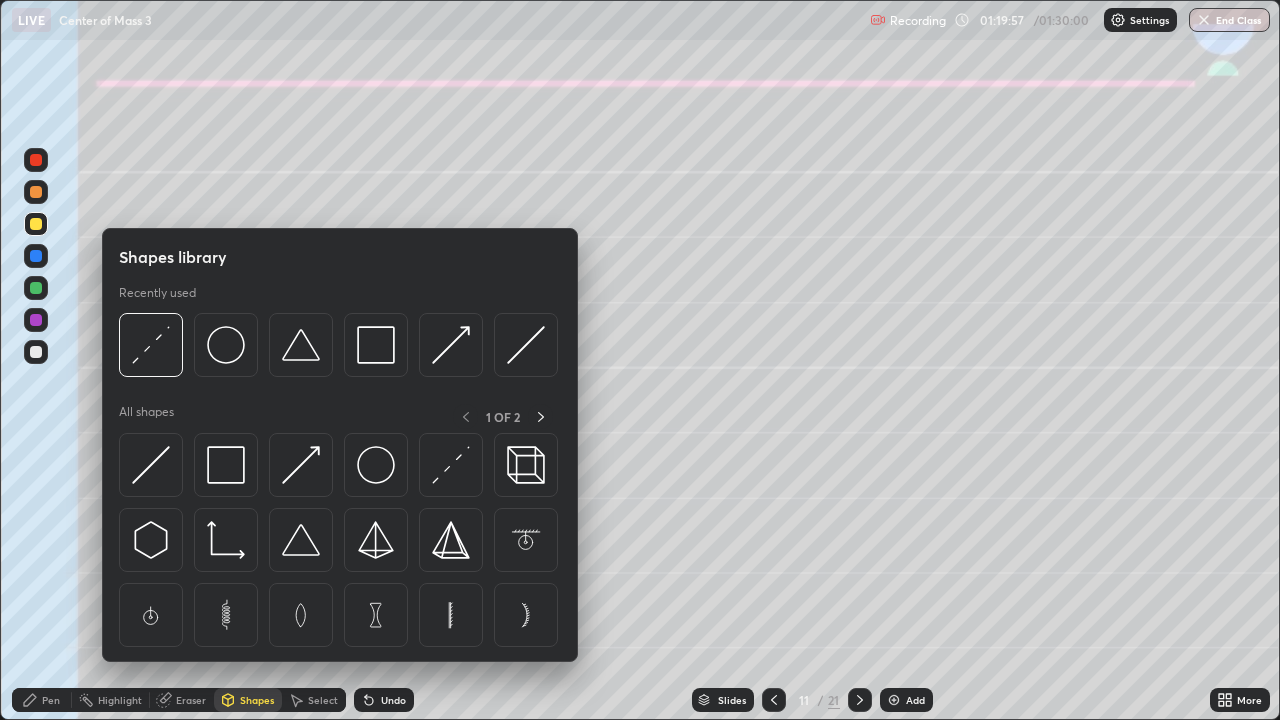 click at bounding box center (36, 288) 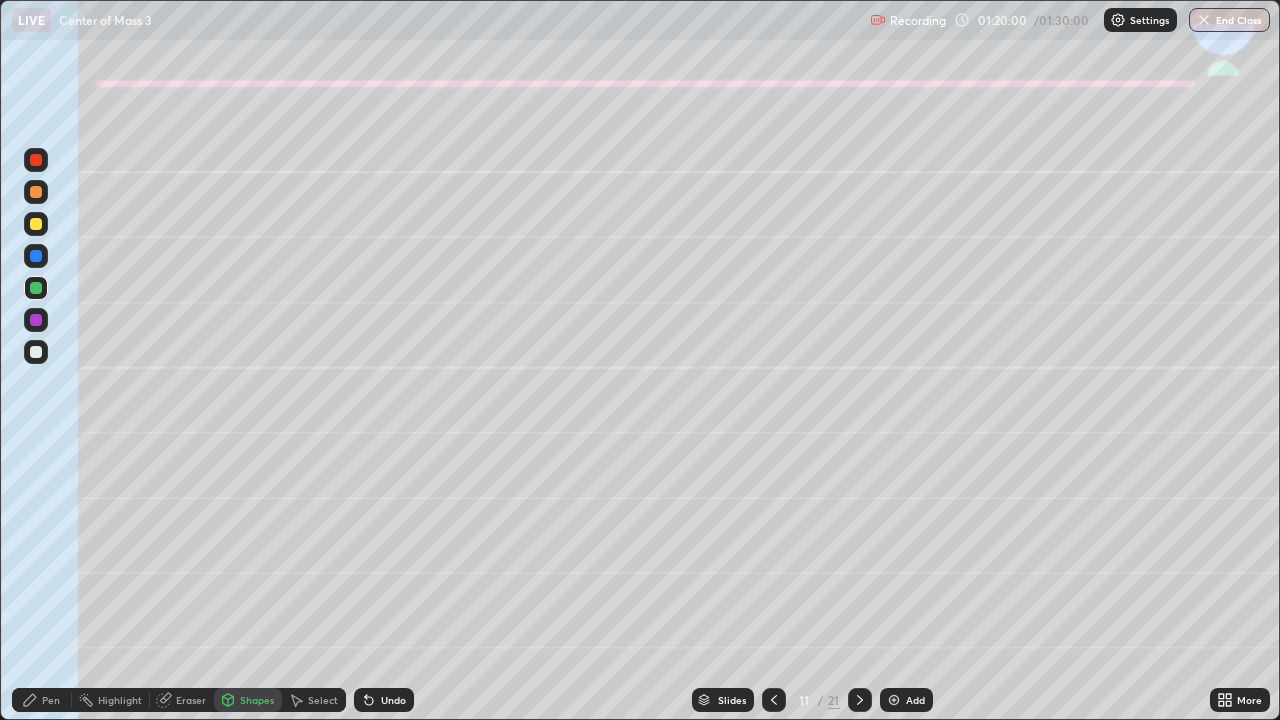 click on "Undo" at bounding box center (384, 700) 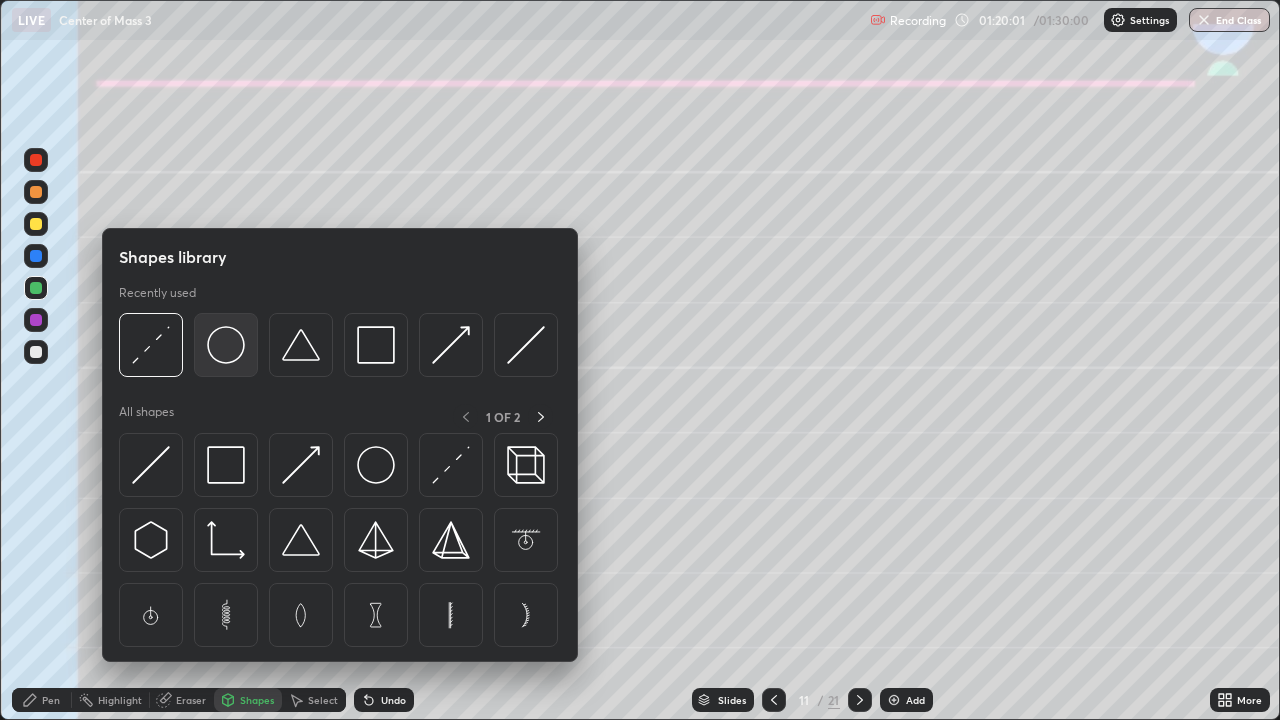click at bounding box center (226, 345) 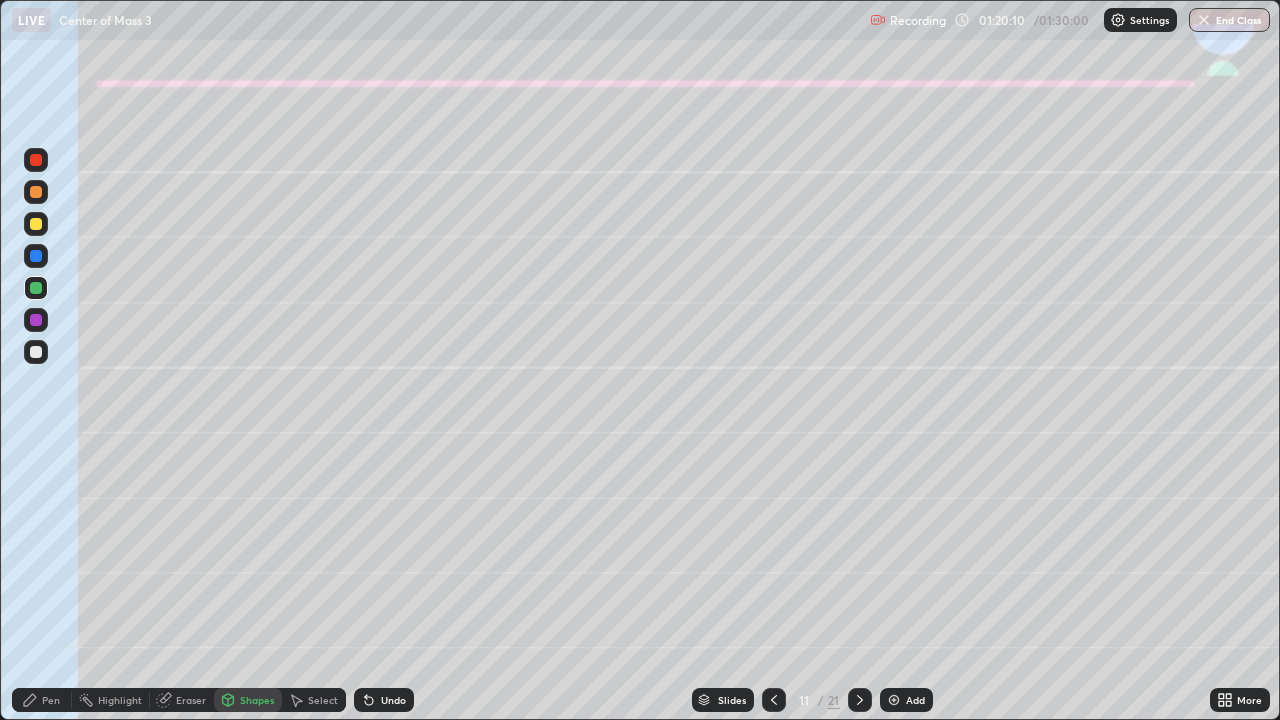 click on "Slides 11 / 21 Add" at bounding box center [812, 700] 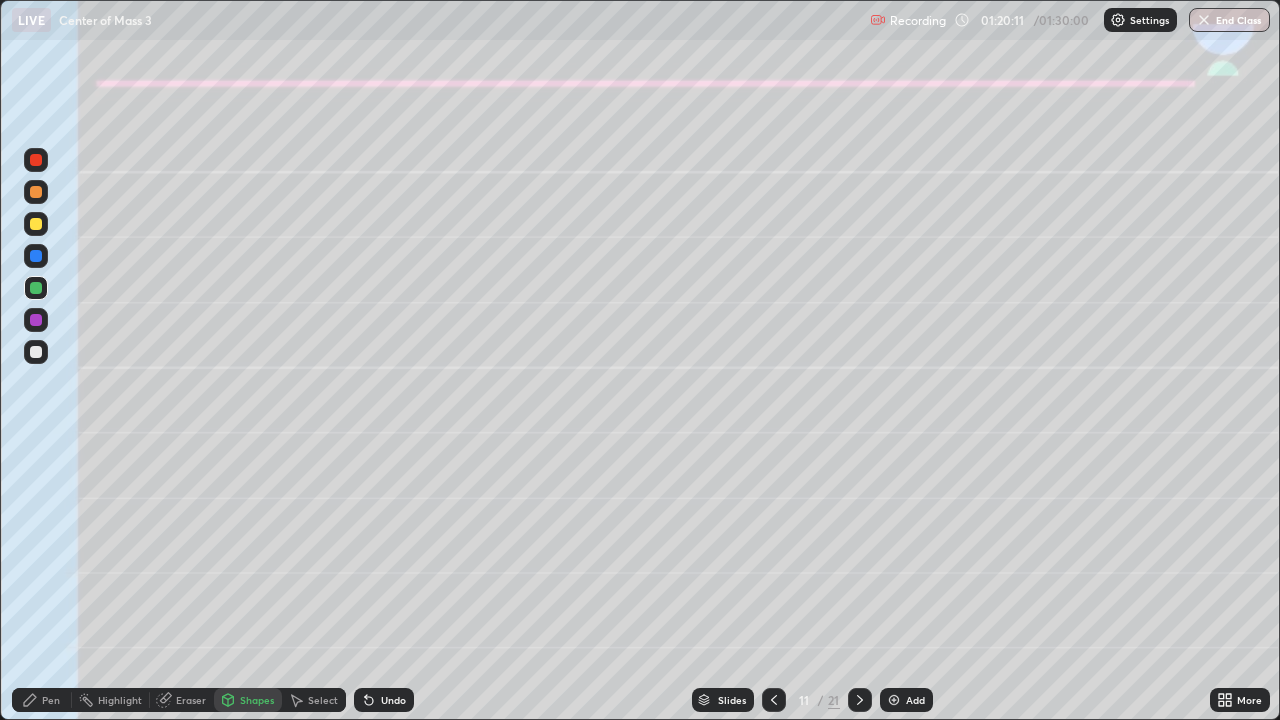 click 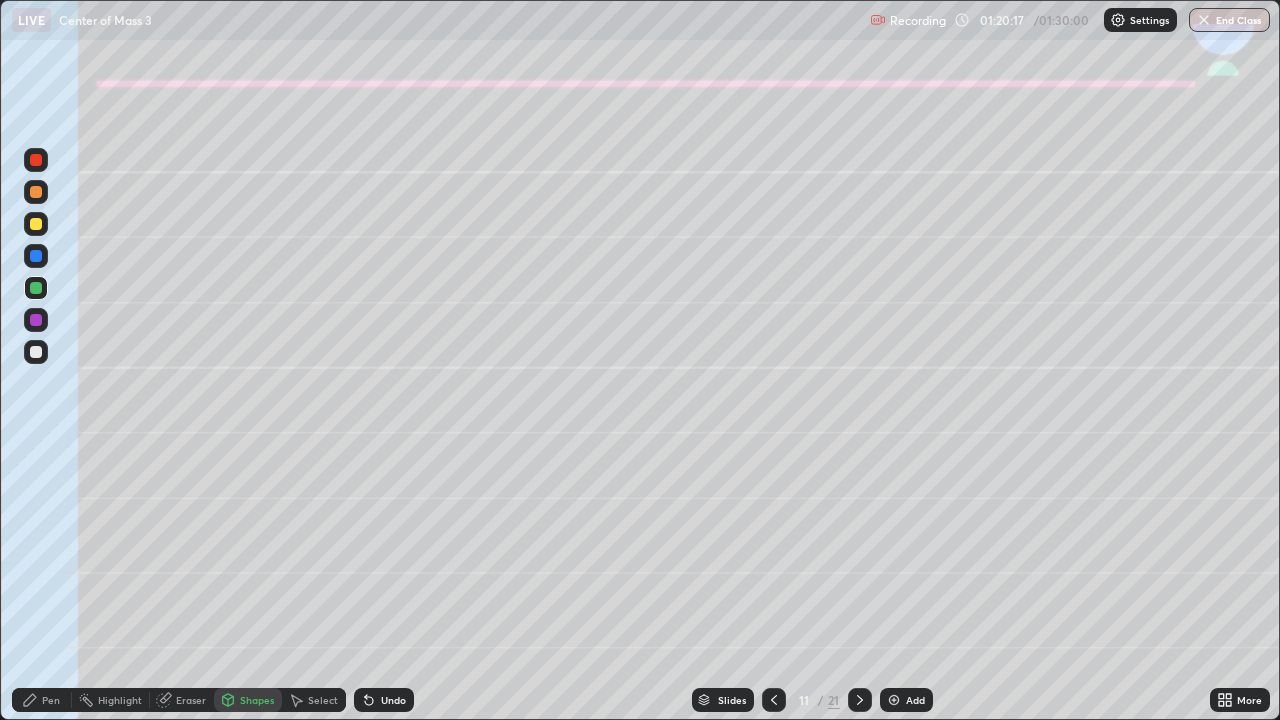click on "Pen" at bounding box center (42, 700) 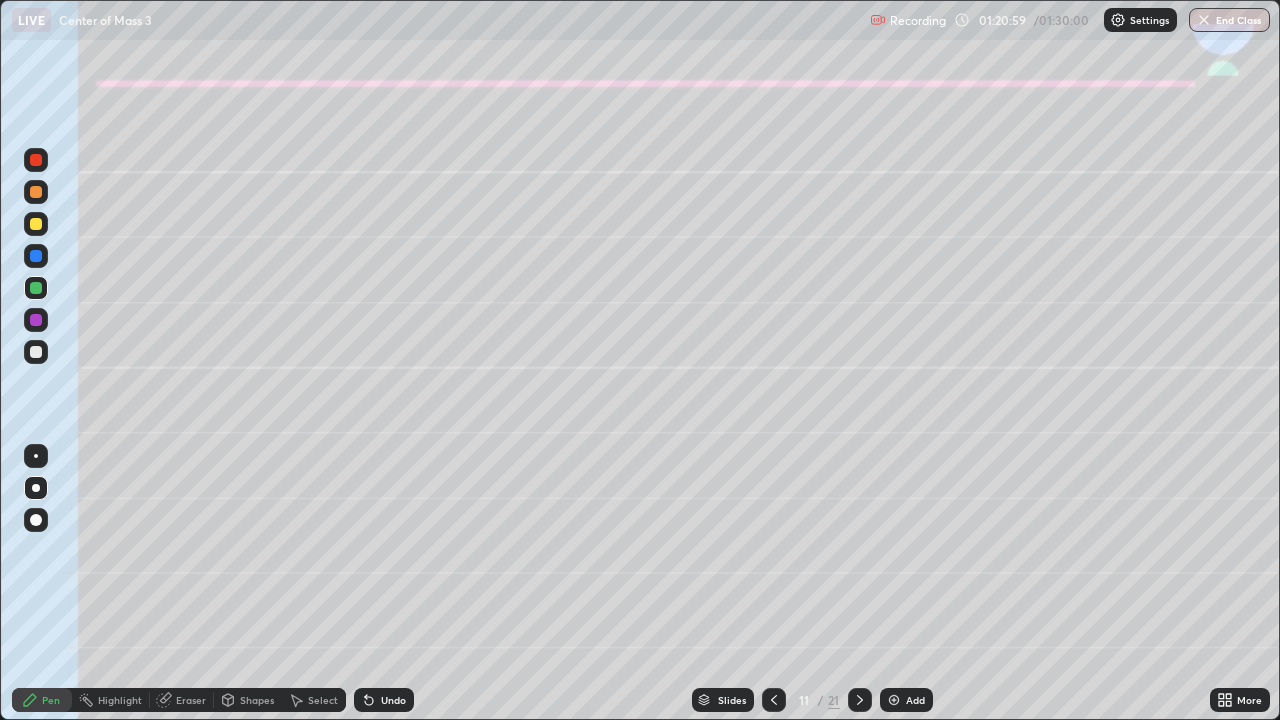 click on "End Class" at bounding box center [1229, 20] 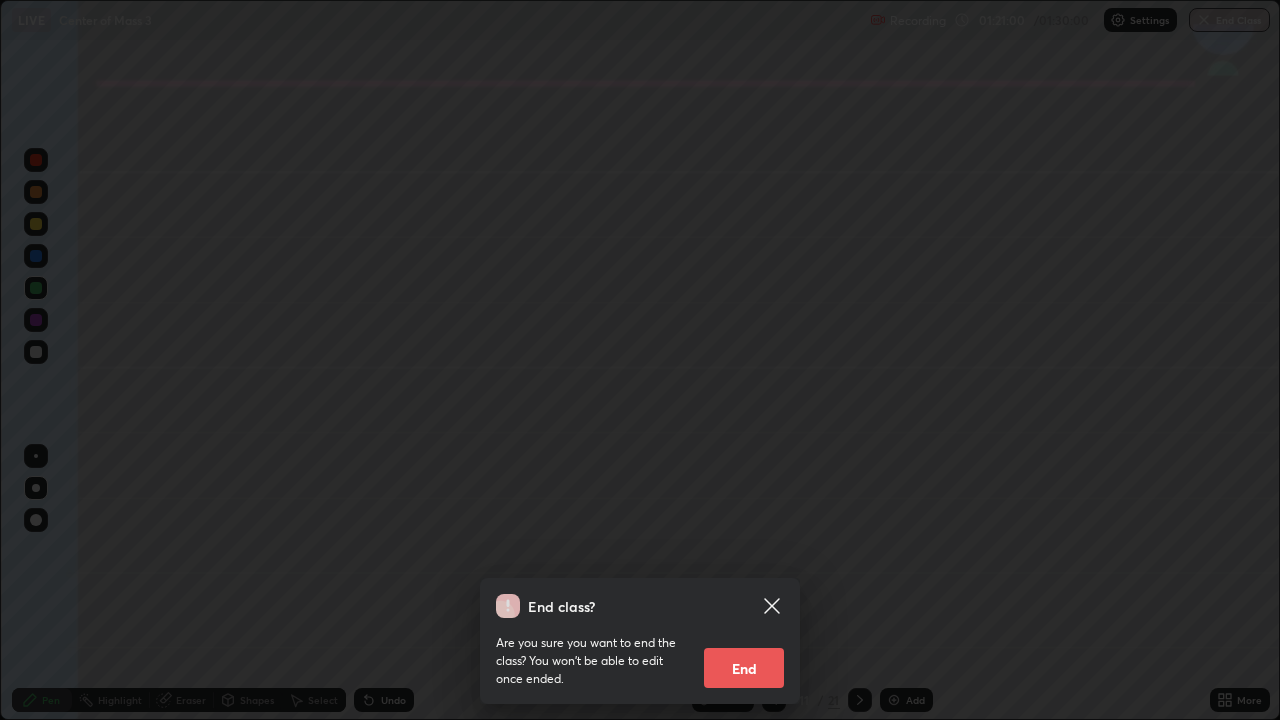 click on "End" at bounding box center [744, 668] 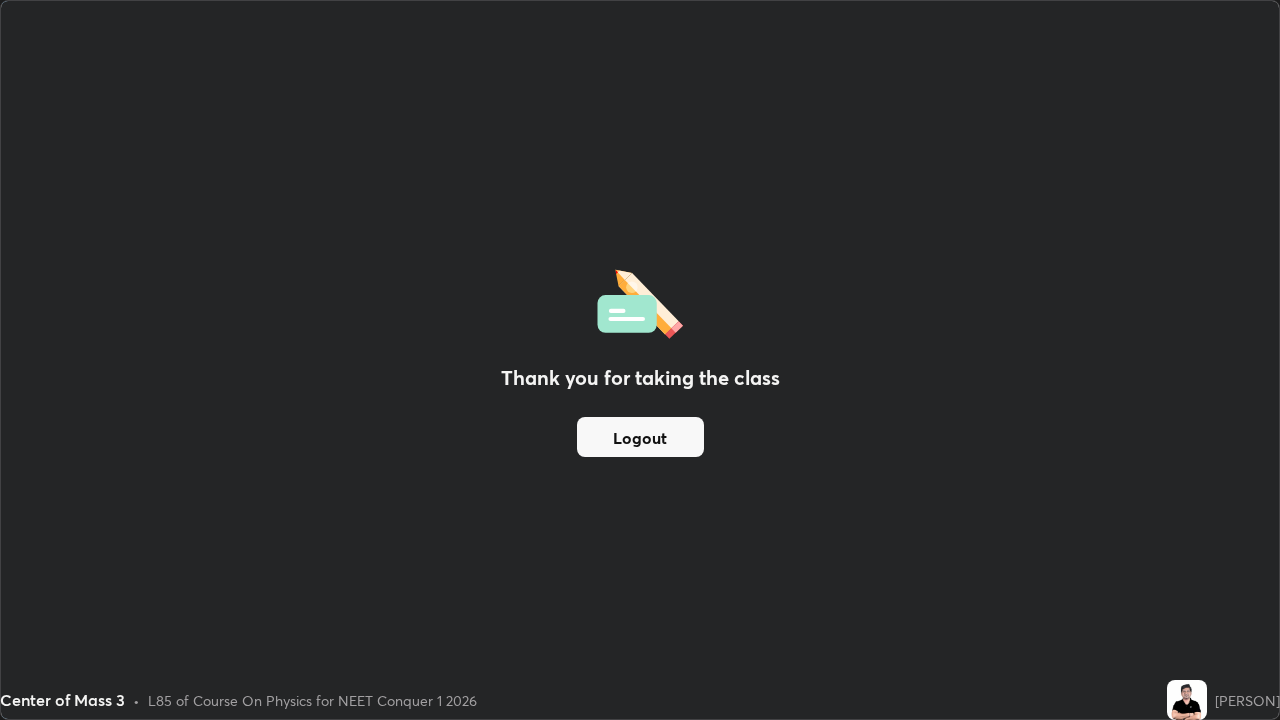 click on "Logout" at bounding box center (640, 437) 